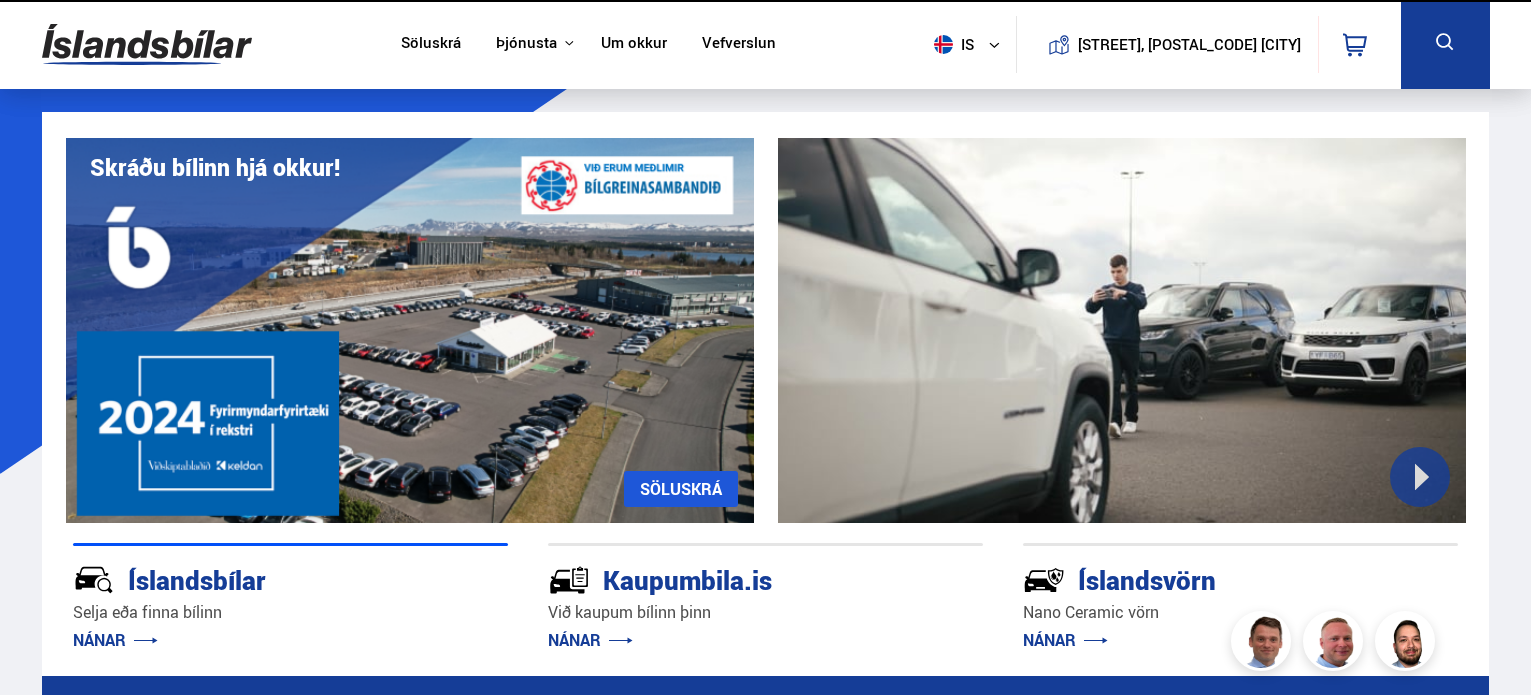 scroll, scrollTop: 0, scrollLeft: 0, axis: both 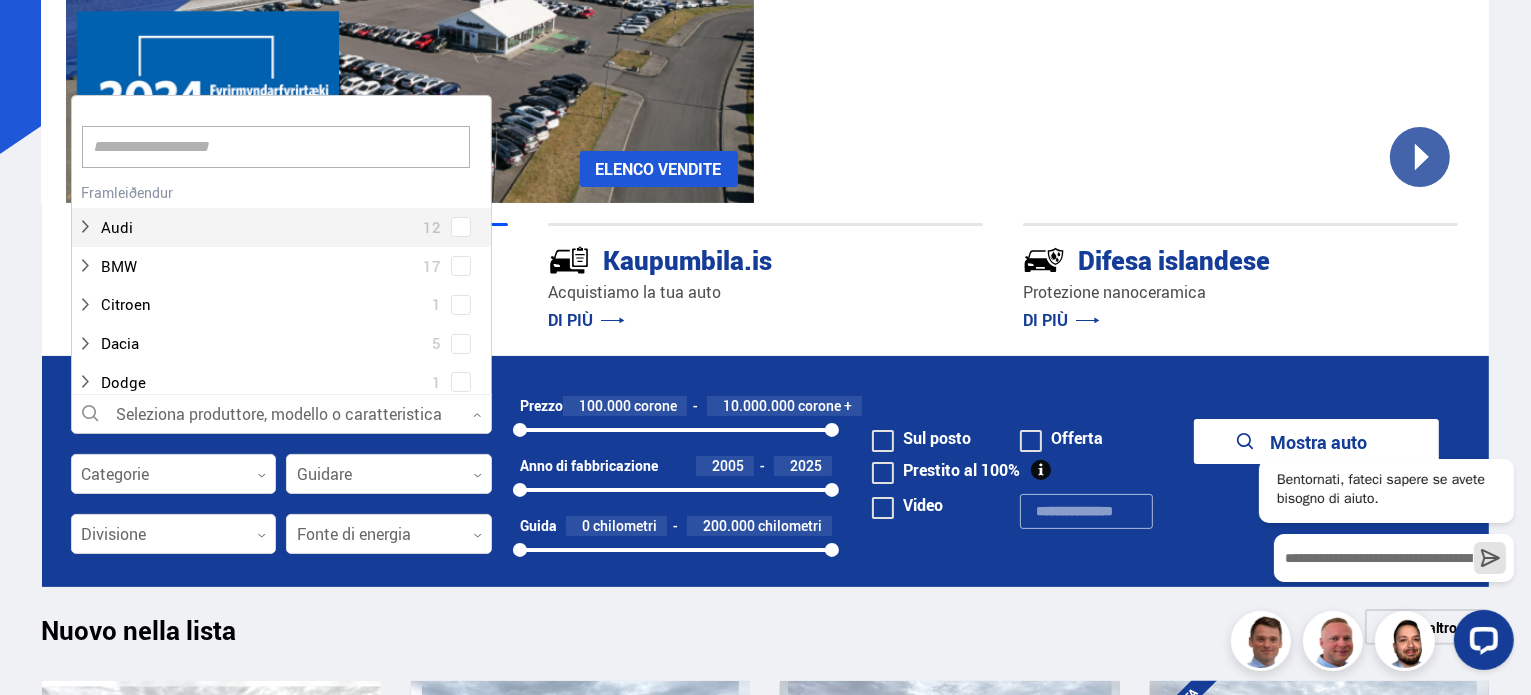 click at bounding box center [281, 415] 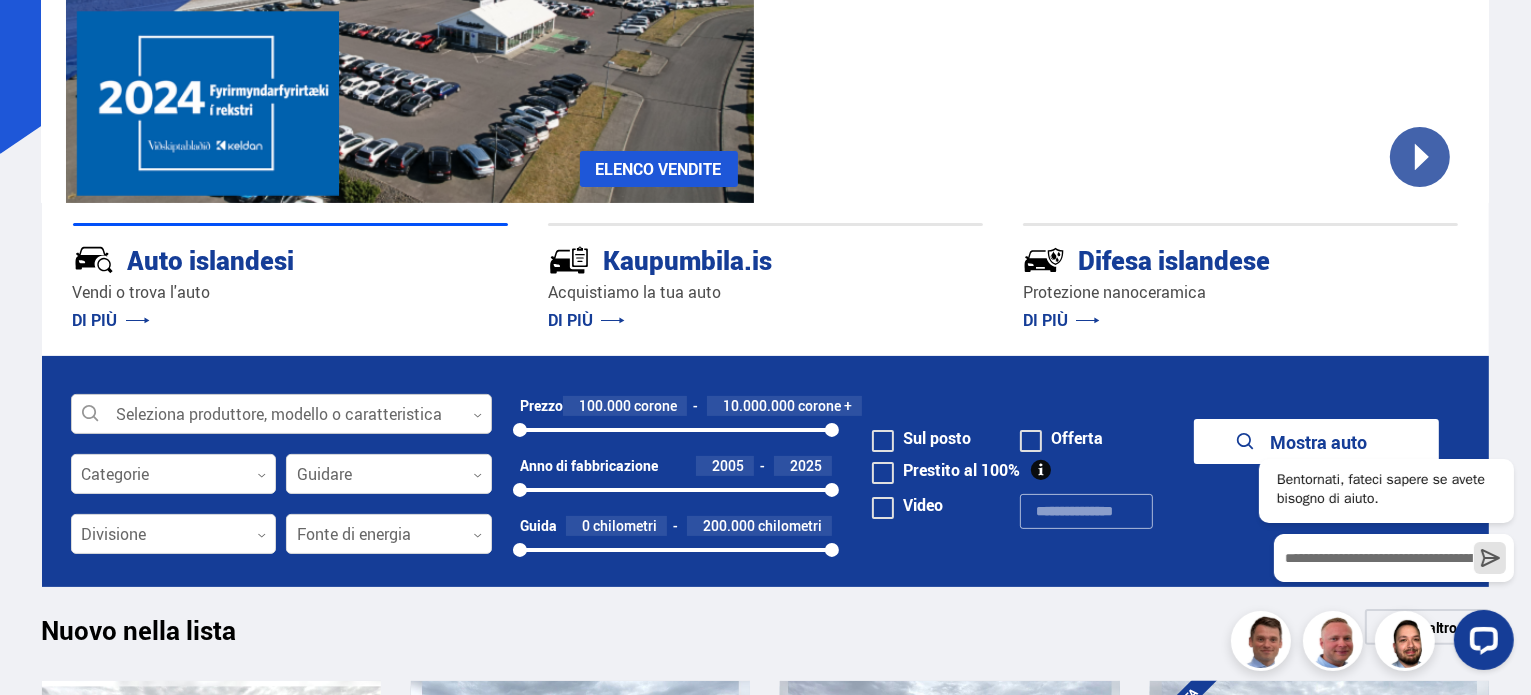 click at bounding box center (281, 415) 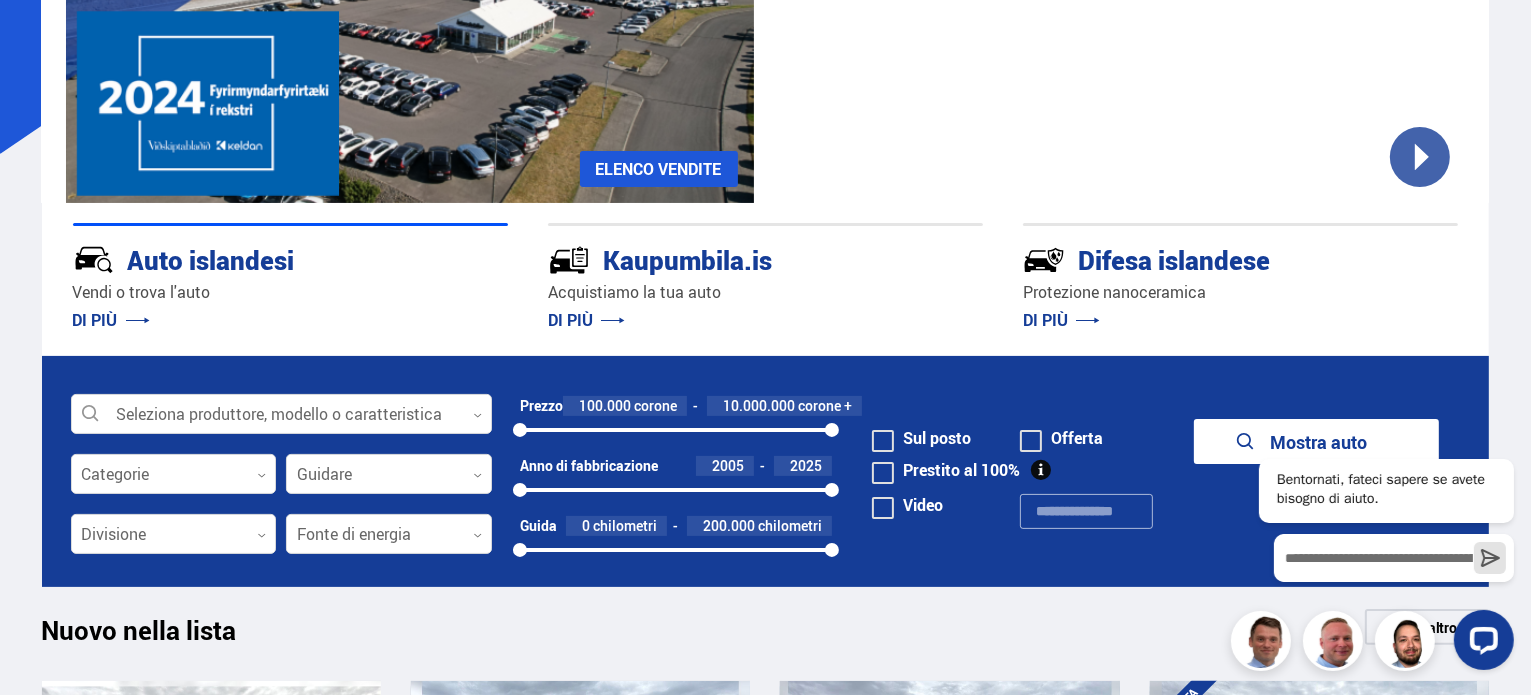 click on "Bentornati, fateci sapere se avete bisogno di aiuto." at bounding box center [1381, 553] 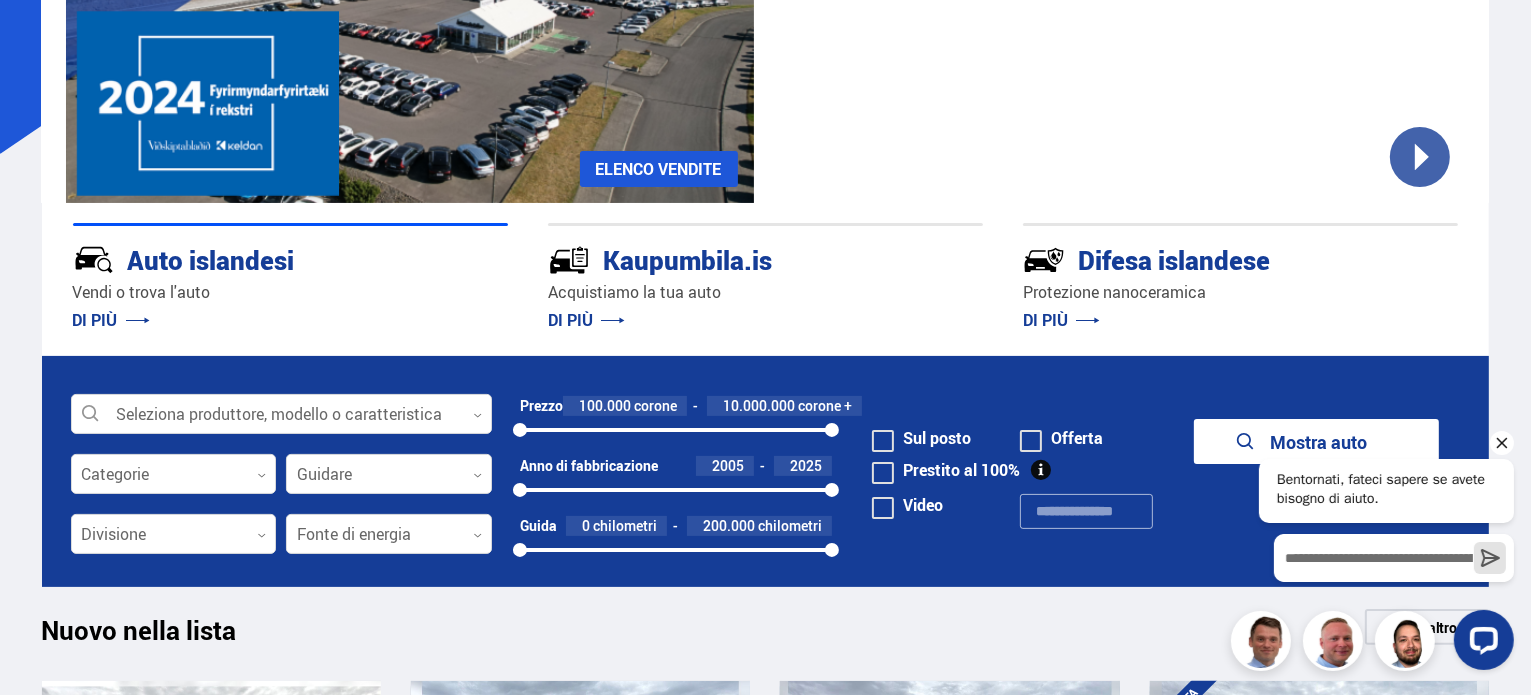 click on "Bentornati, fateci sapere se avete bisogno di aiuto." at bounding box center (1385, 515) 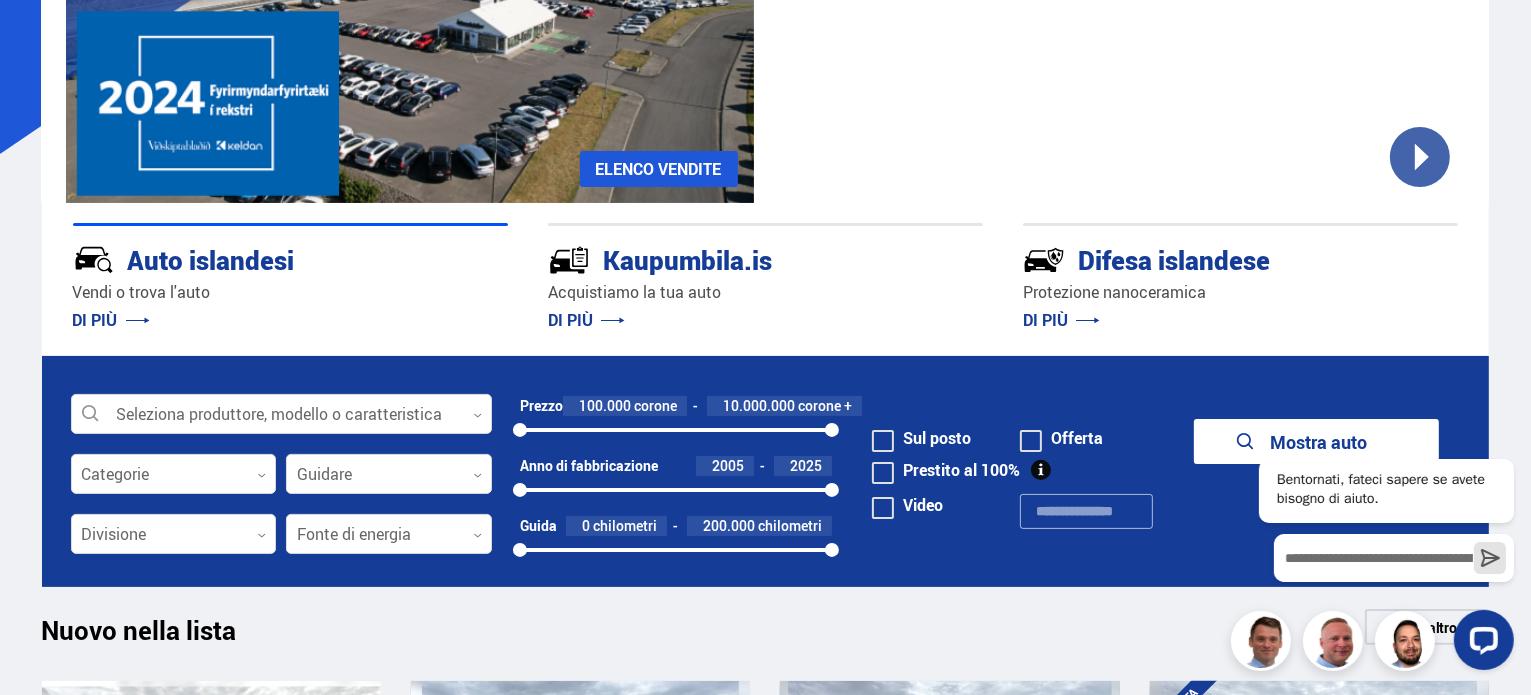 click on "Mostra auto" at bounding box center [1316, 441] 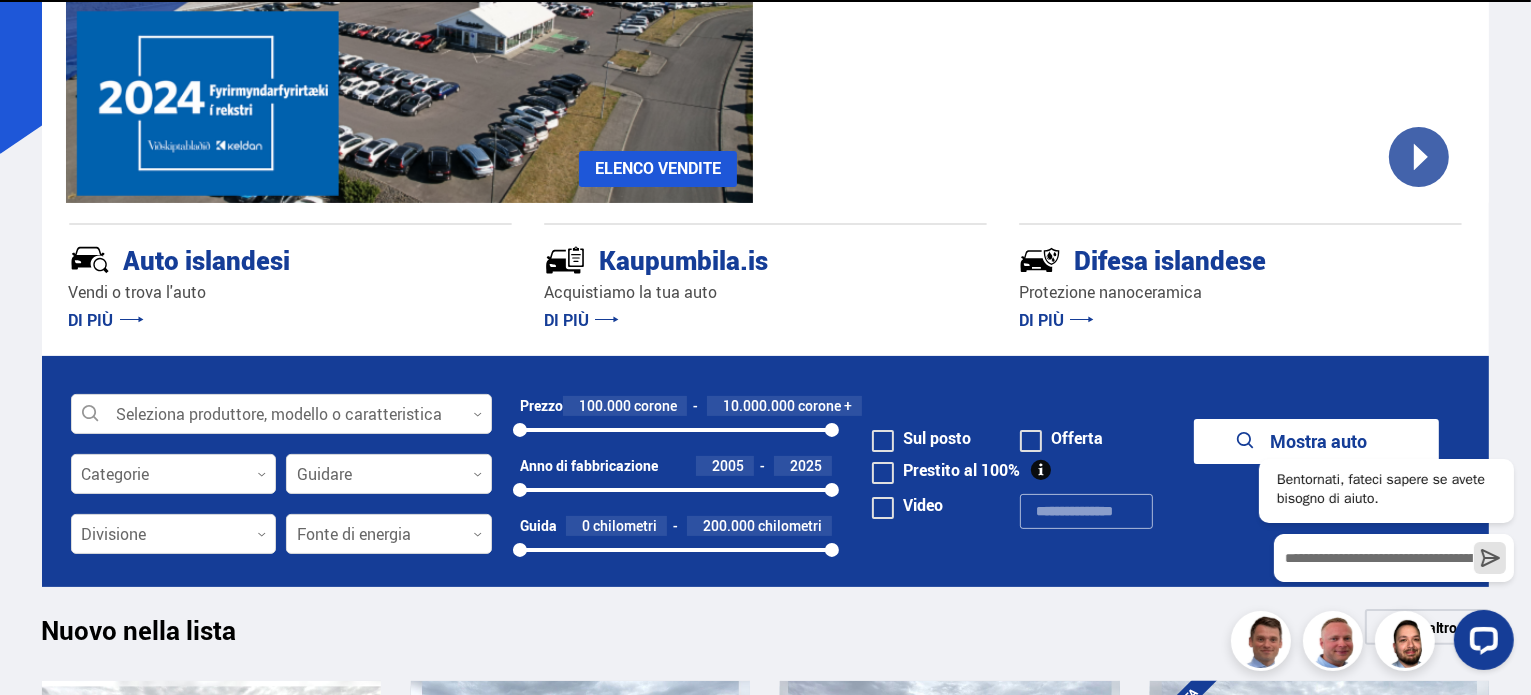 scroll, scrollTop: 0, scrollLeft: 0, axis: both 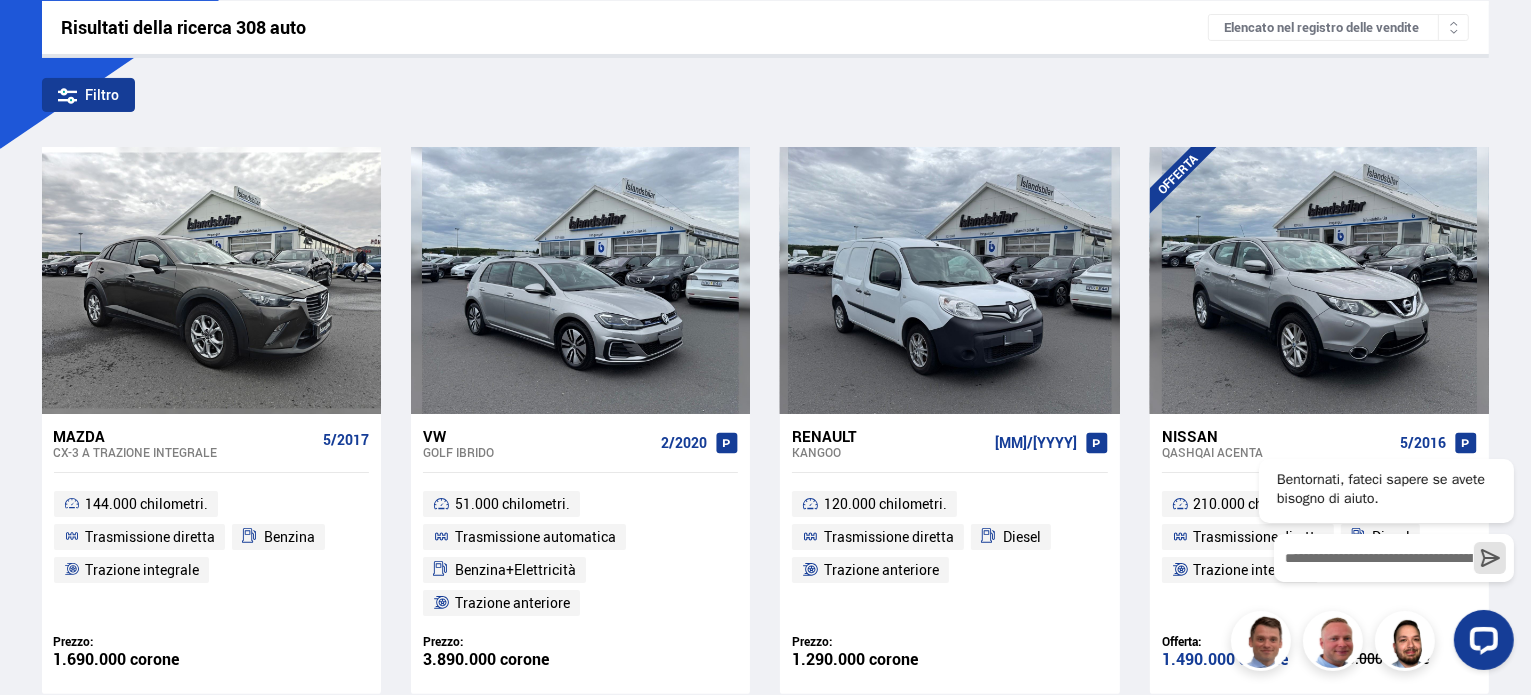 drag, startPoint x: 1529, startPoint y: 101, endPoint x: 1523, endPoint y: 23, distance: 78.23043 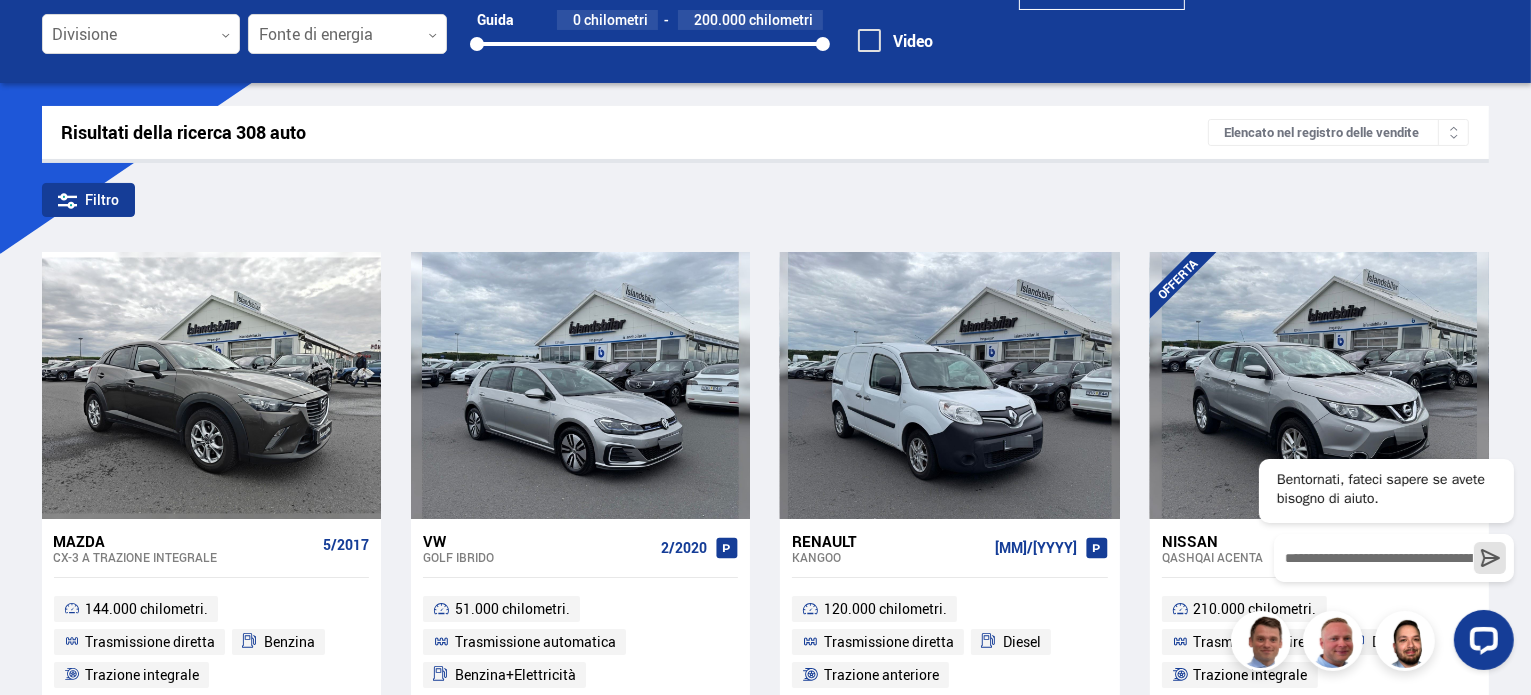 scroll, scrollTop: 0, scrollLeft: 0, axis: both 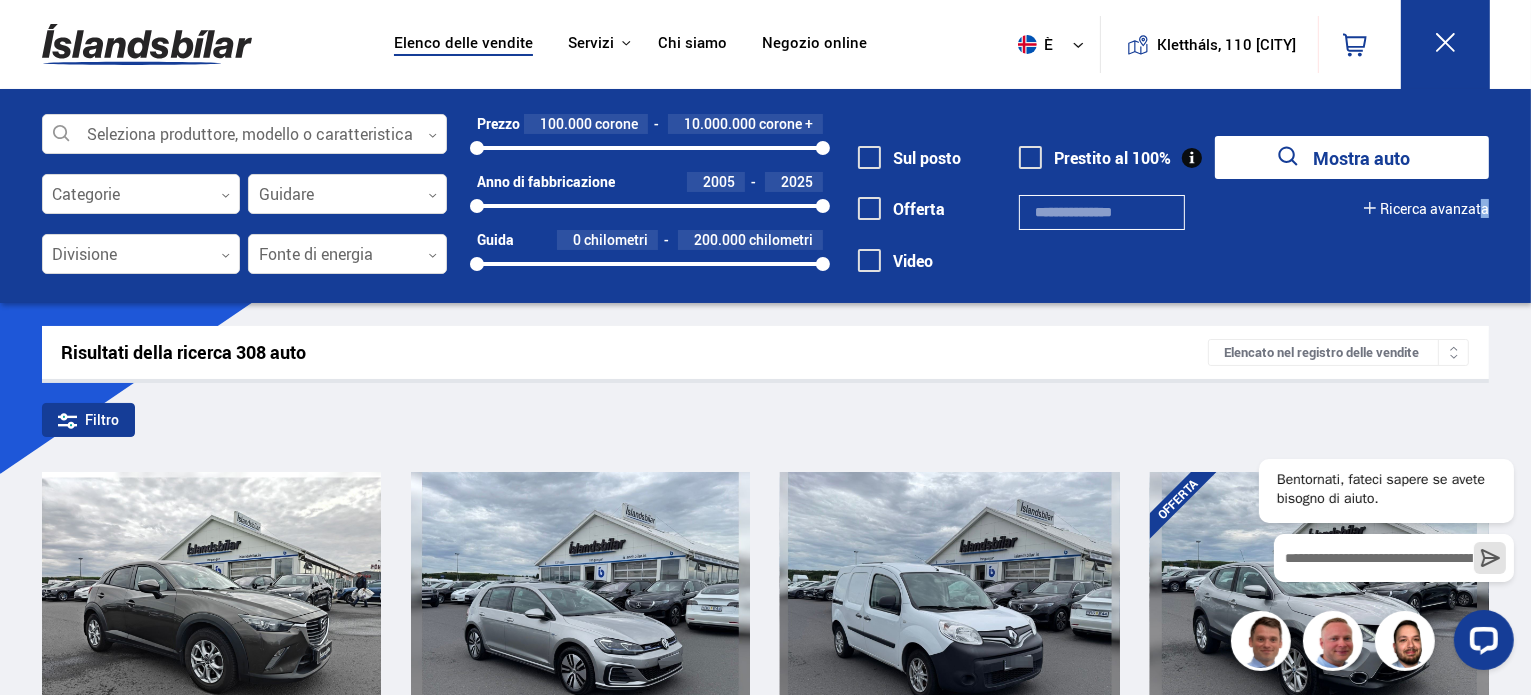 drag, startPoint x: 1436, startPoint y: 222, endPoint x: 1430, endPoint y: 213, distance: 10.816654 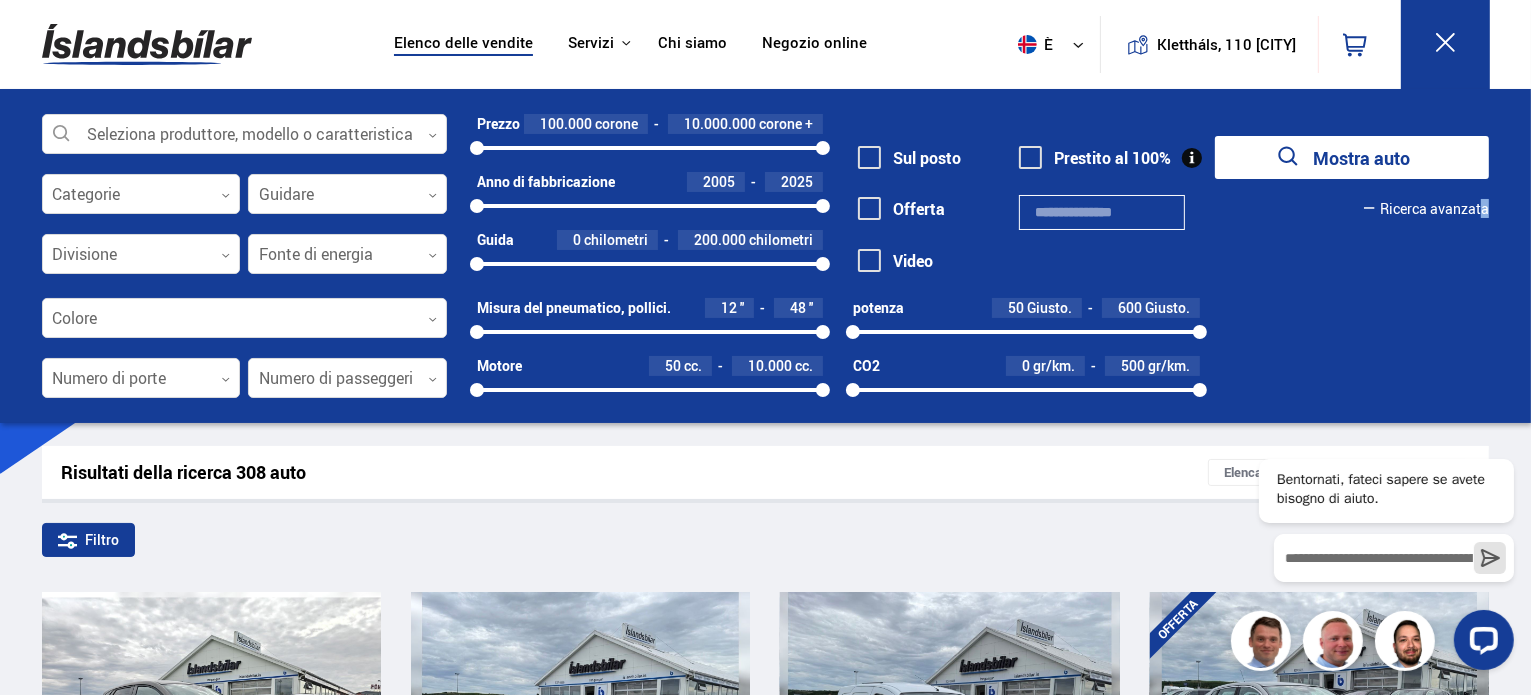 click on "Ricerca avanzata" at bounding box center [1434, 208] 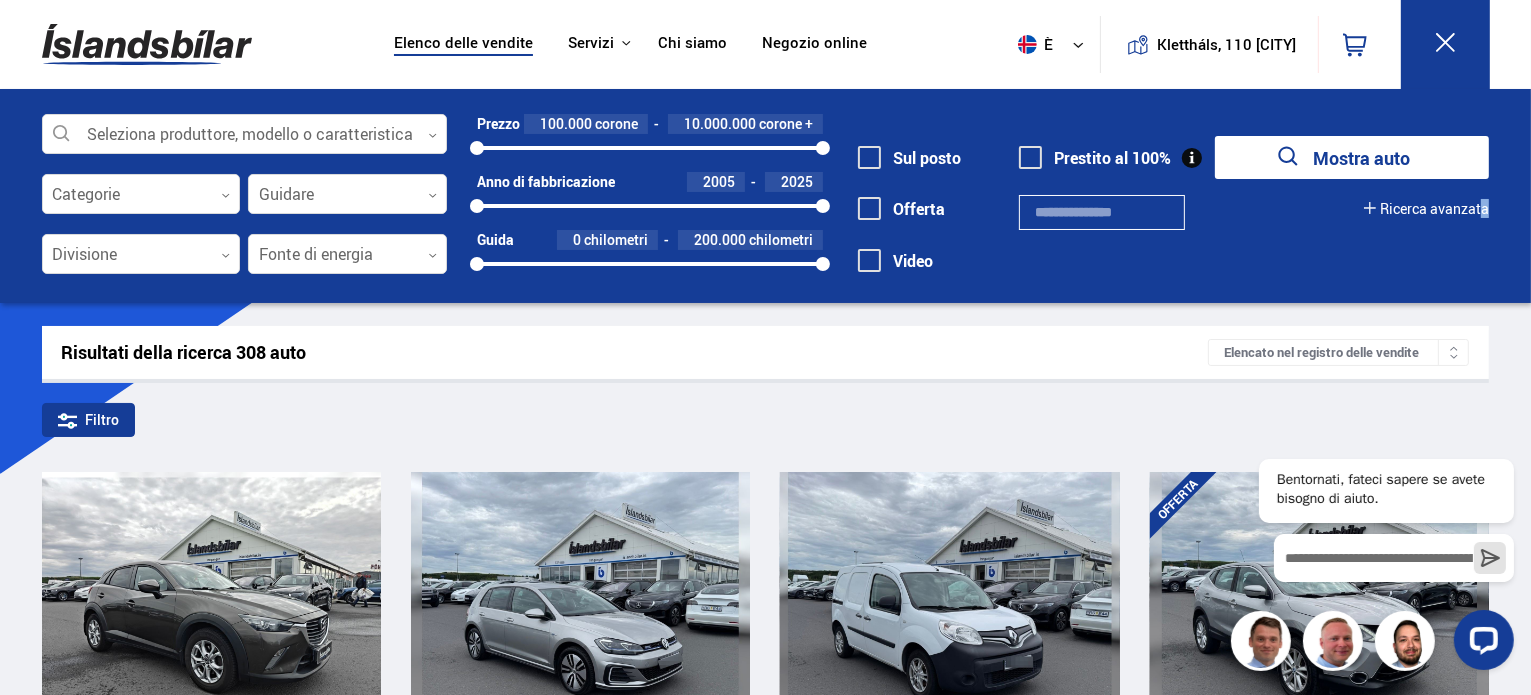 click on "Ricerca avanzata" at bounding box center (1434, 208) 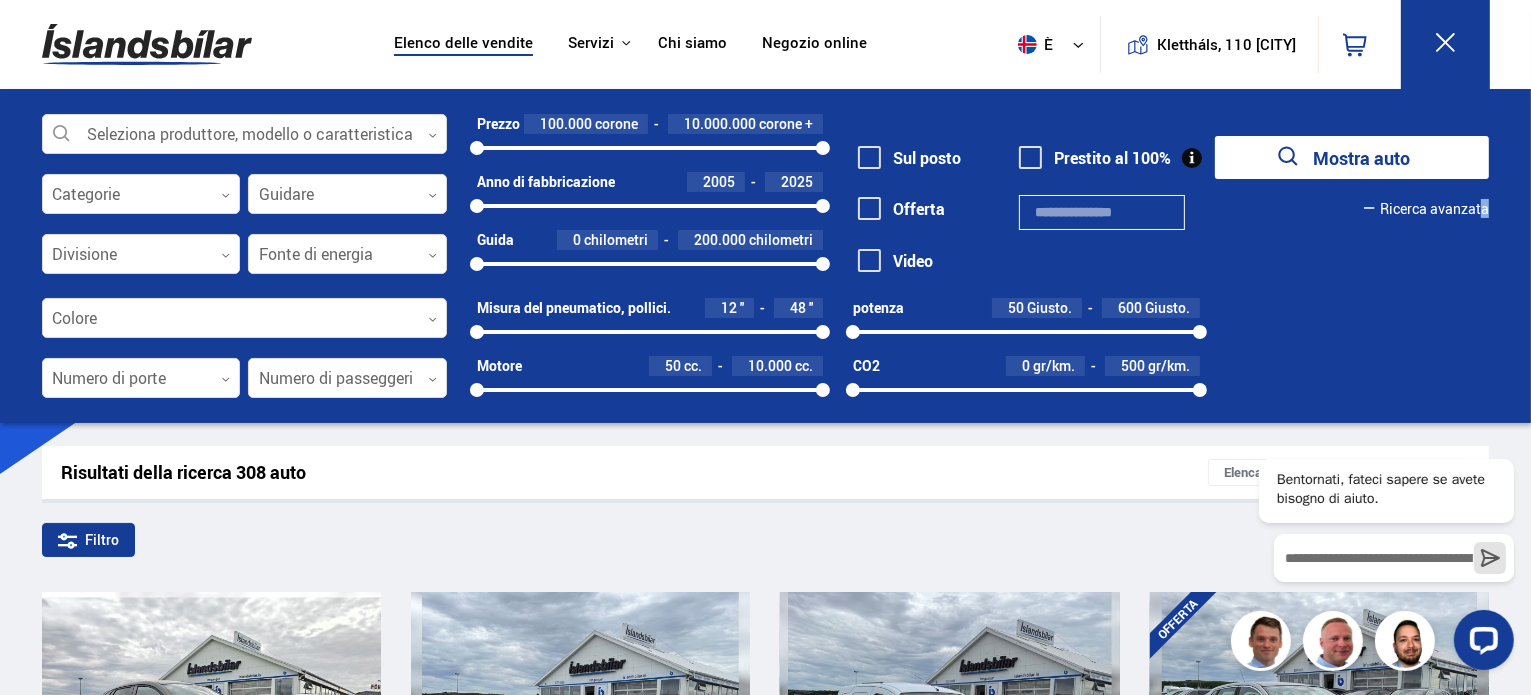 click on "Ricerca avanzata" at bounding box center [1434, 208] 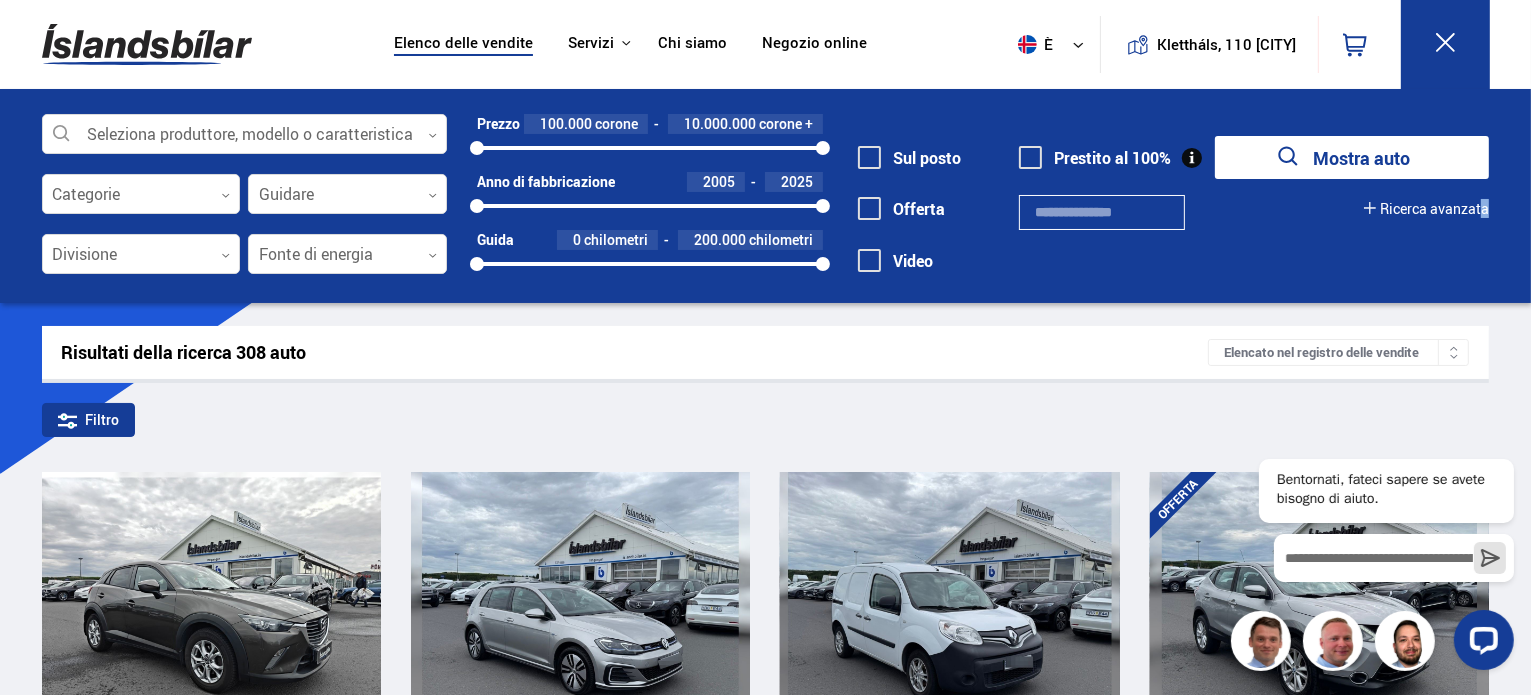 click on "Ricerca avanzata" at bounding box center [1434, 208] 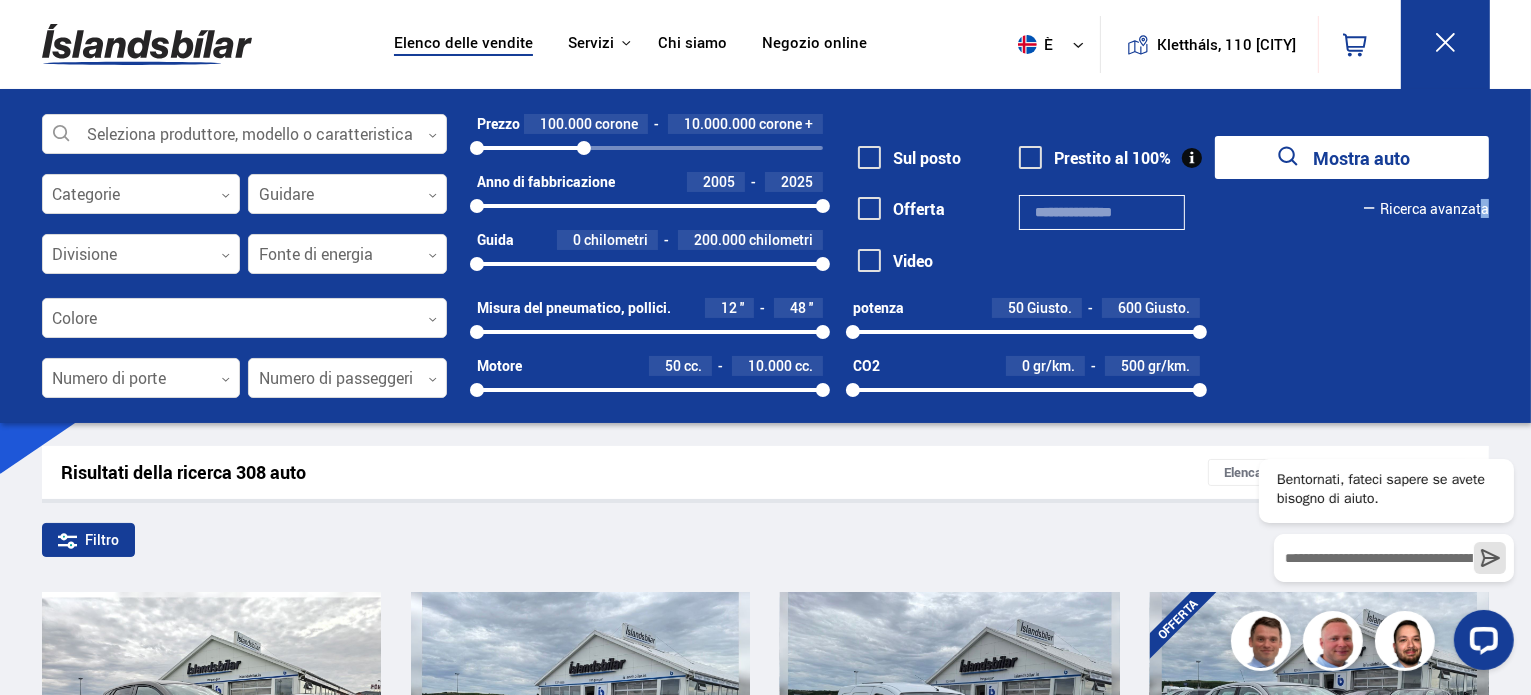 drag, startPoint x: 821, startPoint y: 142, endPoint x: 580, endPoint y: 151, distance: 241.16798 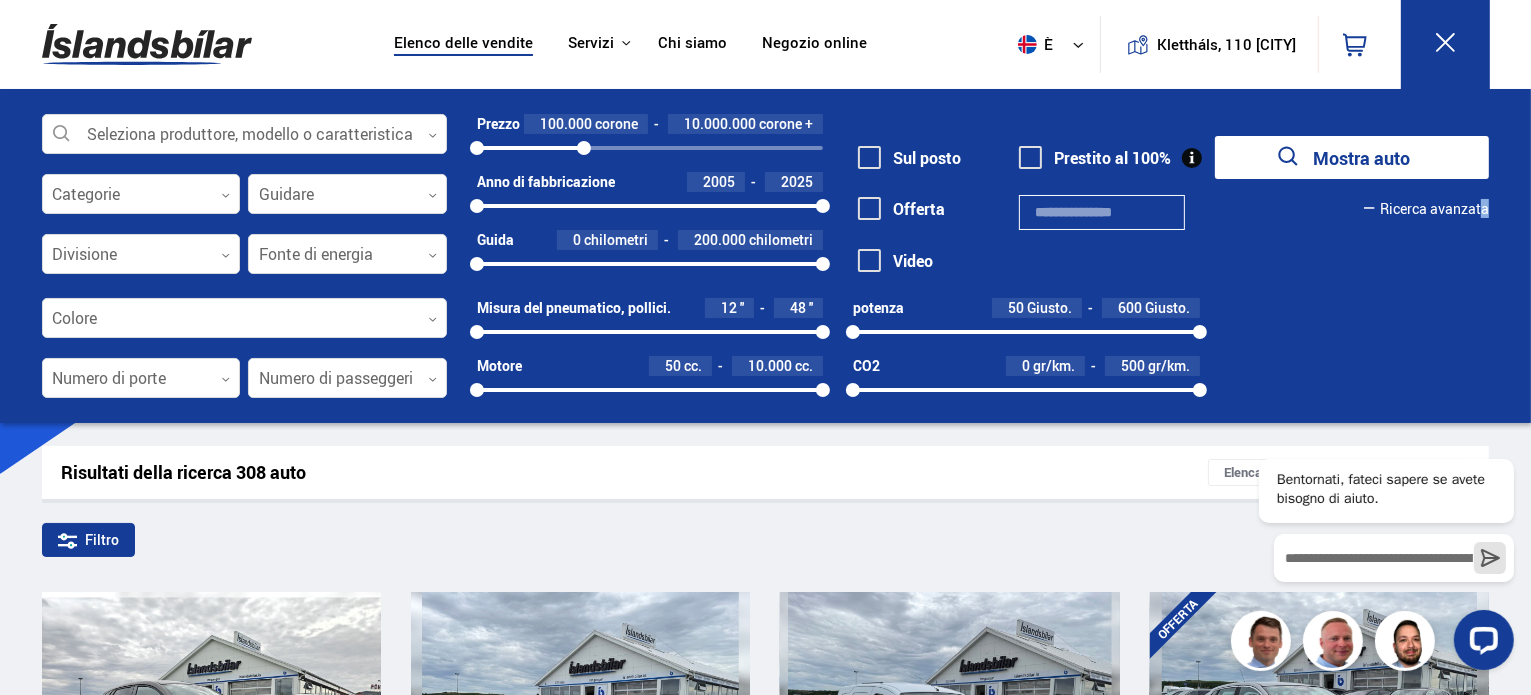 click at bounding box center (584, 148) 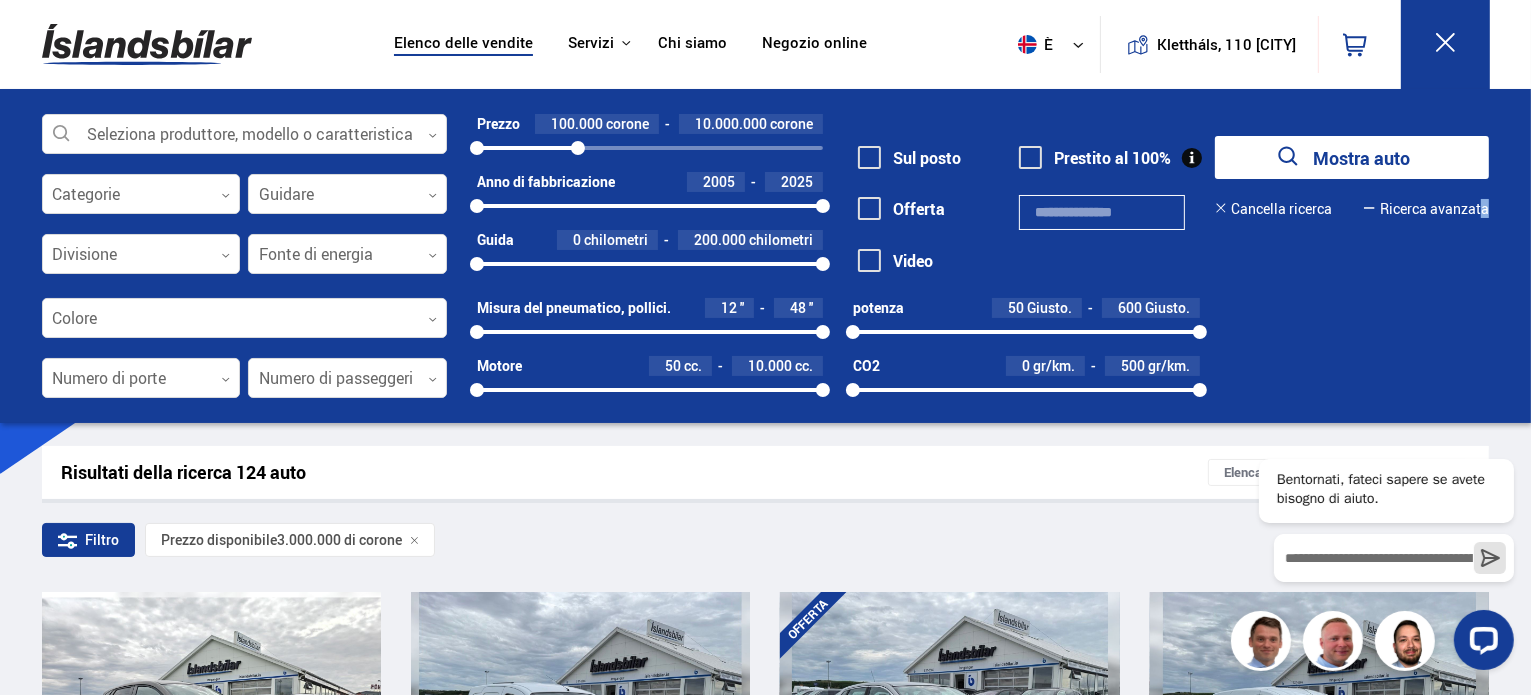 click at bounding box center [578, 148] 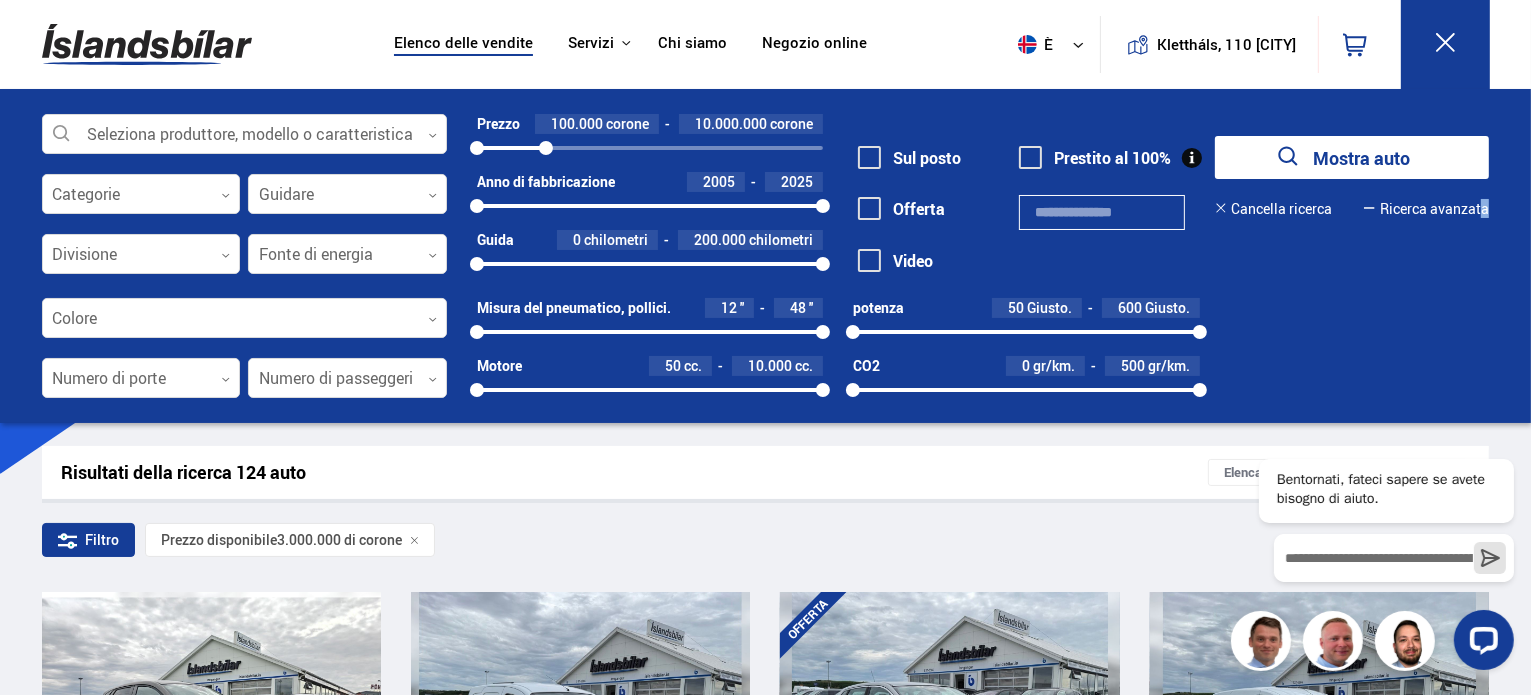 drag, startPoint x: 580, startPoint y: 148, endPoint x: 532, endPoint y: 147, distance: 48.010414 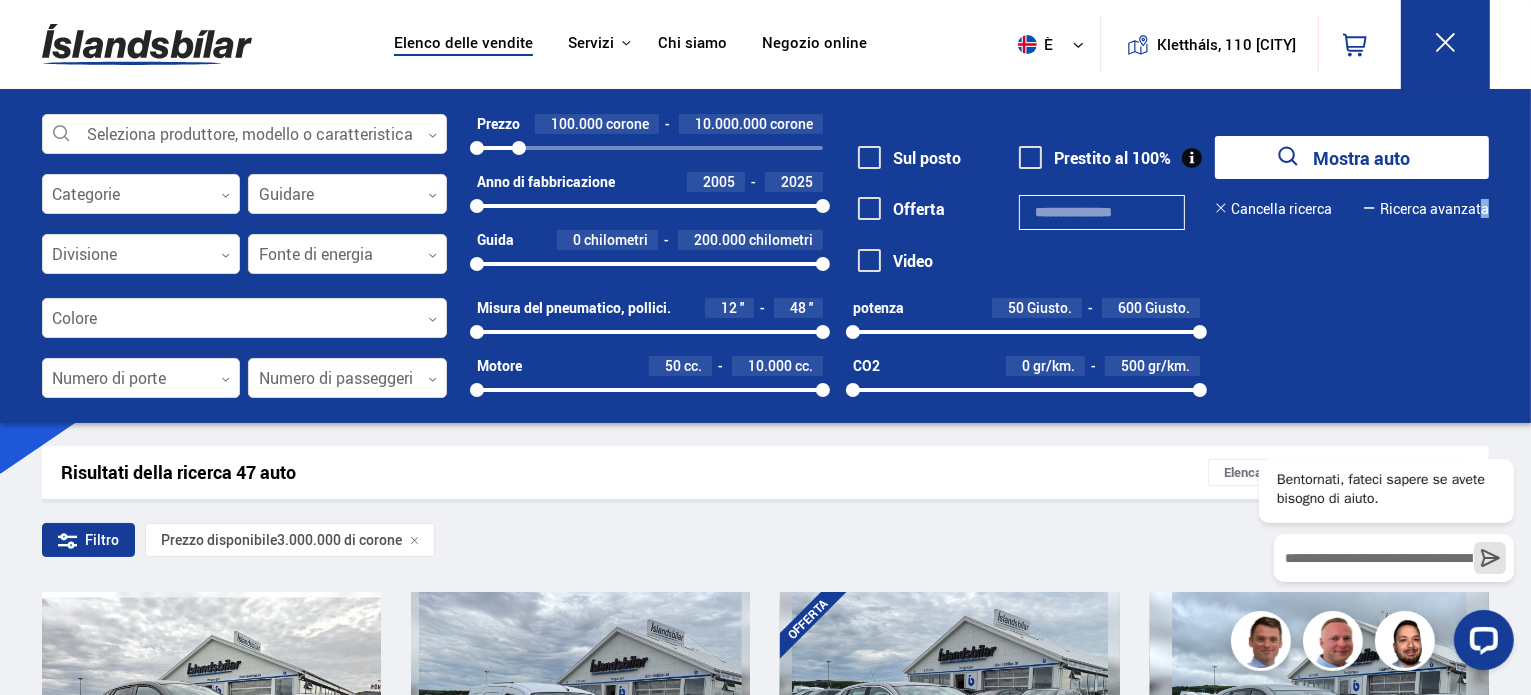 drag, startPoint x: 532, startPoint y: 147, endPoint x: 518, endPoint y: 147, distance: 14 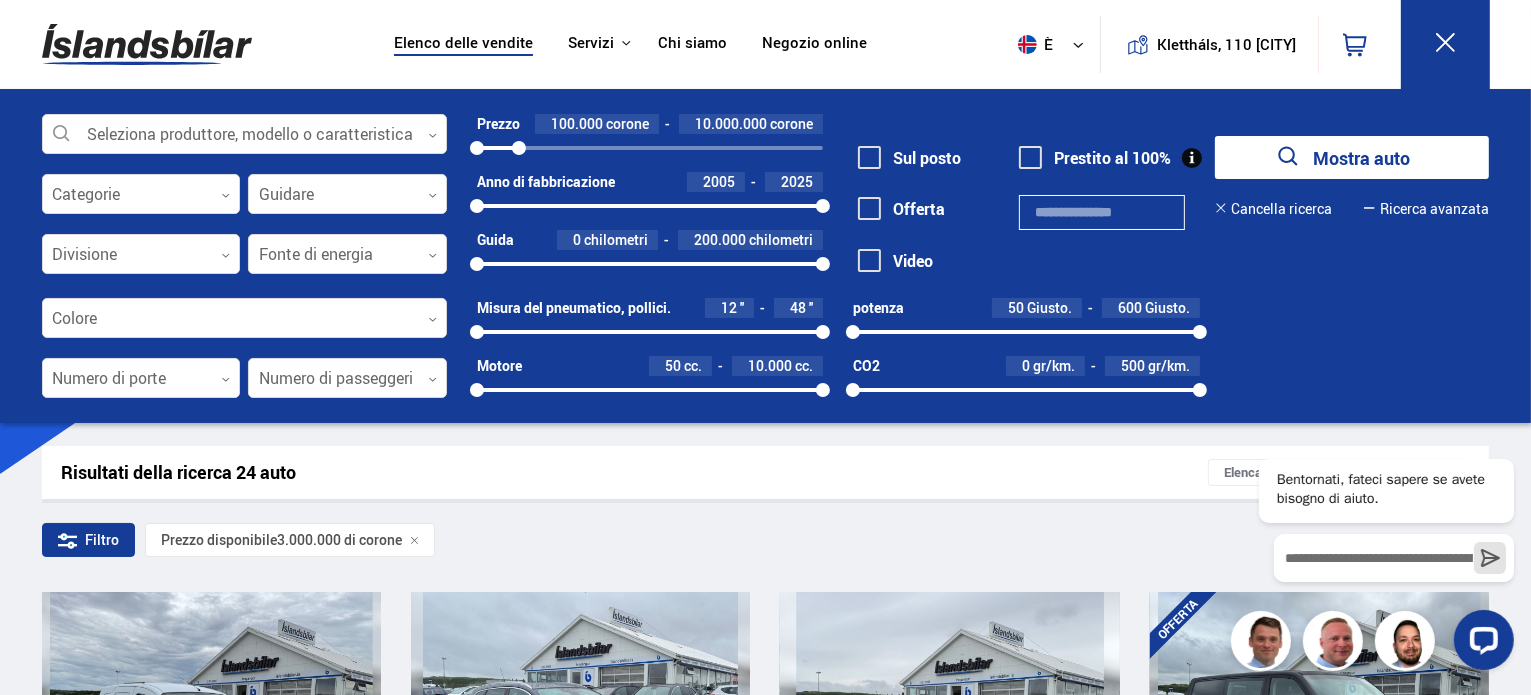 click 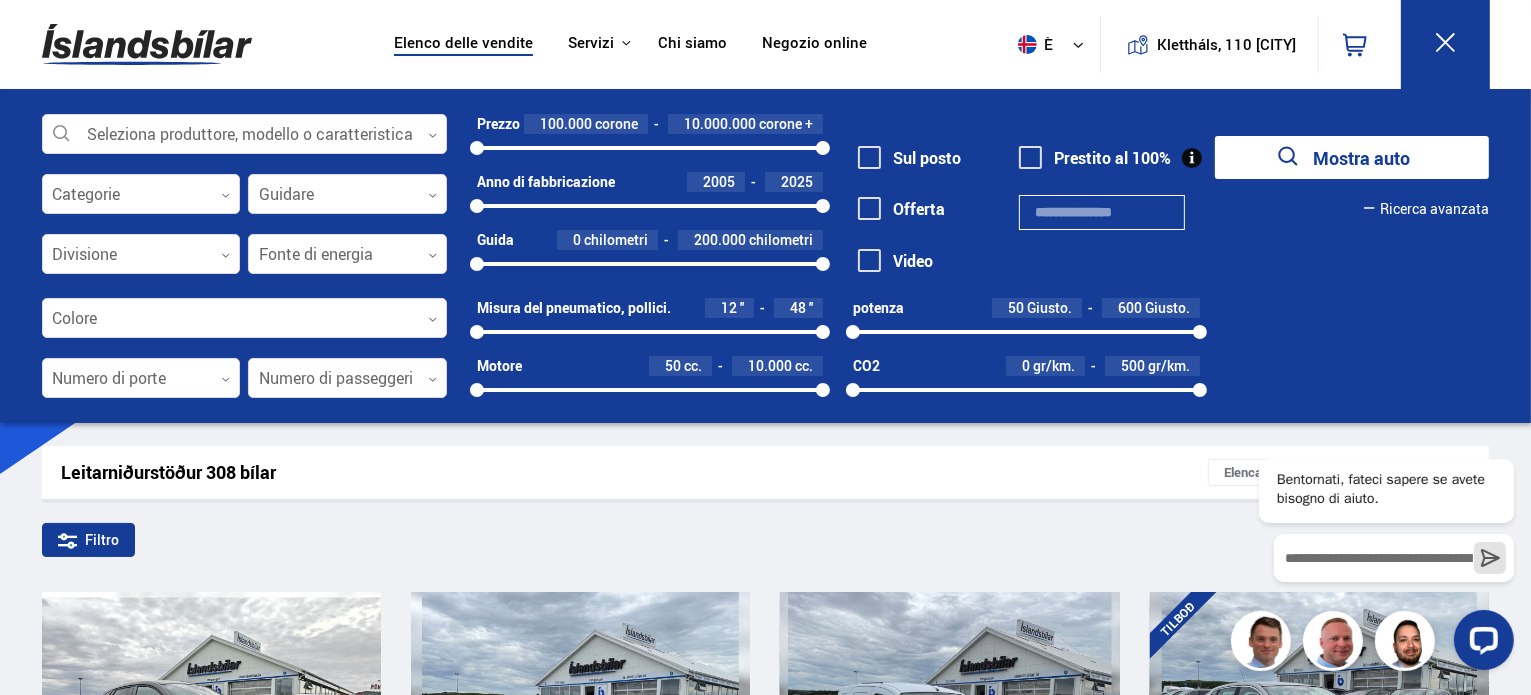 click on "Filtro" at bounding box center (766, 544) 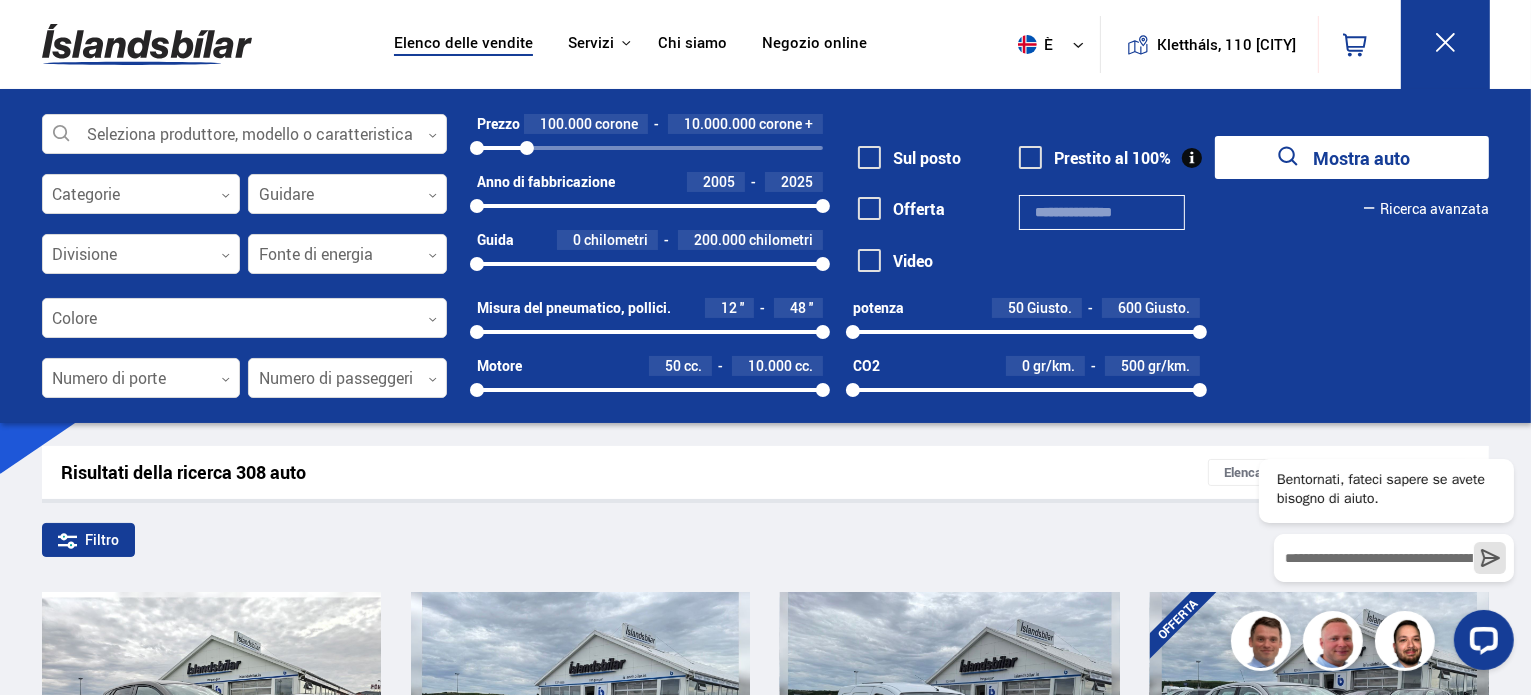 drag, startPoint x: 823, startPoint y: 147, endPoint x: 528, endPoint y: 136, distance: 295.20502 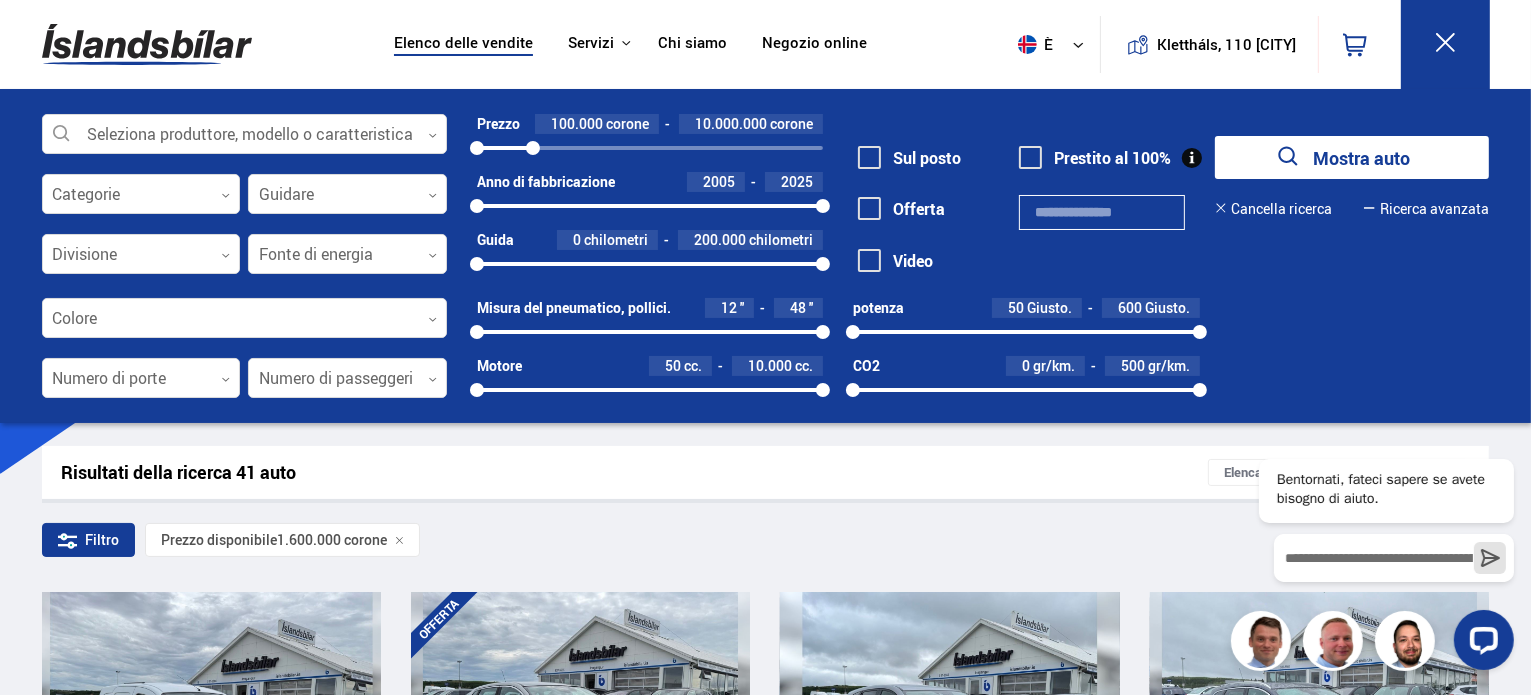 click at bounding box center (533, 148) 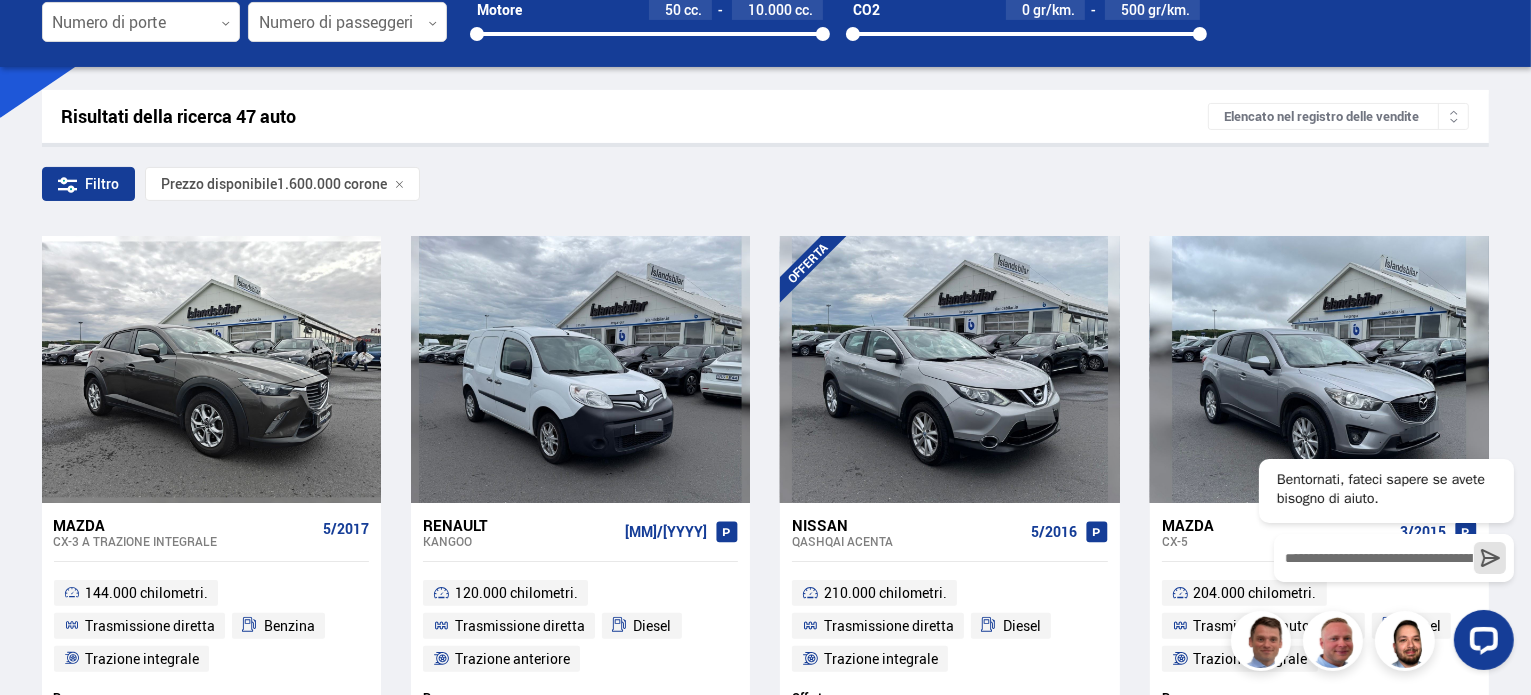 scroll, scrollTop: 346, scrollLeft: 0, axis: vertical 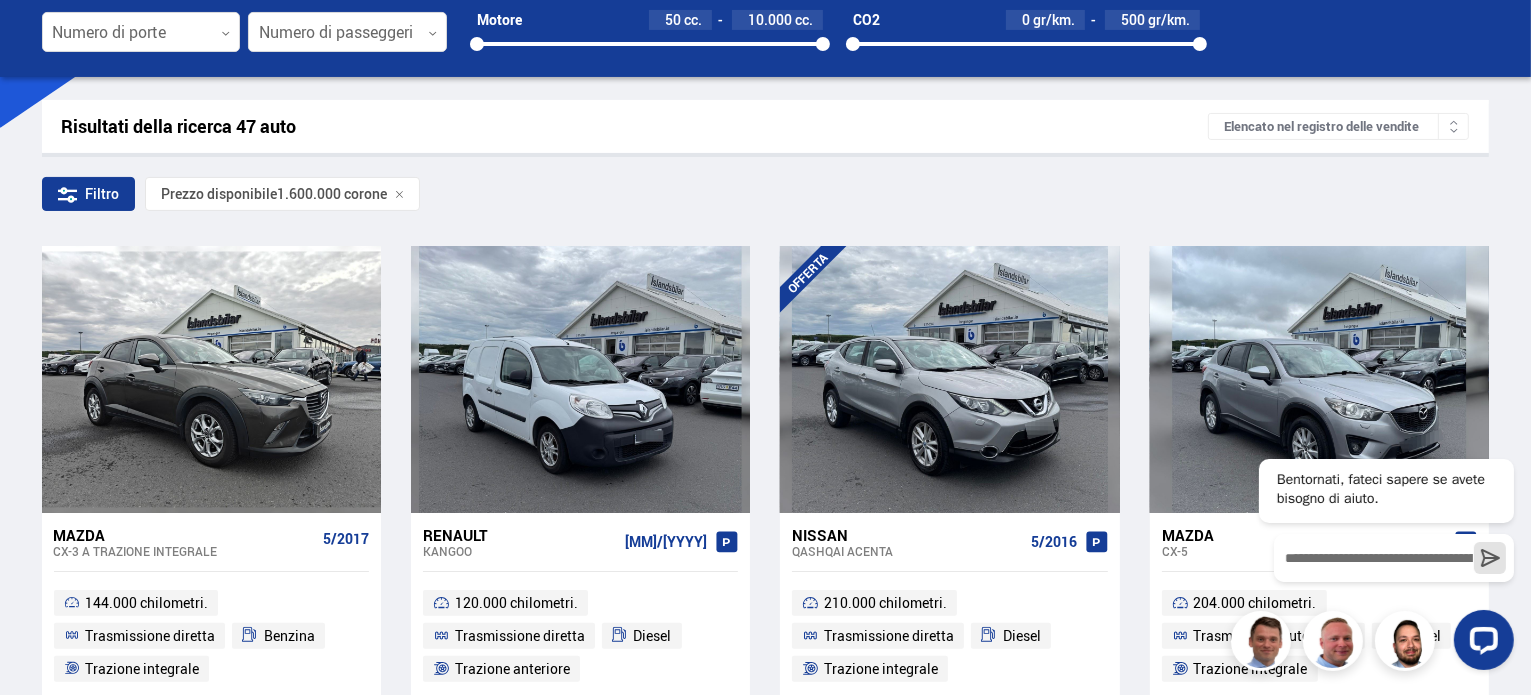click on "Elencato nel registro delle vendite" at bounding box center (1338, 126) 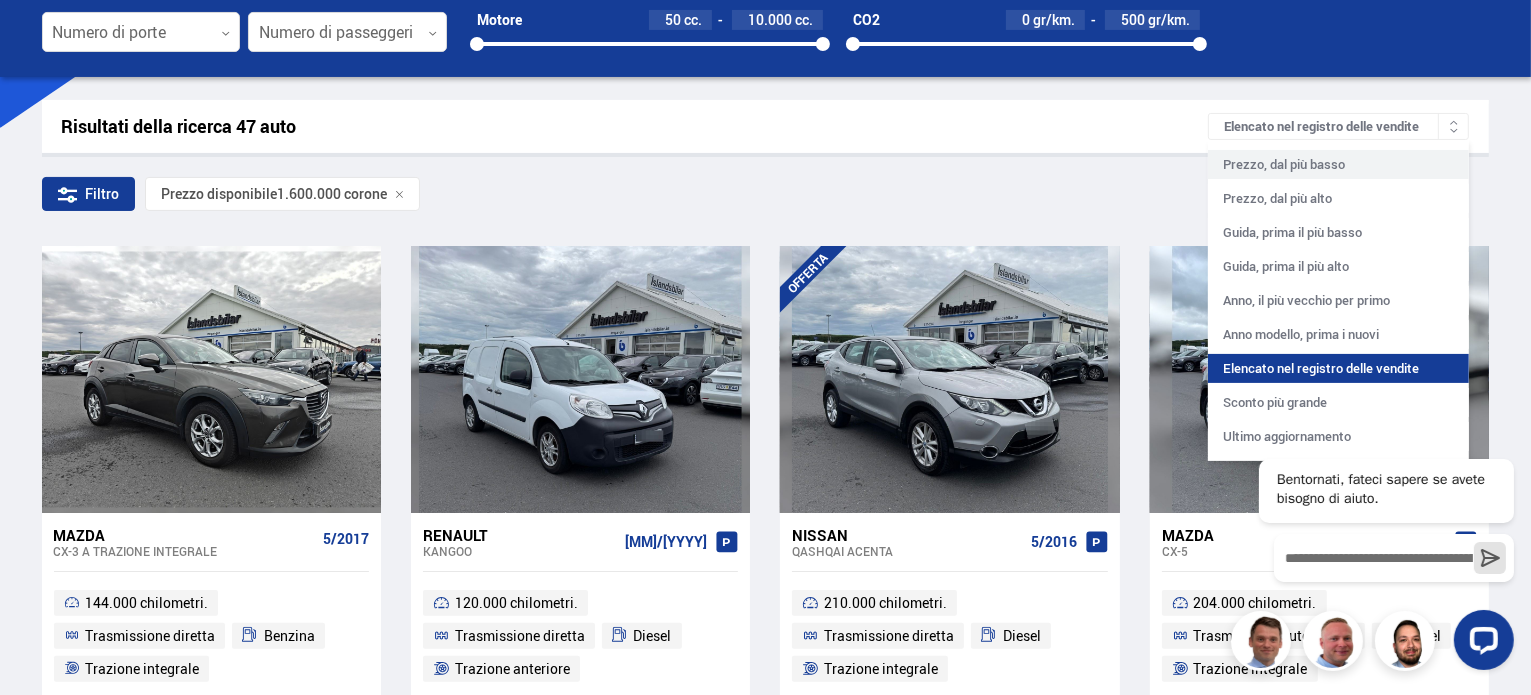 click on "Prezzo, dal più basso" at bounding box center (1284, 164) 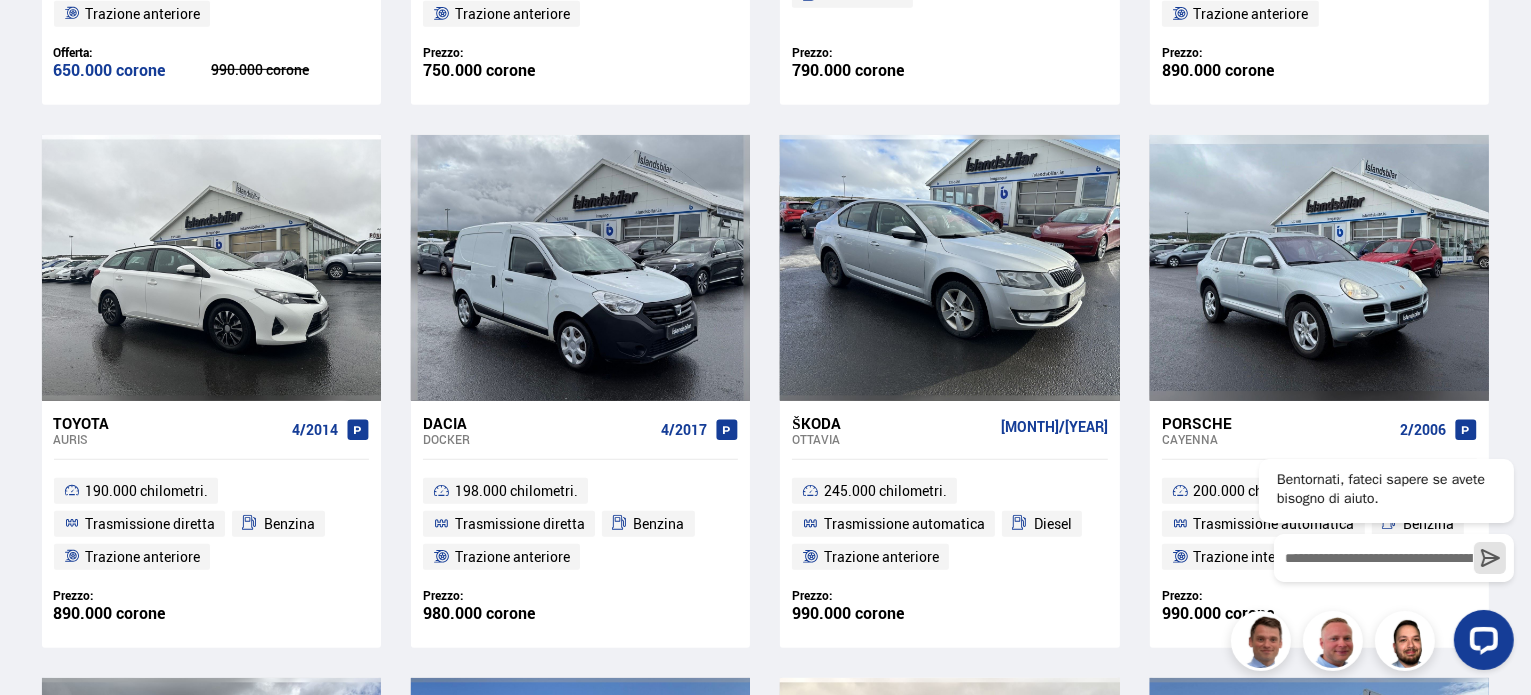 scroll, scrollTop: 1021, scrollLeft: 0, axis: vertical 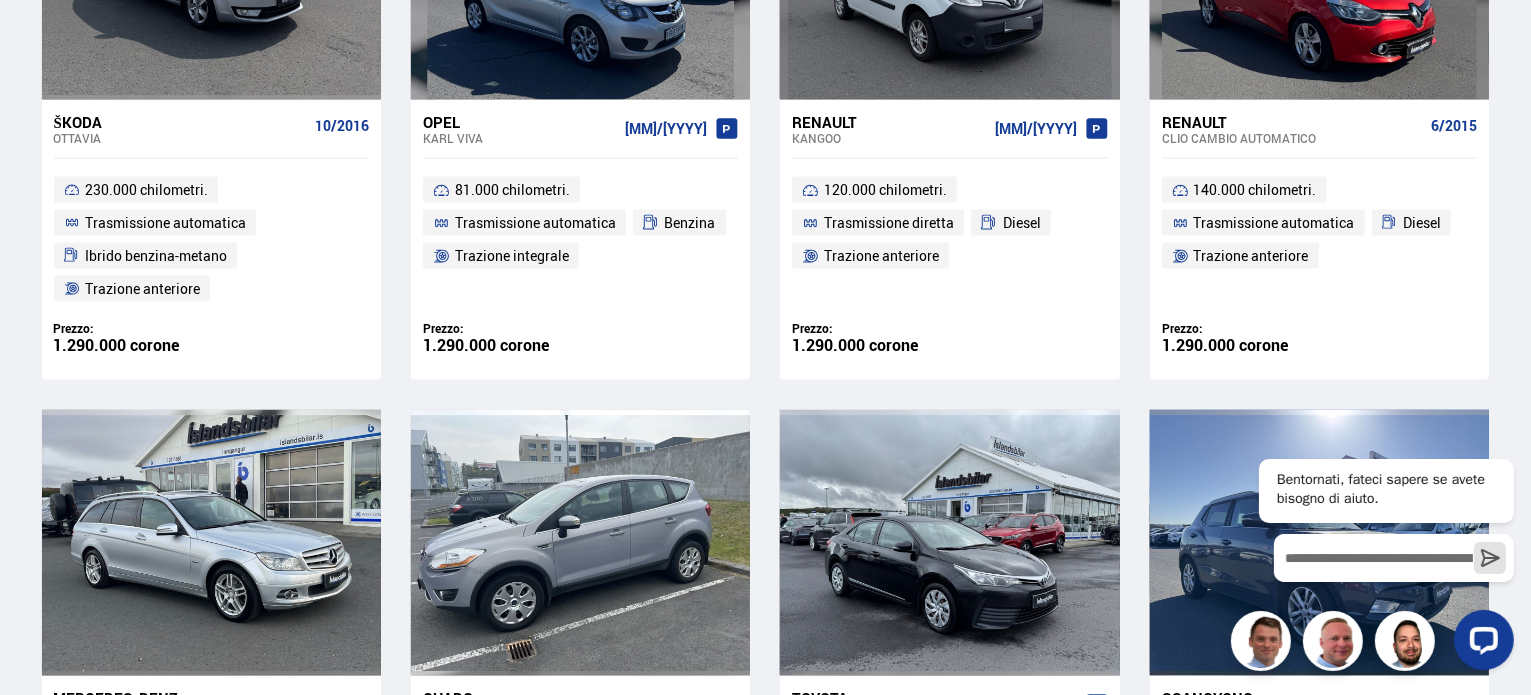 drag, startPoint x: 1528, startPoint y: 499, endPoint x: 1535, endPoint y: 483, distance: 17.464249 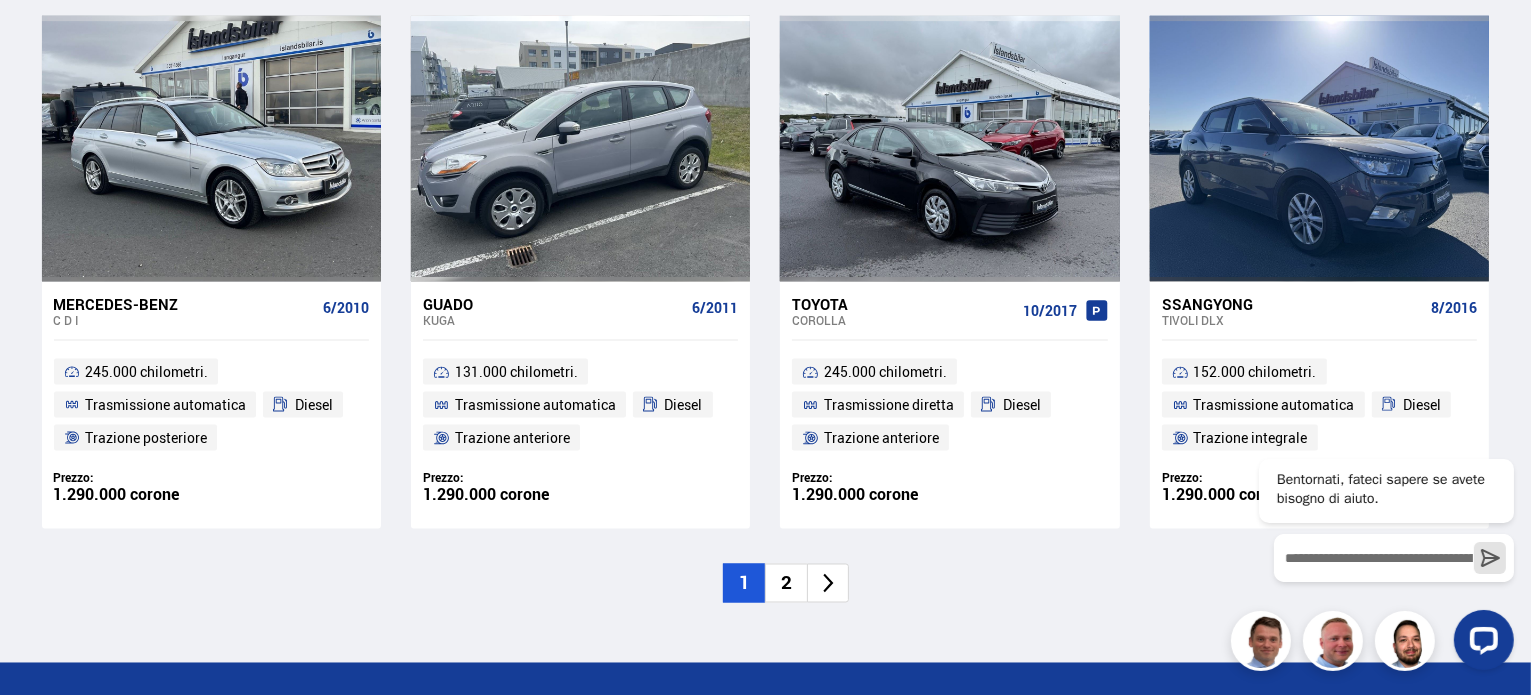 scroll, scrollTop: 3355, scrollLeft: 0, axis: vertical 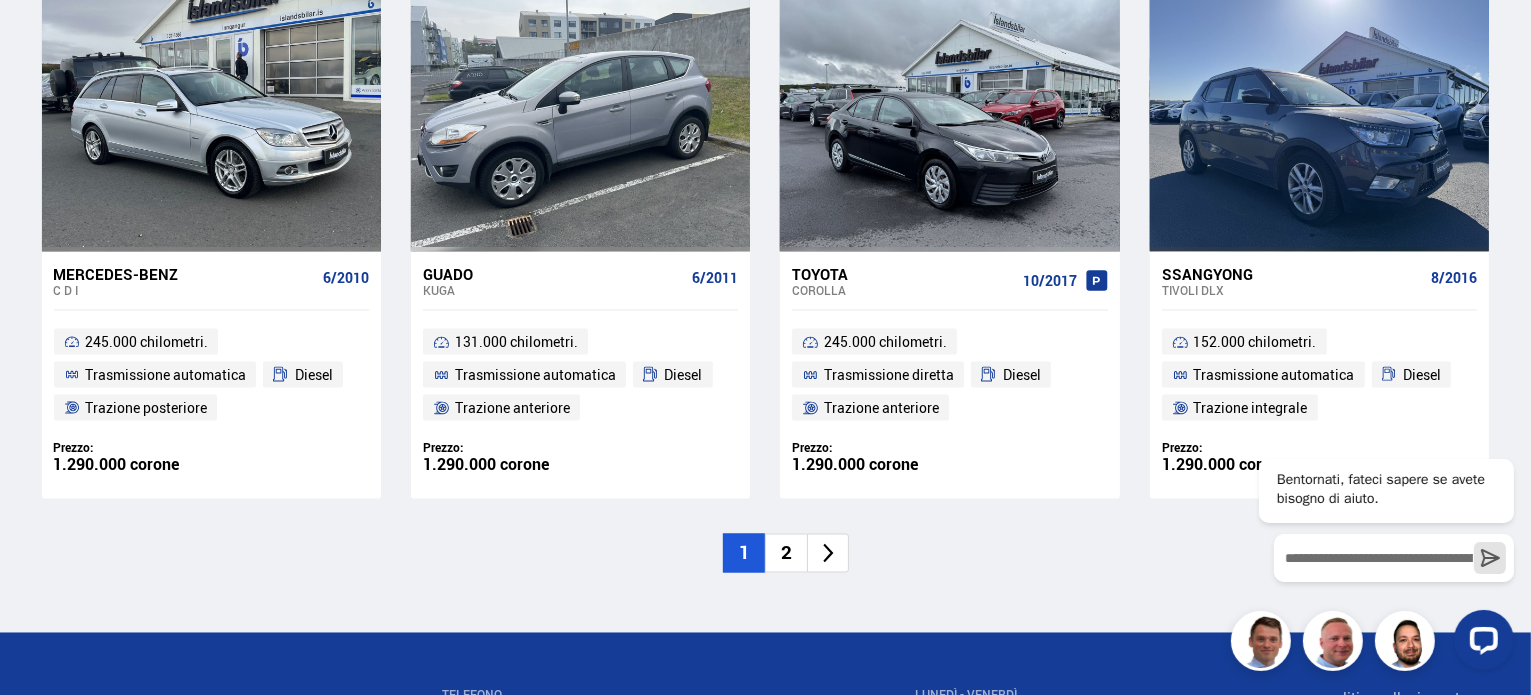 click on "2" at bounding box center [786, 553] 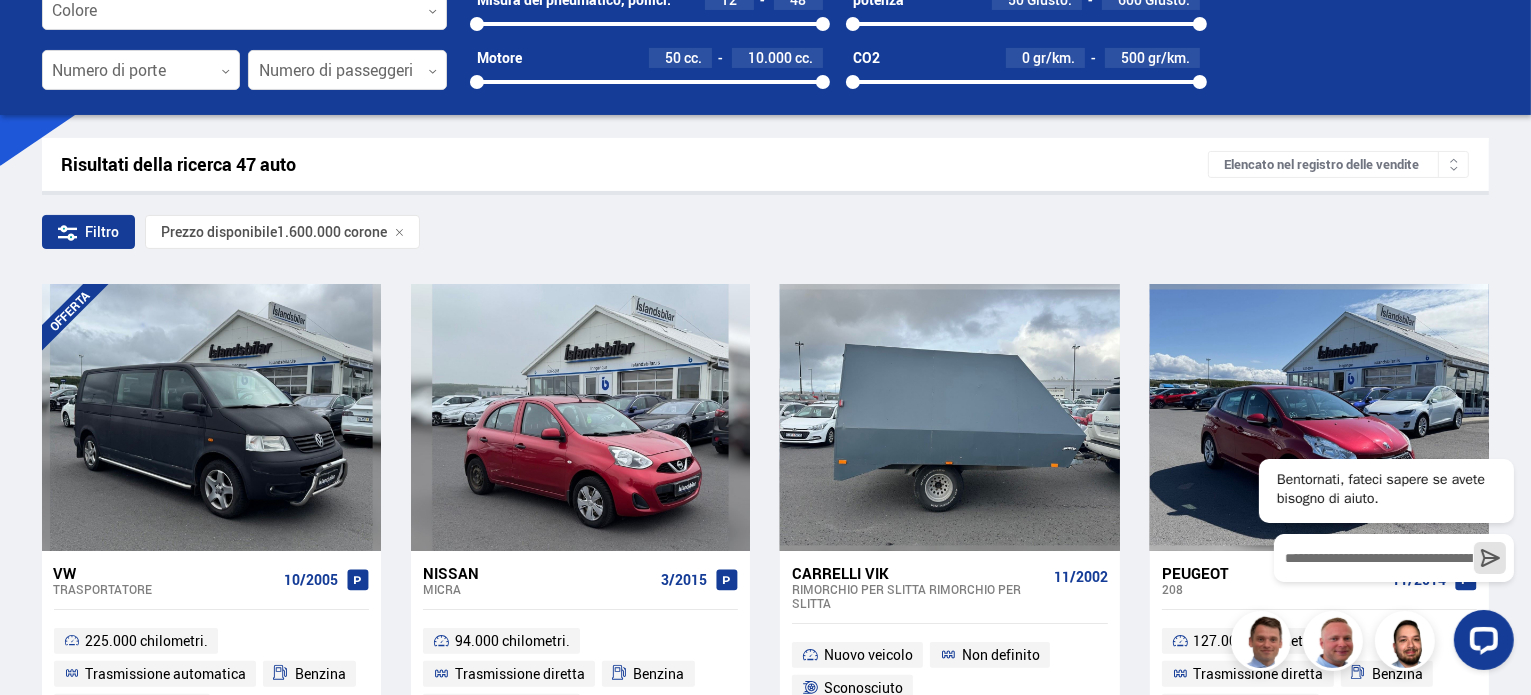 scroll, scrollTop: 168, scrollLeft: 0, axis: vertical 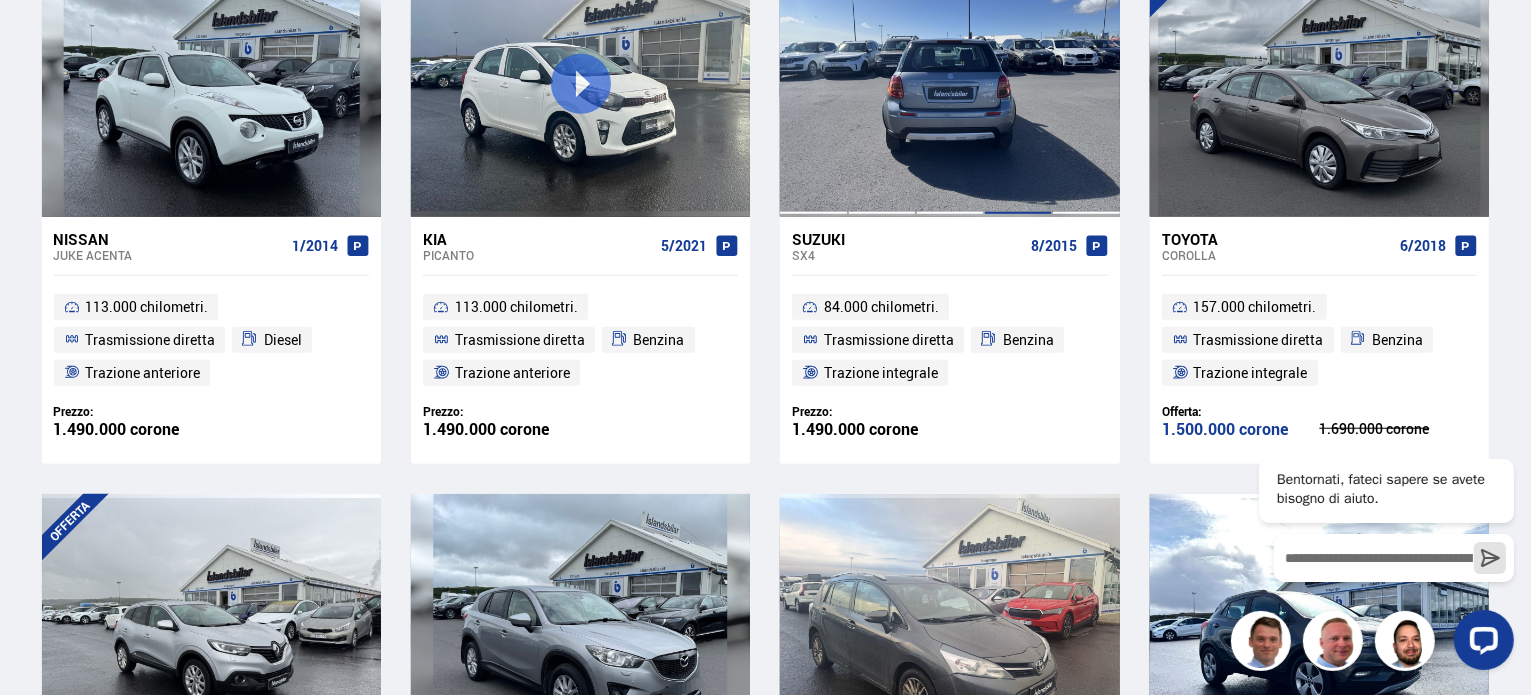 click at bounding box center [1018, 84] 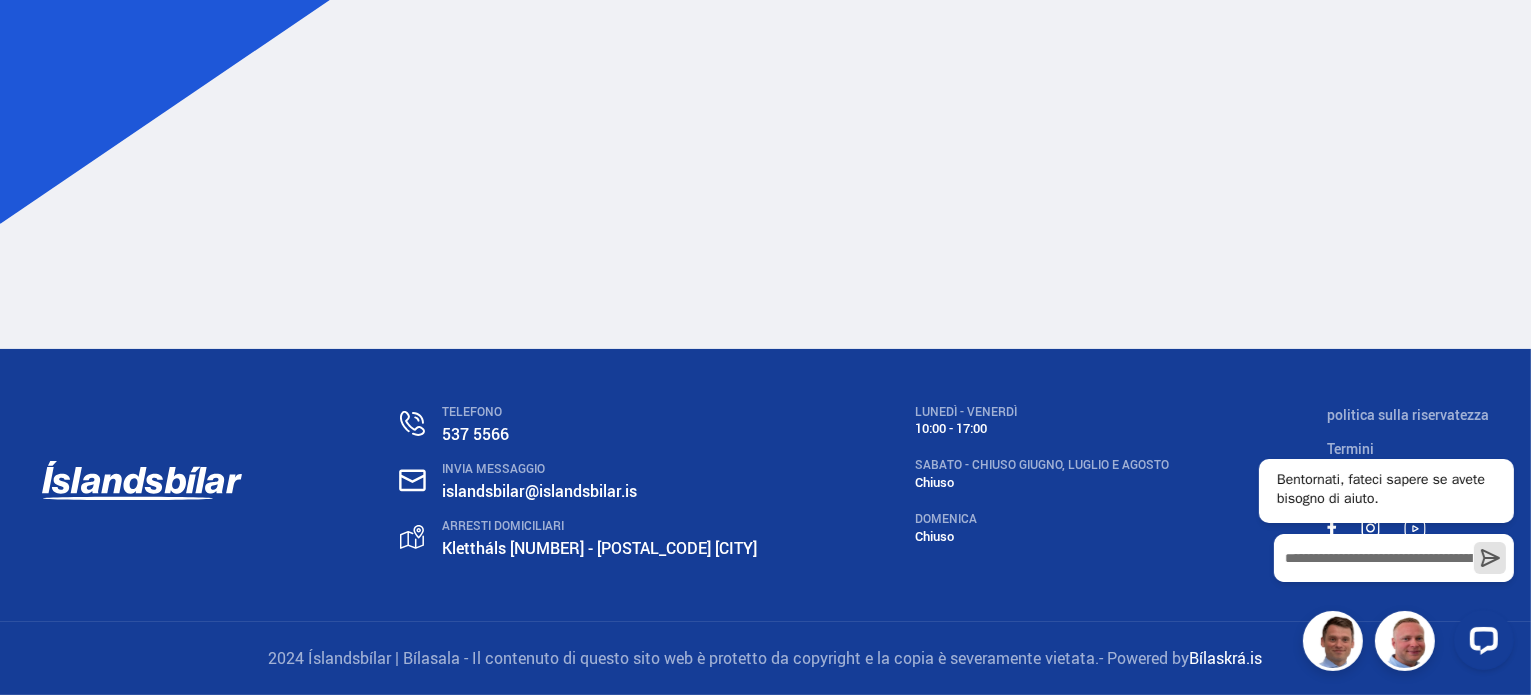 scroll, scrollTop: 0, scrollLeft: 0, axis: both 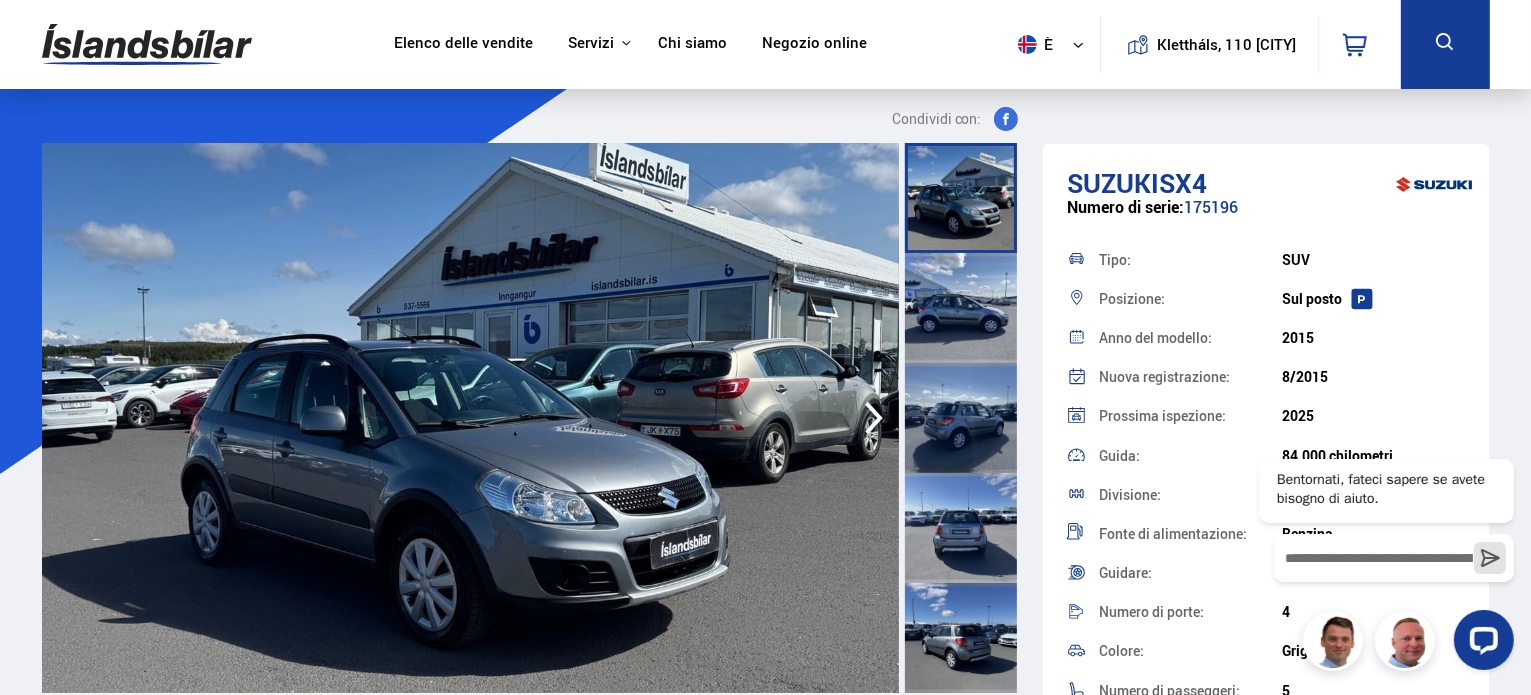 click 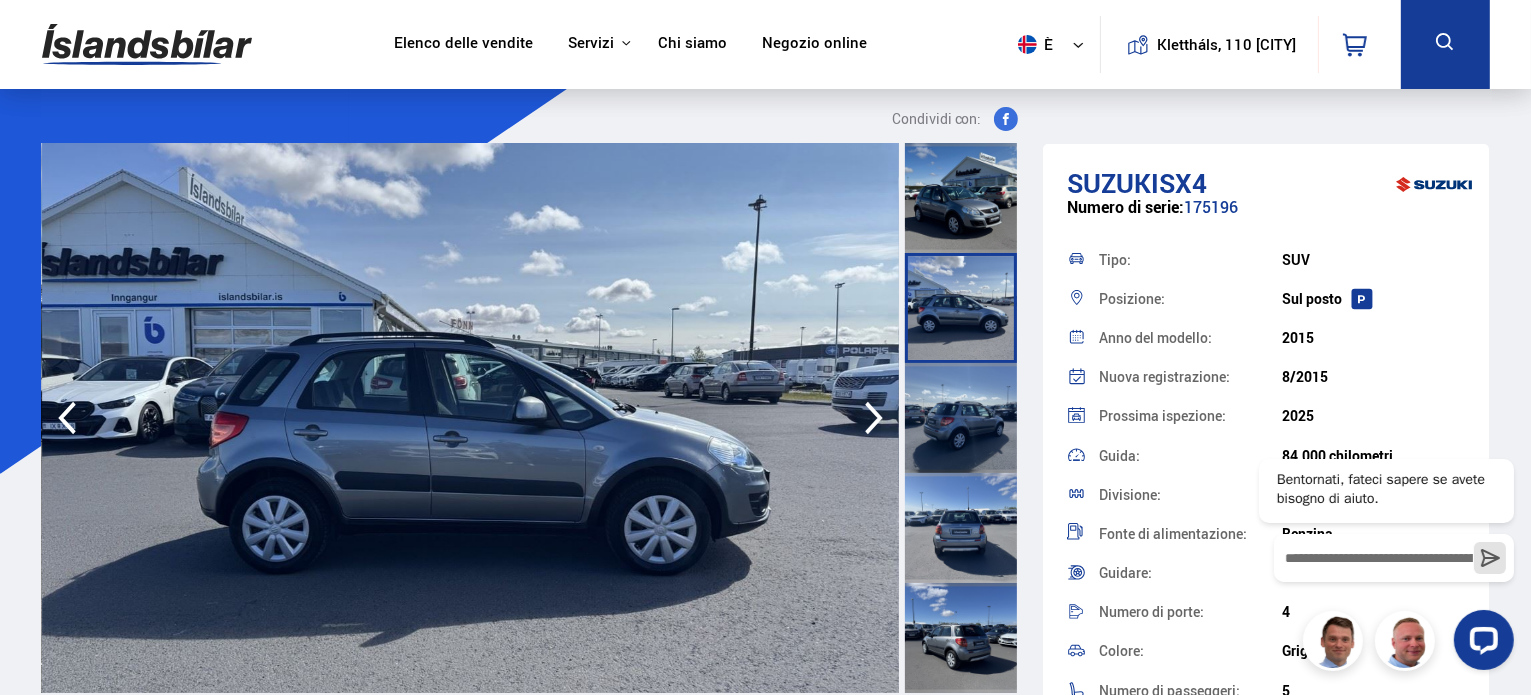 click 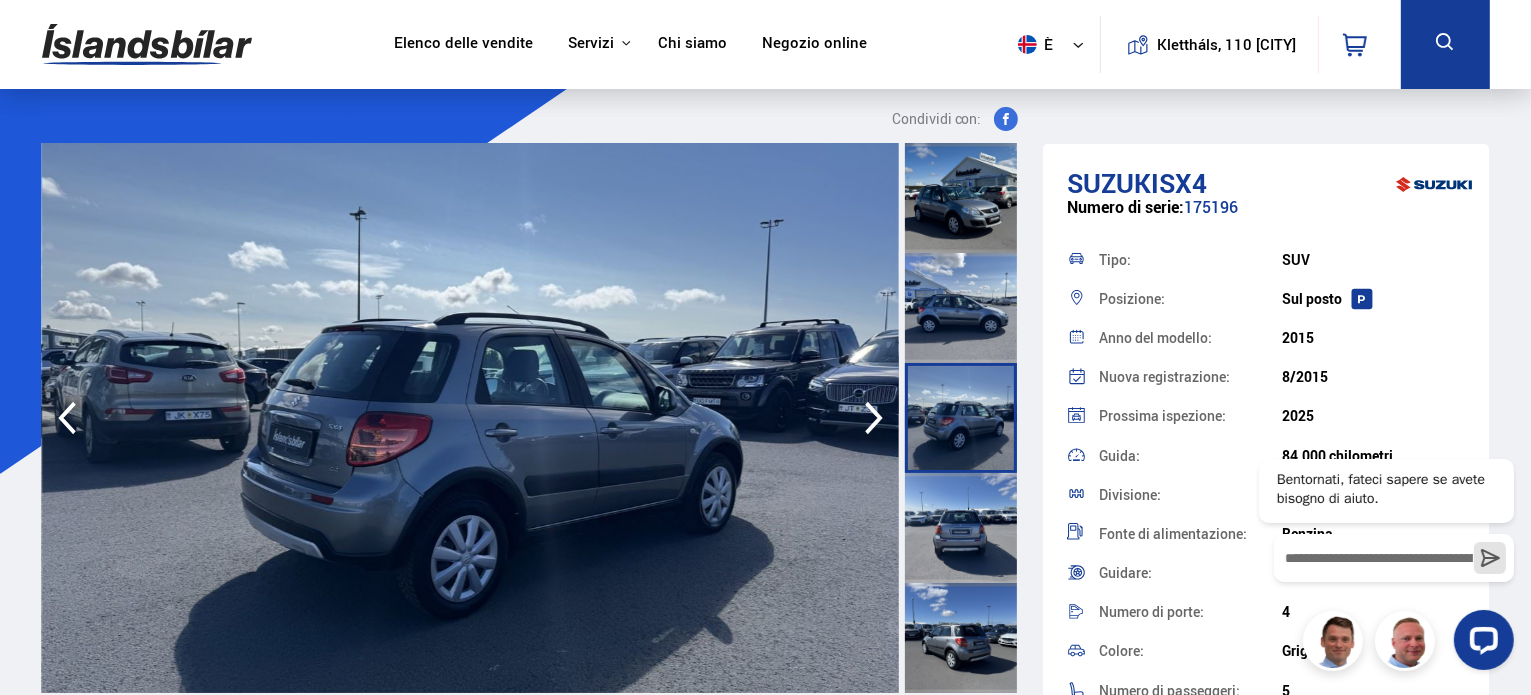 click 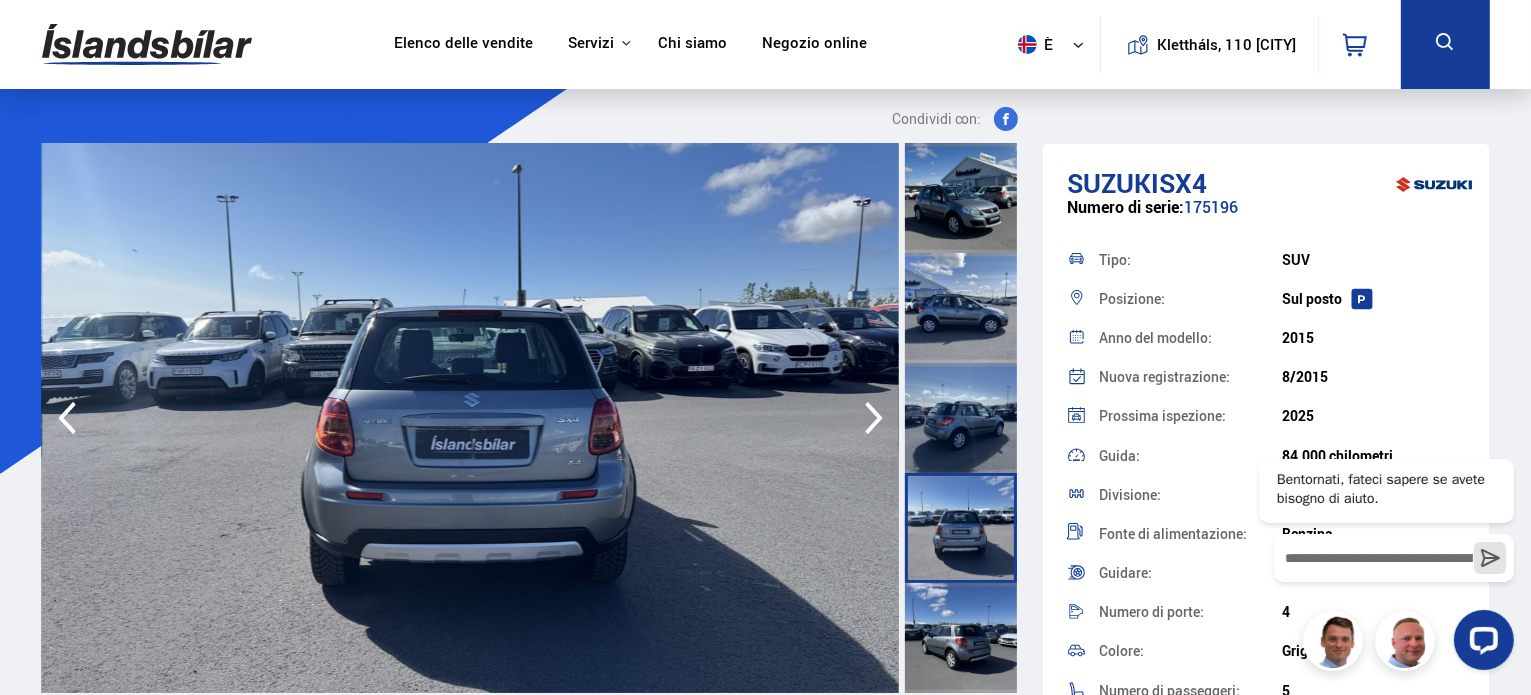 click 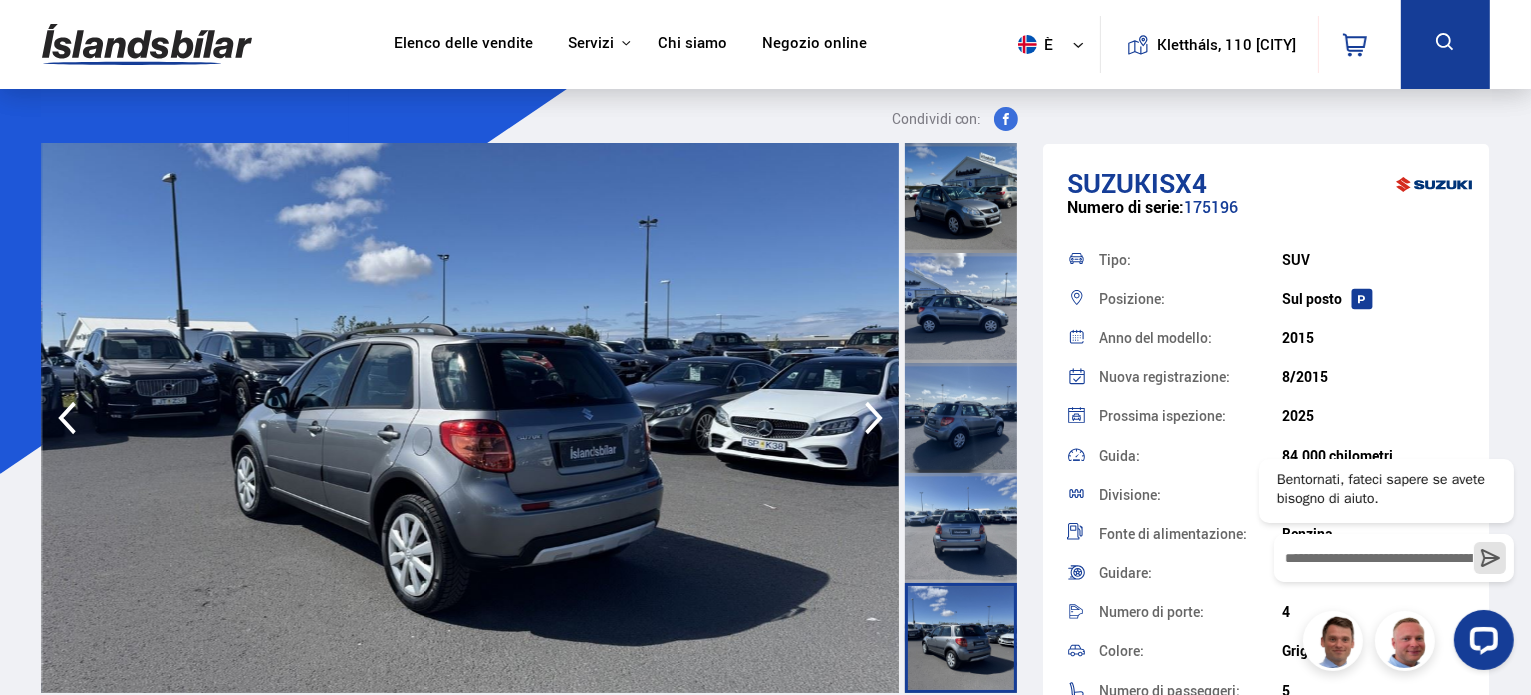 click 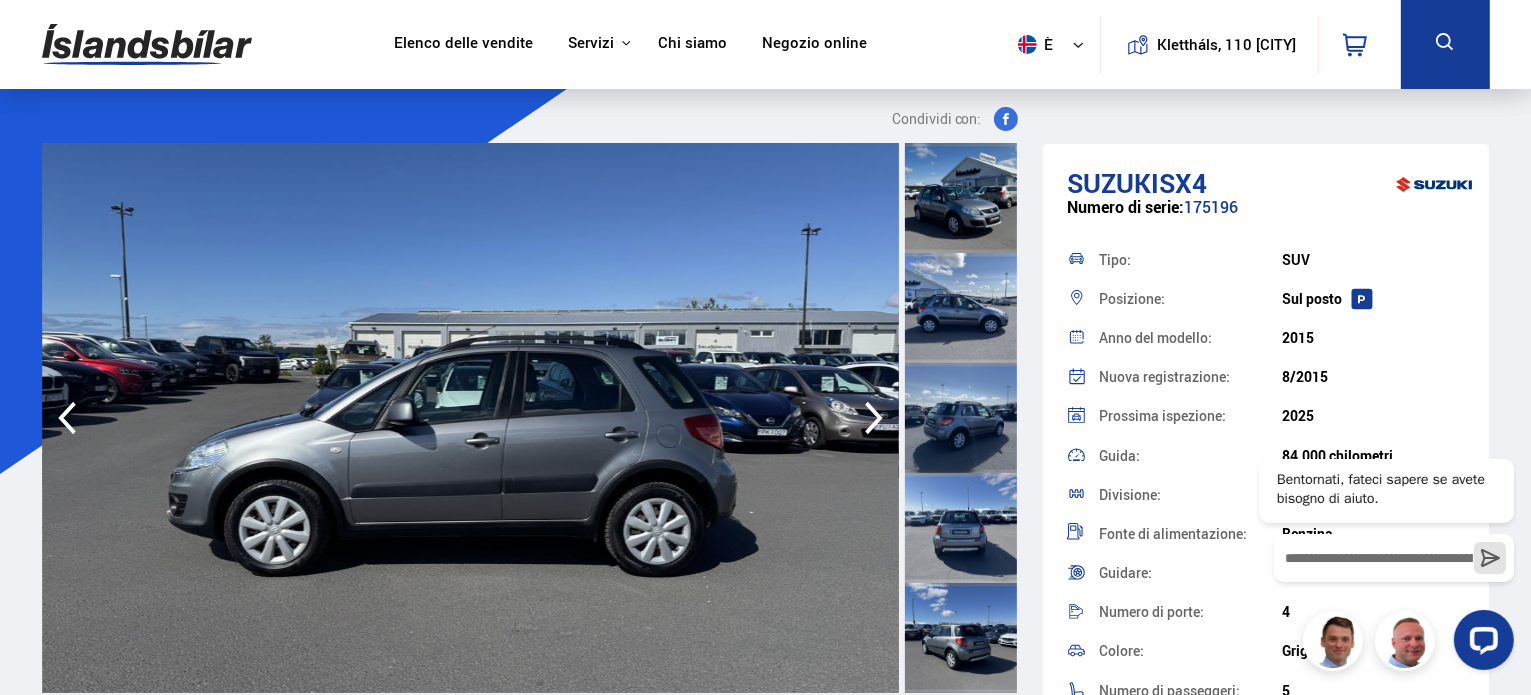 click 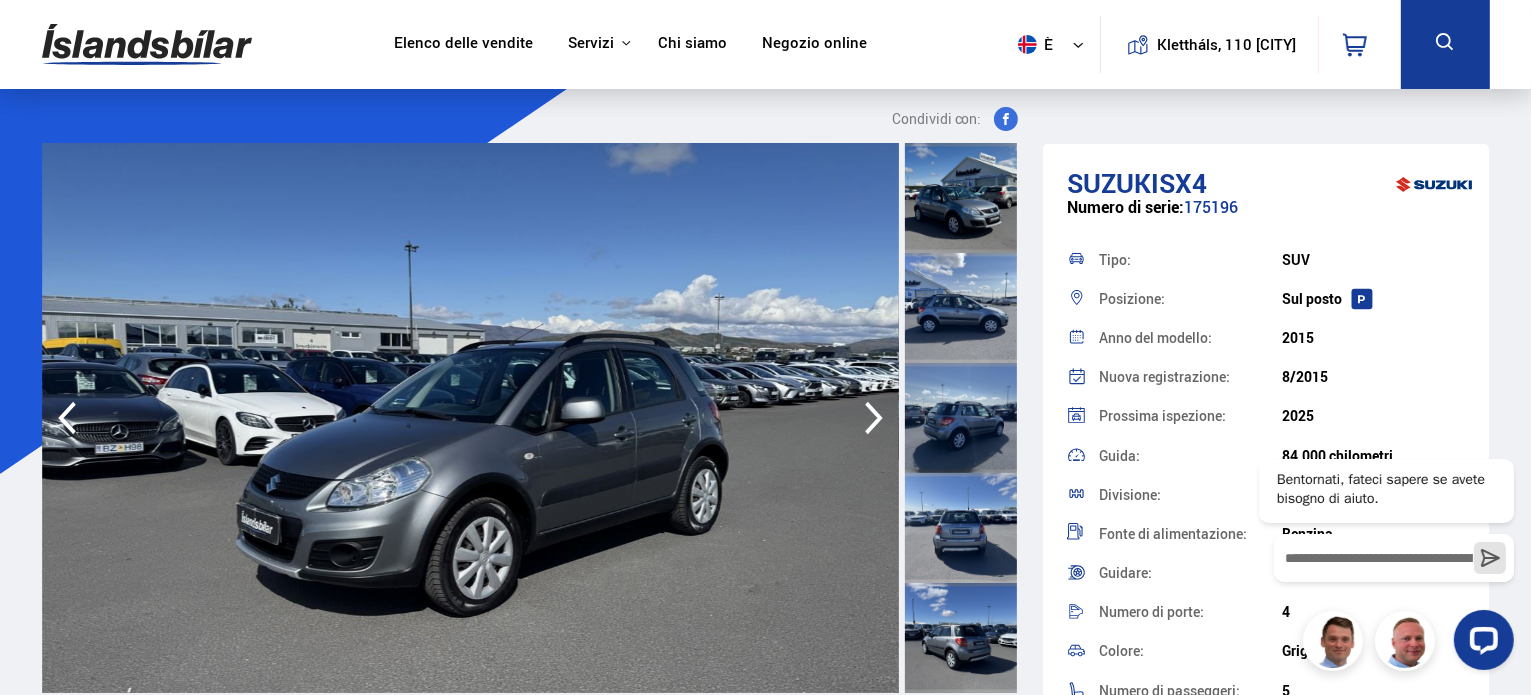 click 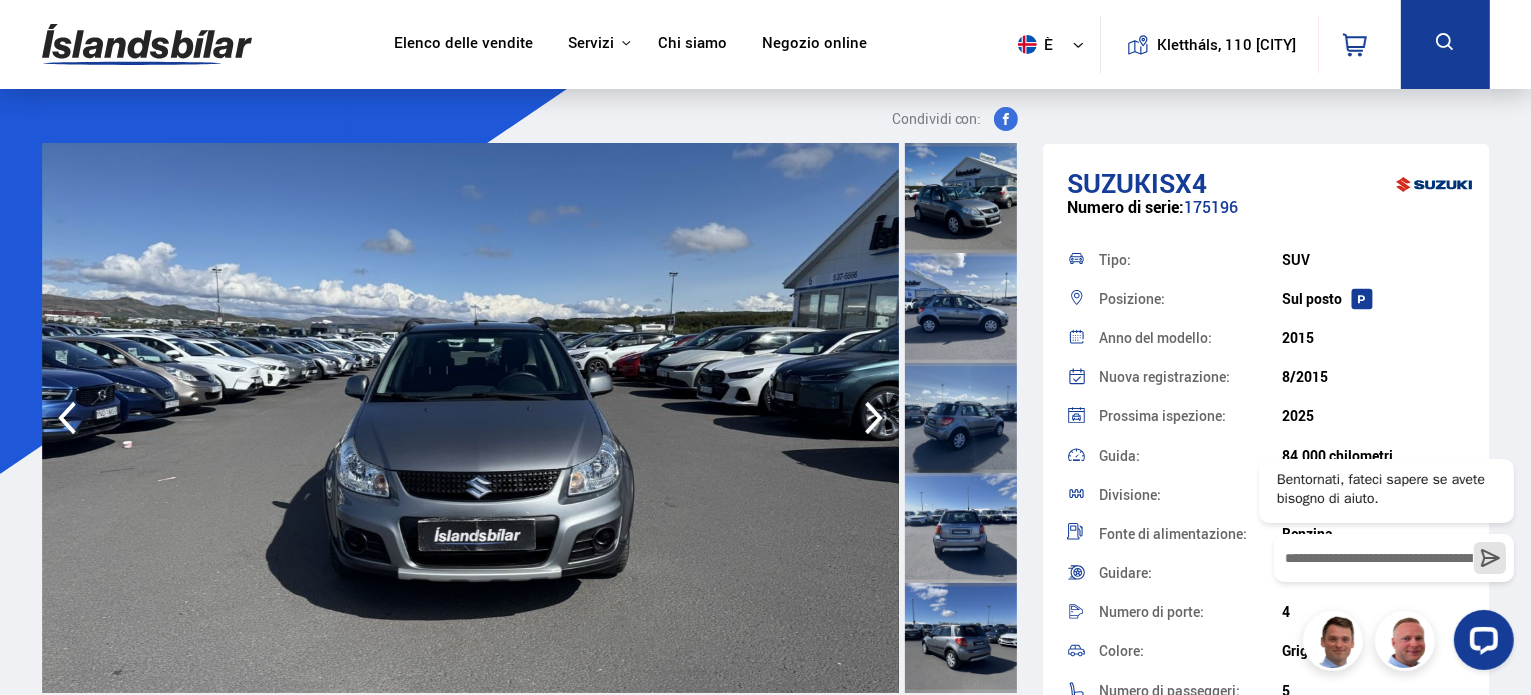 click 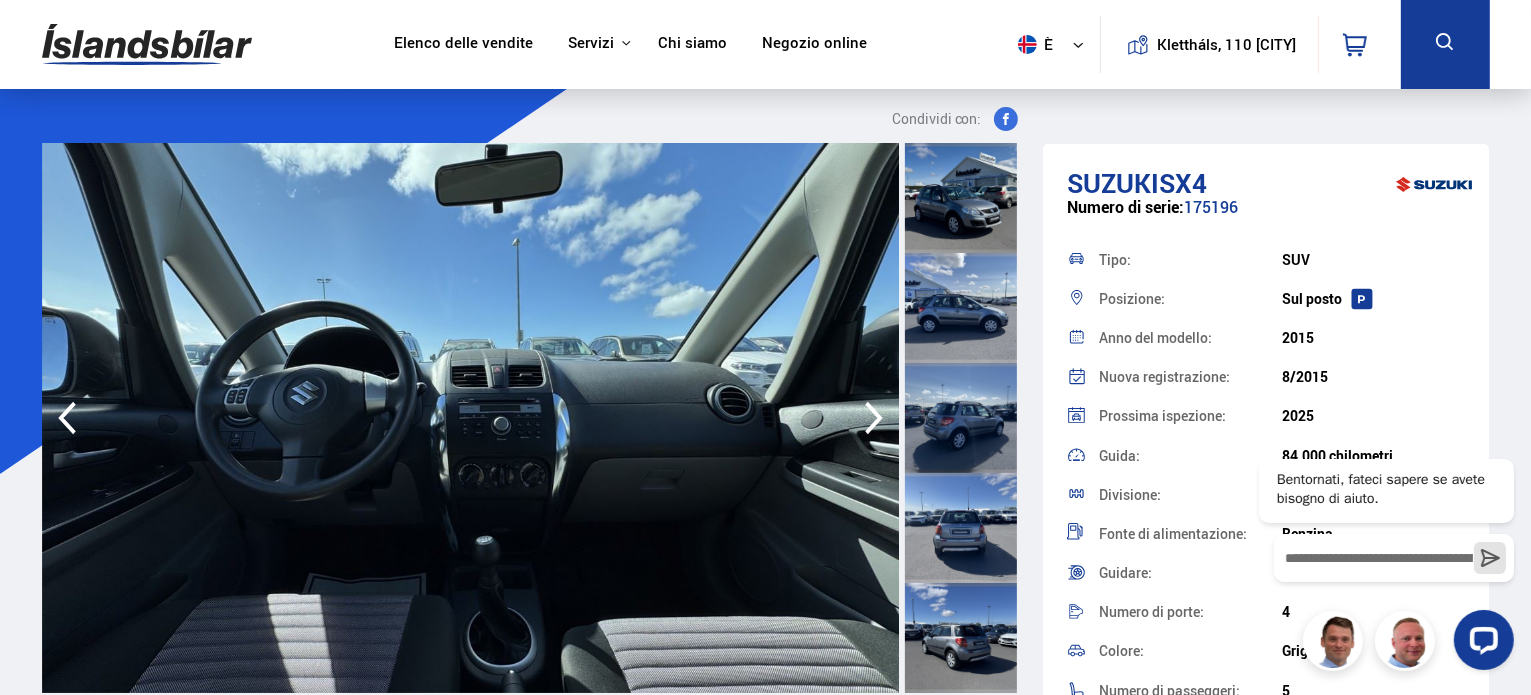 click 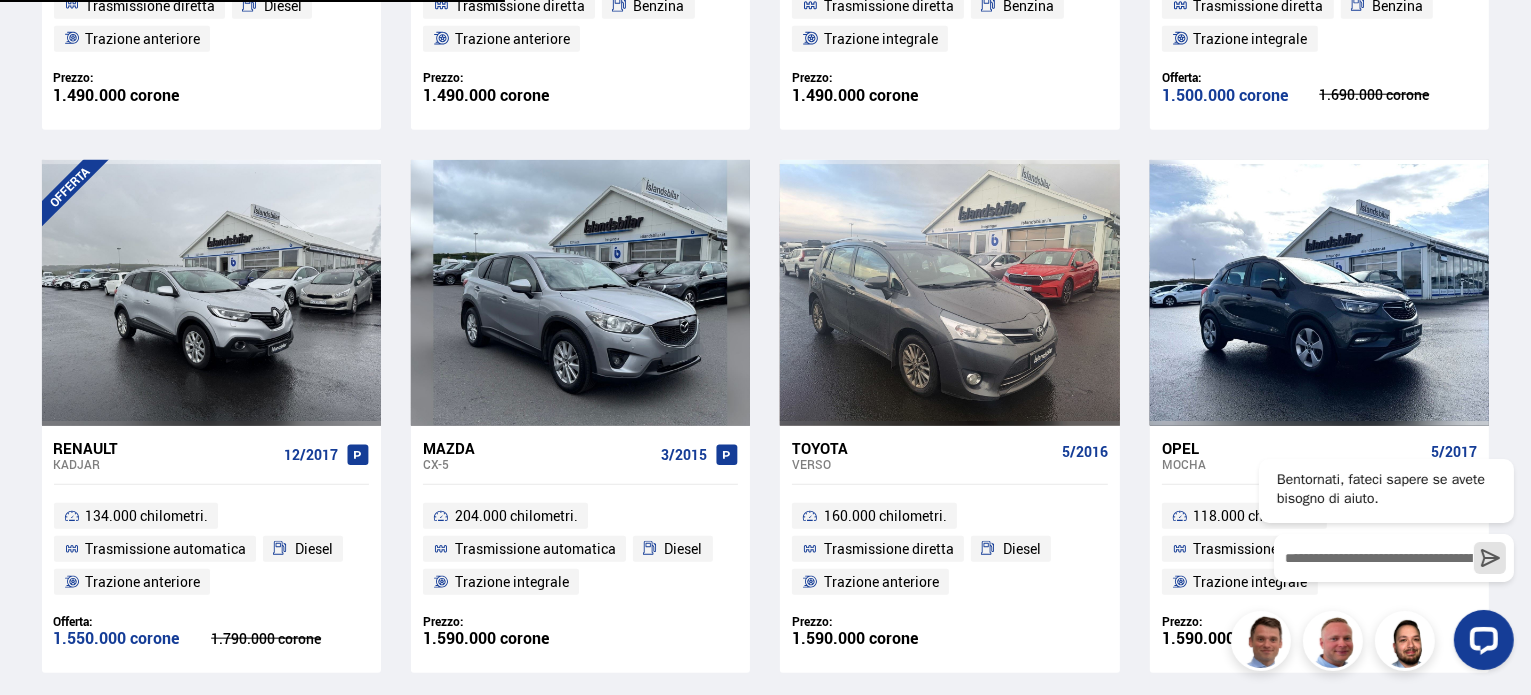 scroll, scrollTop: 2227, scrollLeft: 0, axis: vertical 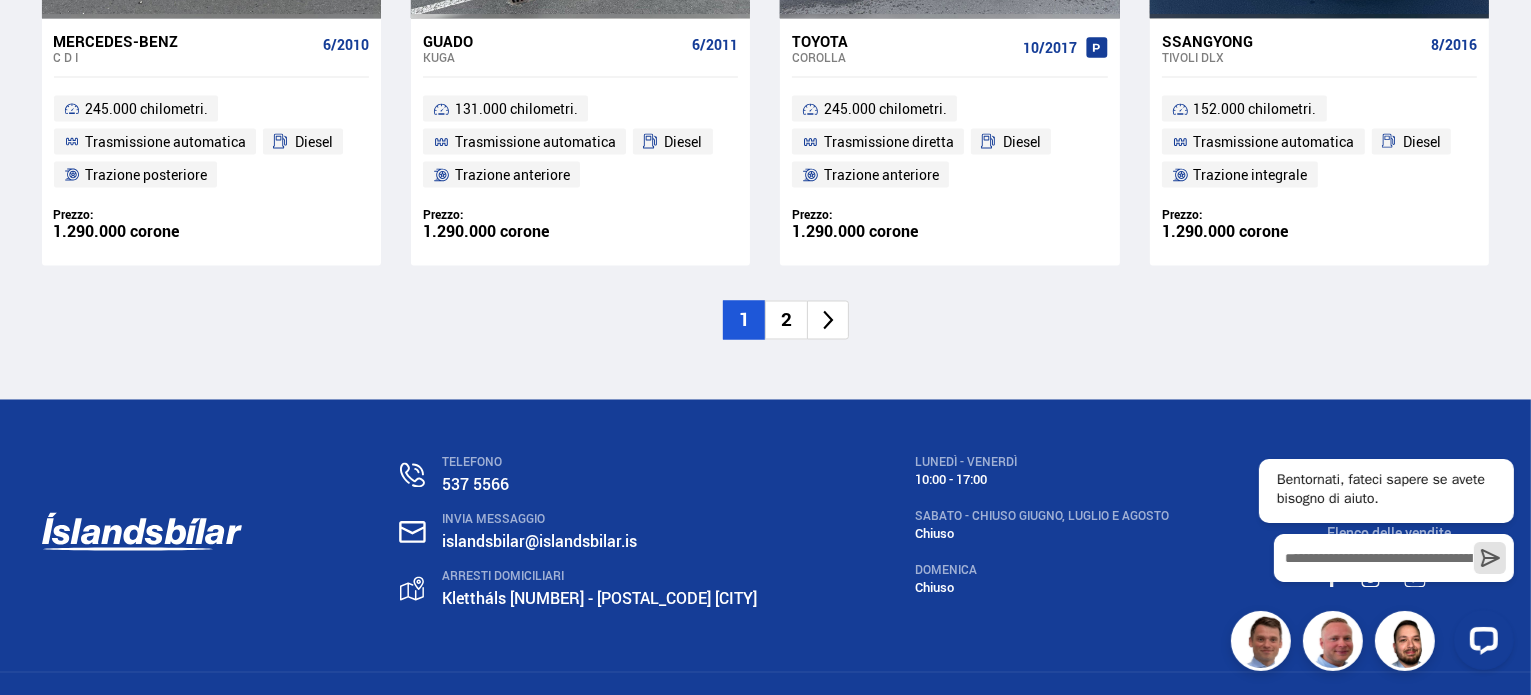 click on "2" at bounding box center [786, 320] 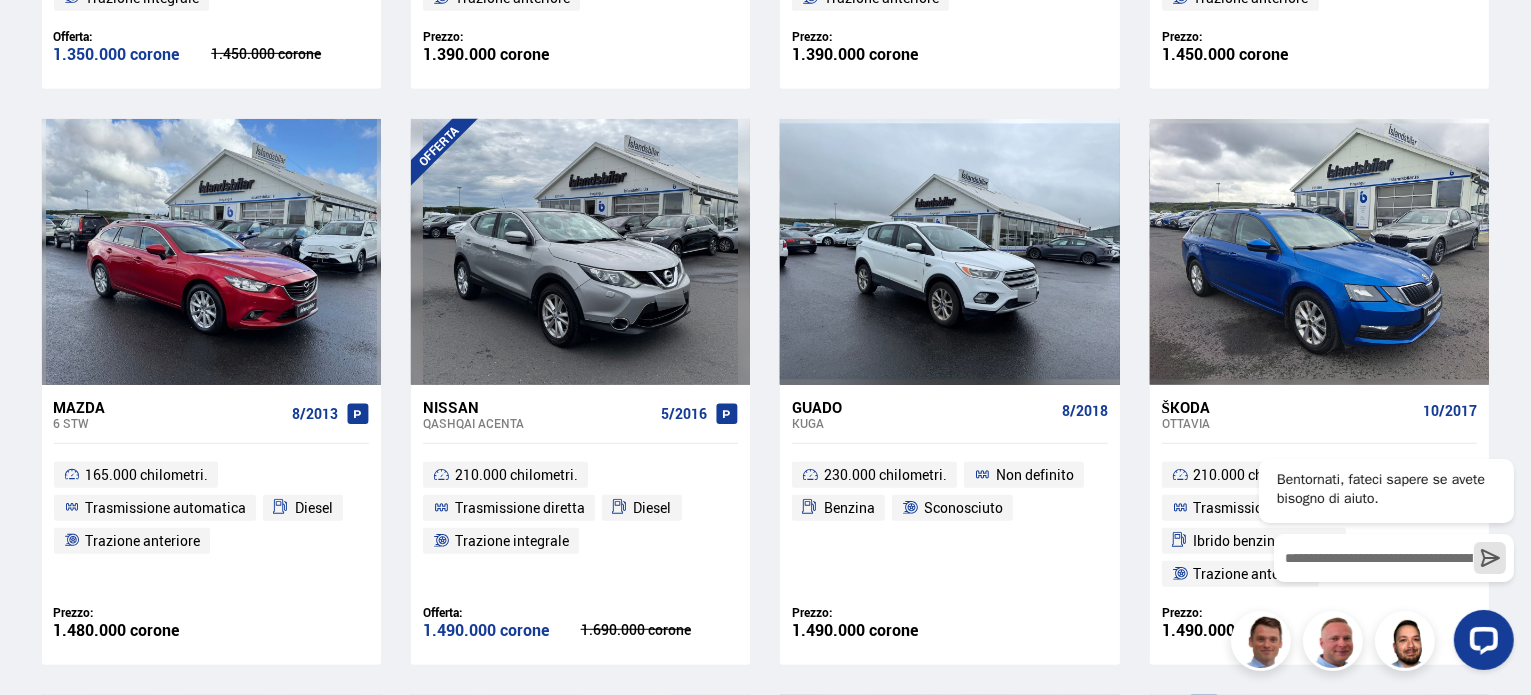 scroll, scrollTop: 1042, scrollLeft: 0, axis: vertical 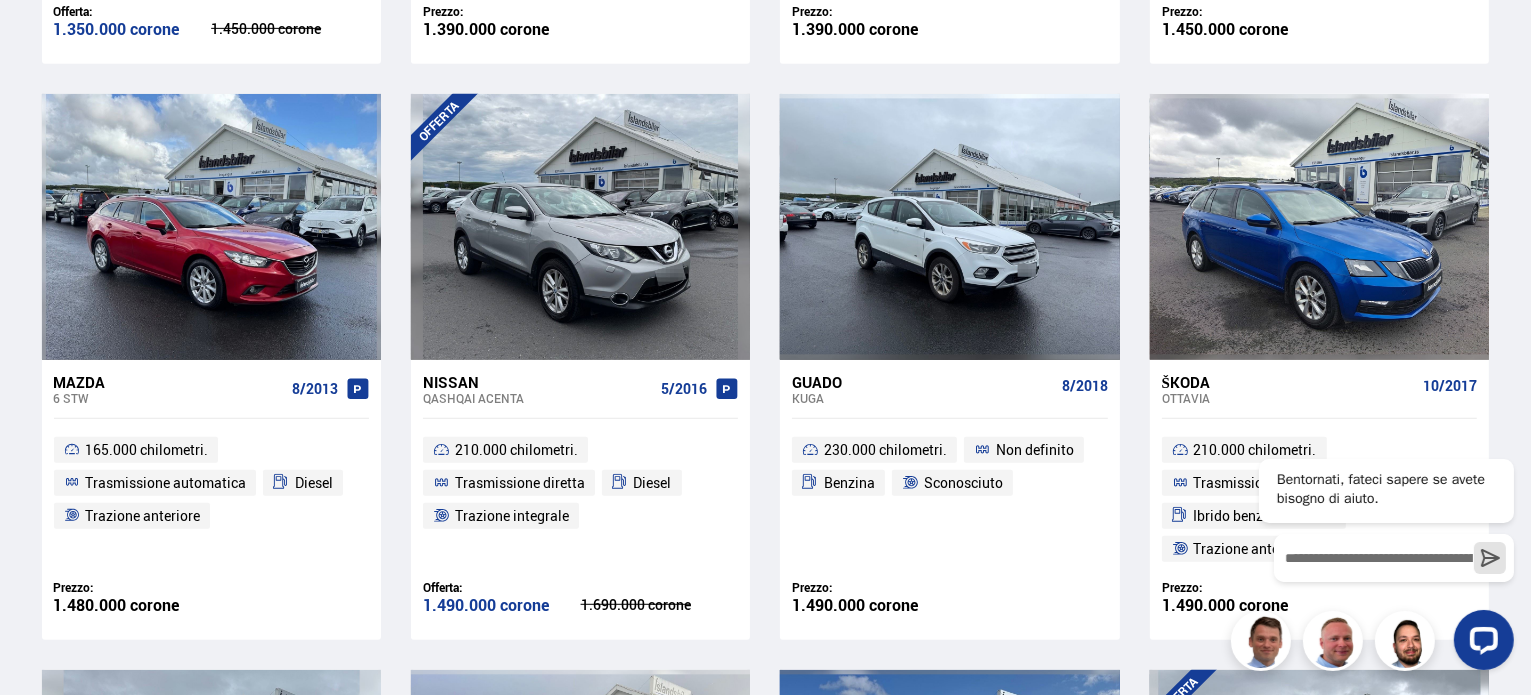 drag, startPoint x: 1530, startPoint y: 201, endPoint x: 1530, endPoint y: 213, distance: 12 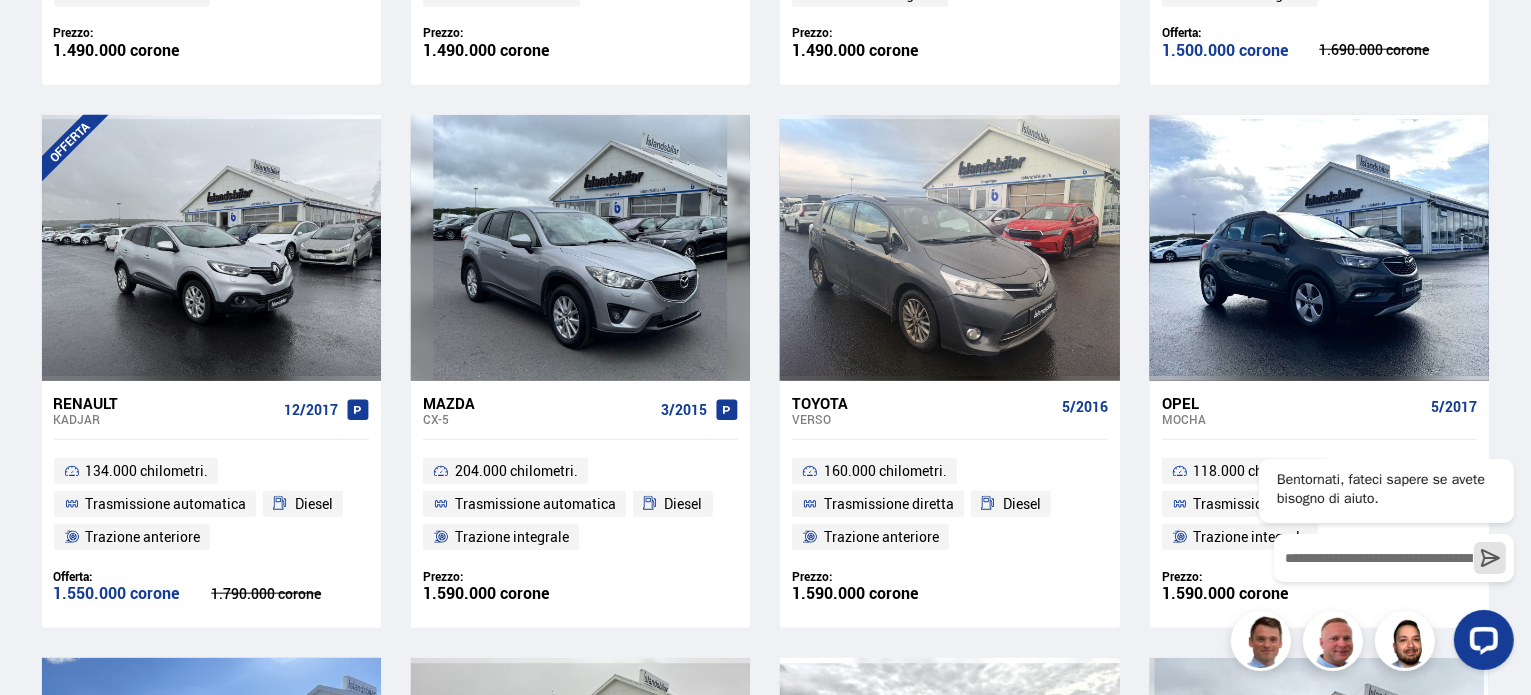 scroll, scrollTop: 2145, scrollLeft: 0, axis: vertical 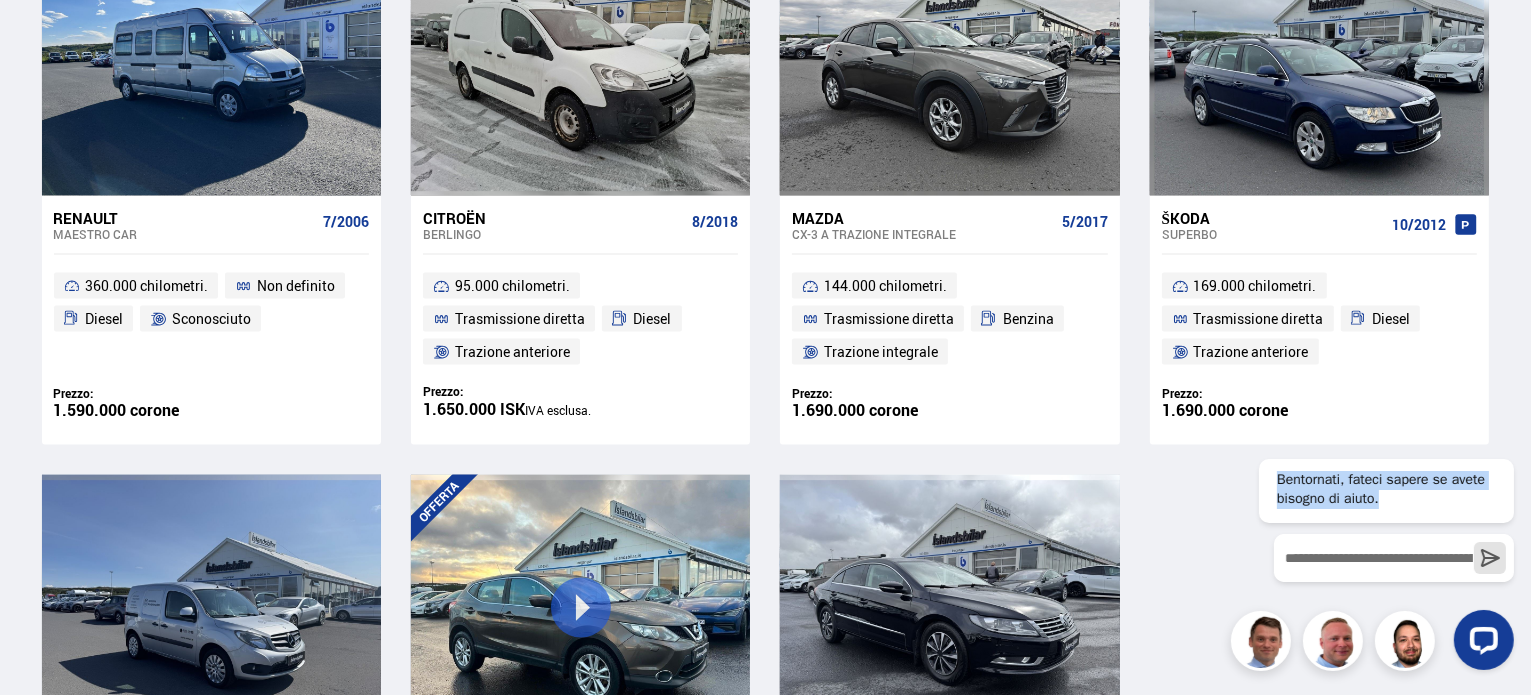 drag, startPoint x: 1520, startPoint y: 506, endPoint x: 1534, endPoint y: 465, distance: 43.32436 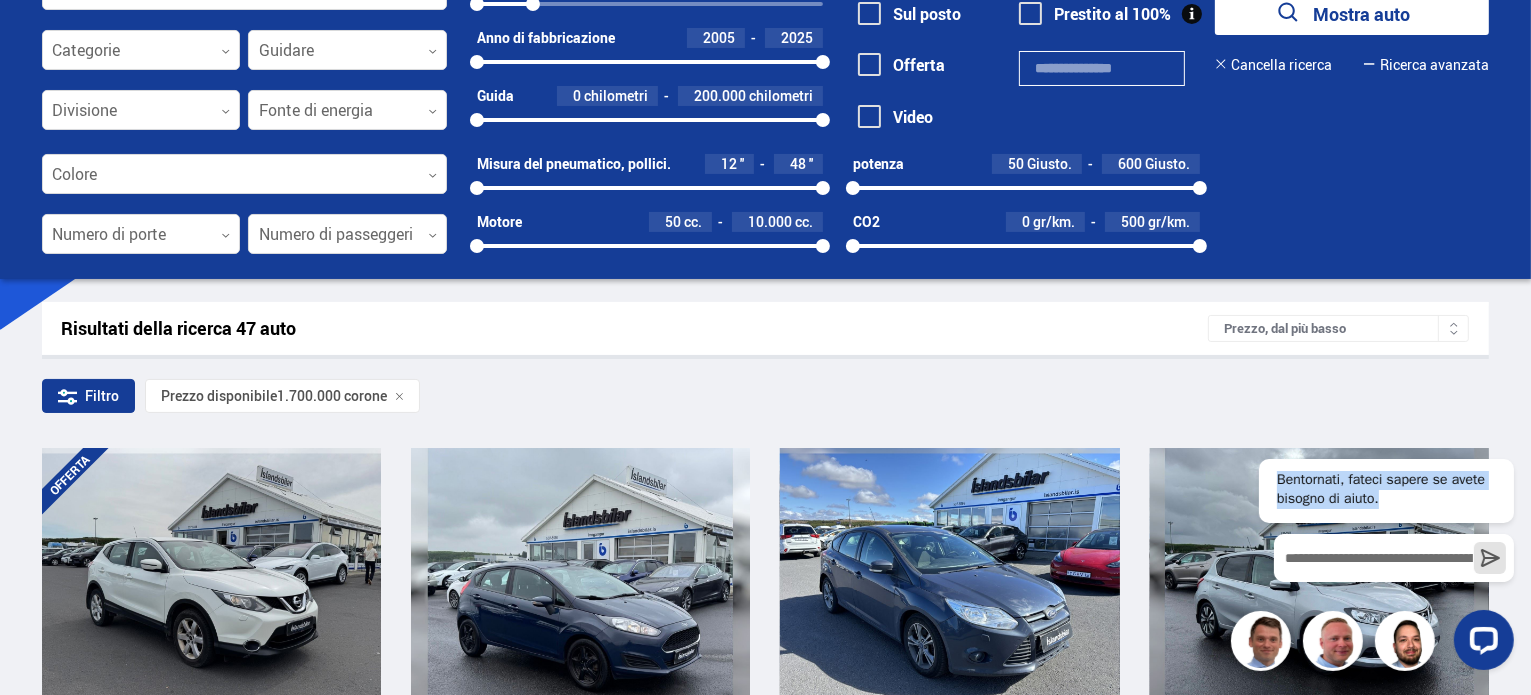 scroll, scrollTop: 75, scrollLeft: 0, axis: vertical 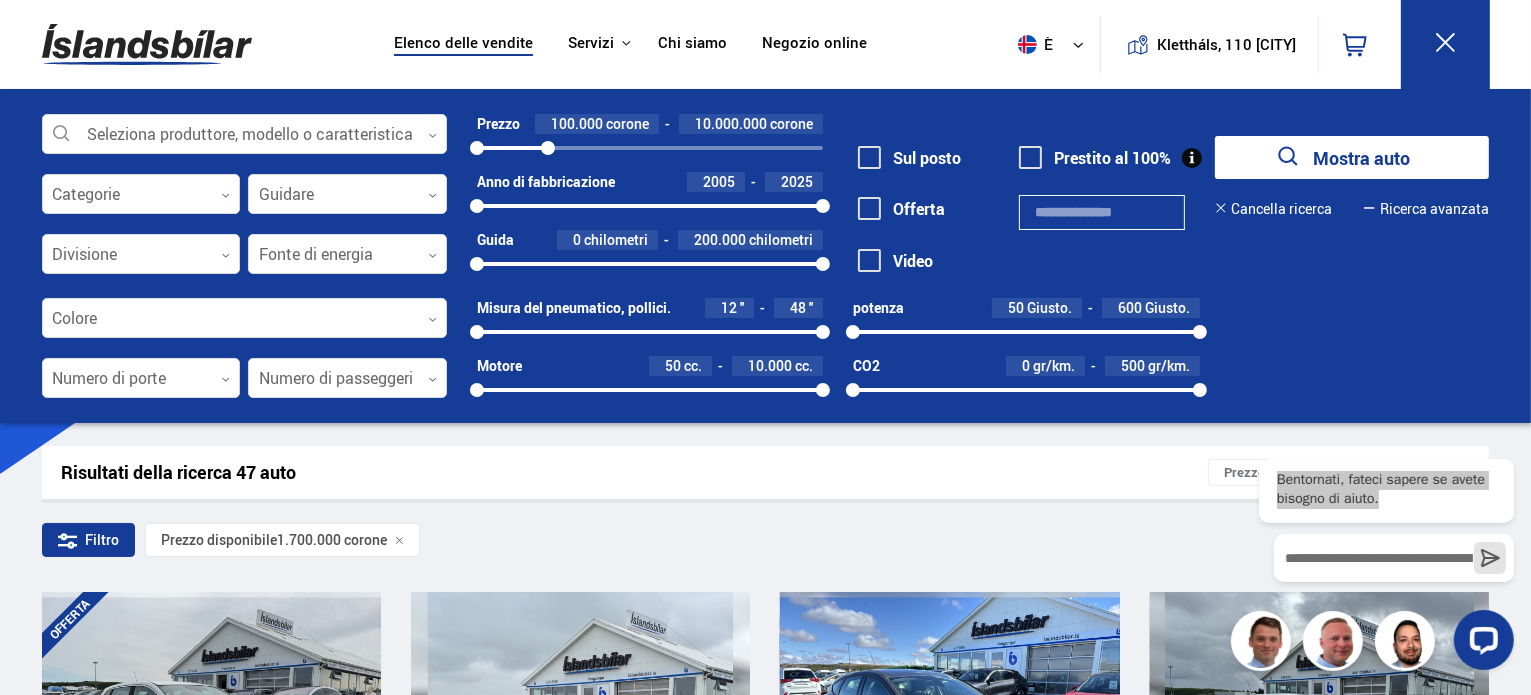 drag, startPoint x: 532, startPoint y: 148, endPoint x: 548, endPoint y: 147, distance: 16.03122 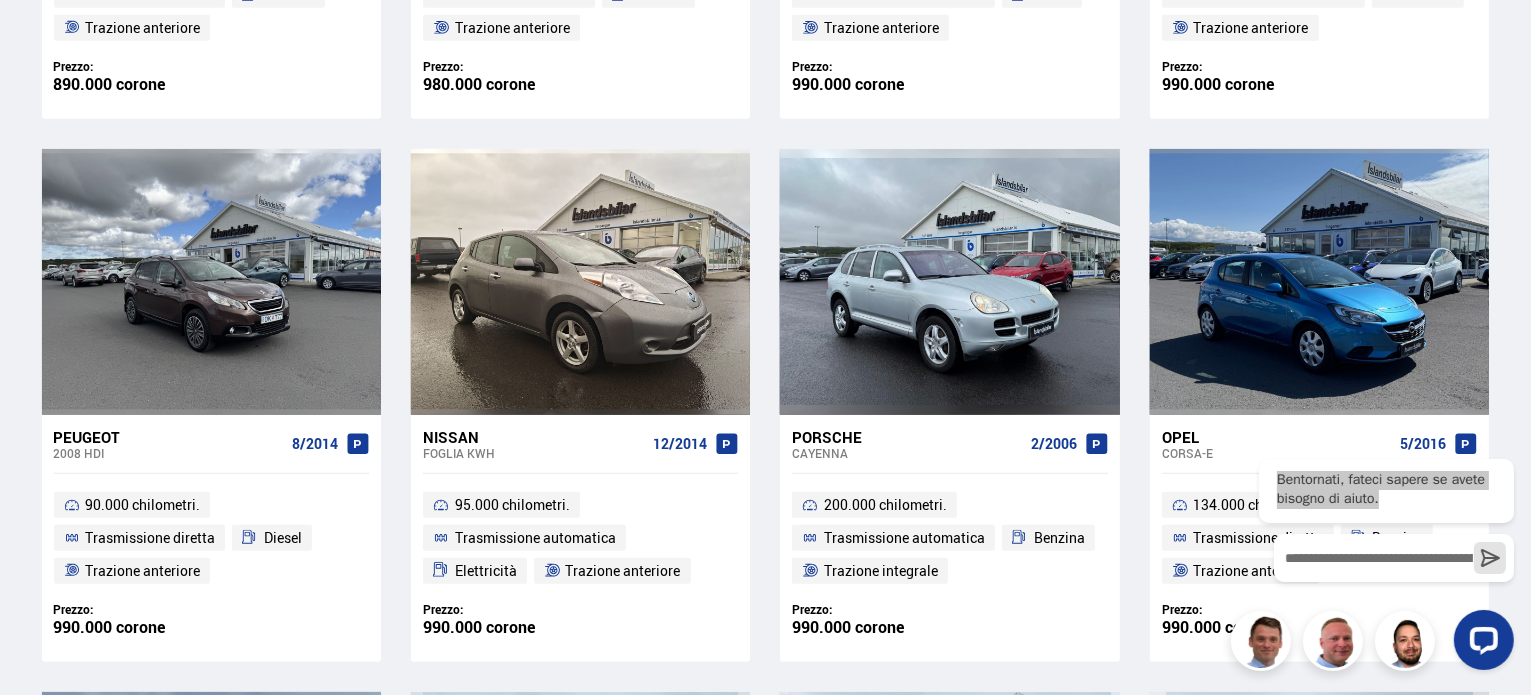 scroll, scrollTop: 1695, scrollLeft: 0, axis: vertical 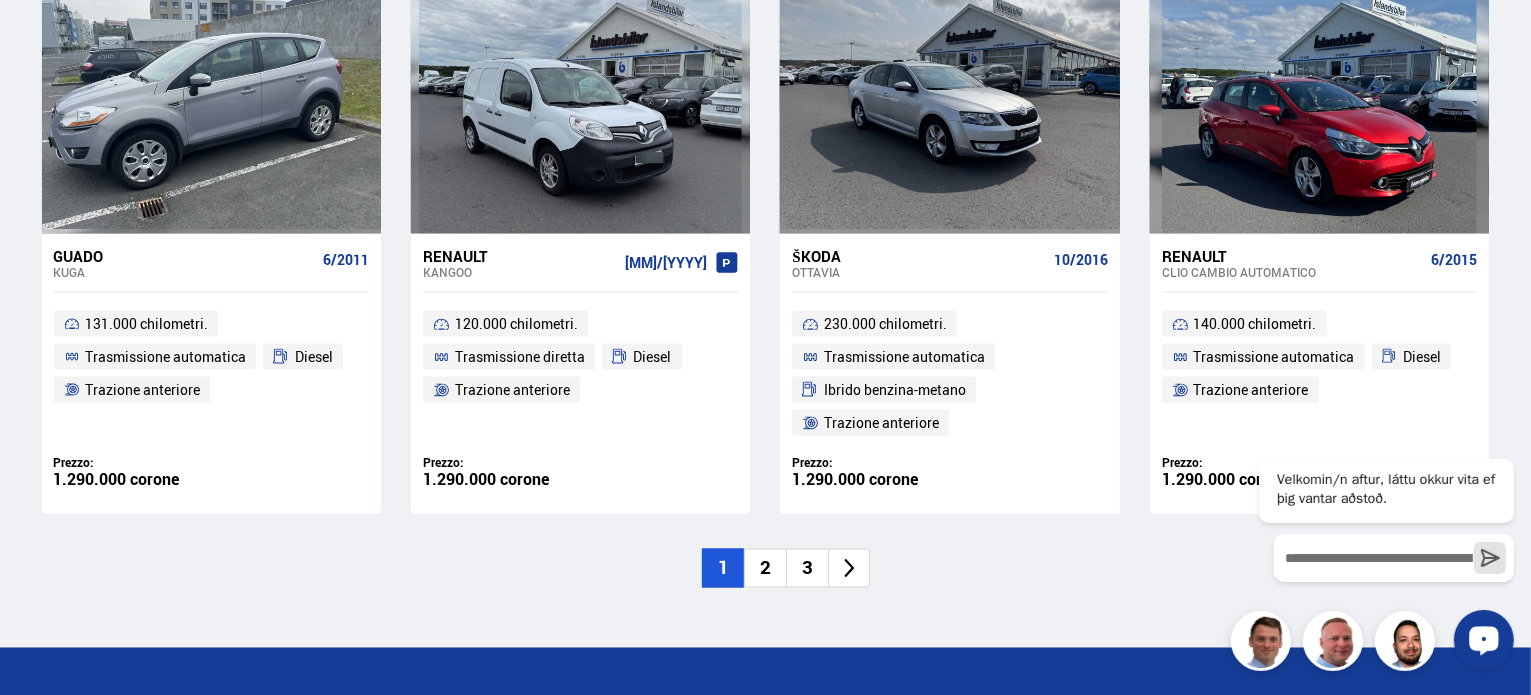 click on "3" at bounding box center (807, 568) 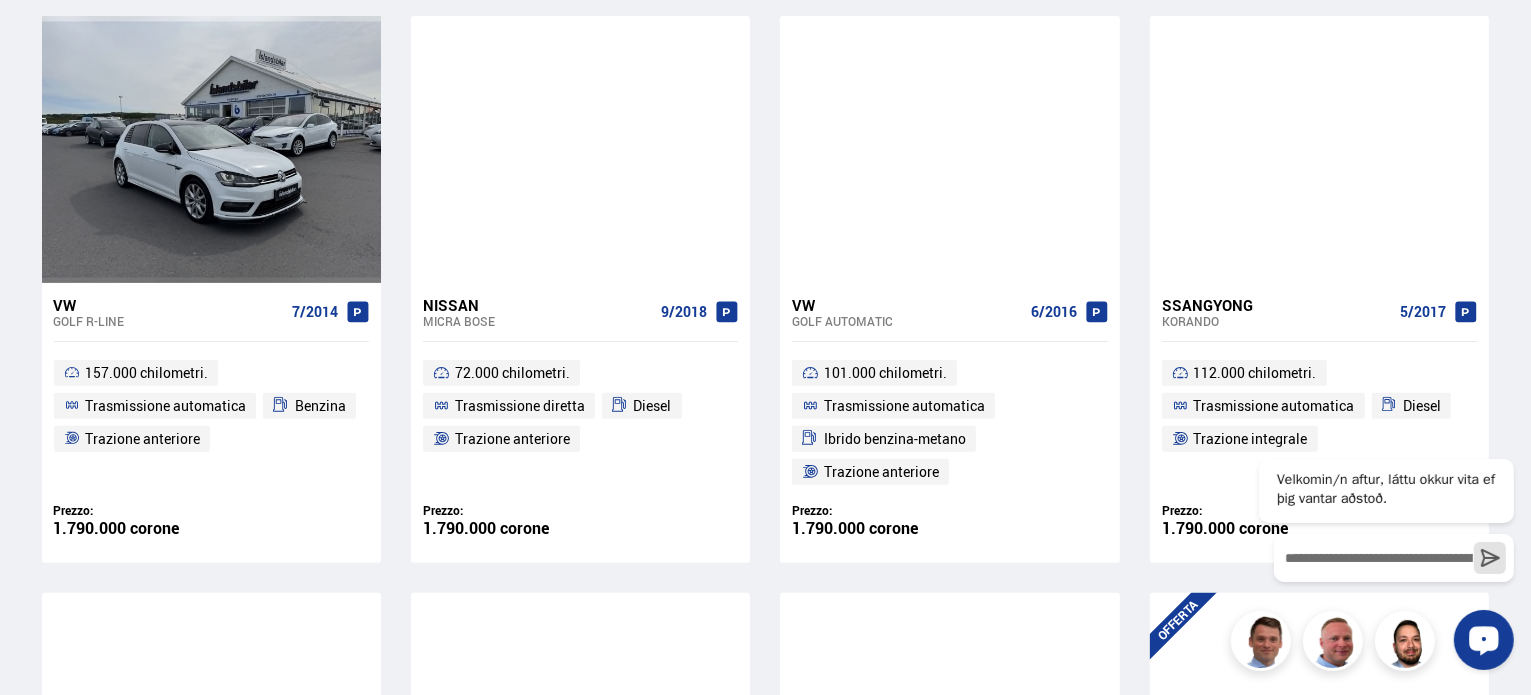 scroll, scrollTop: 623, scrollLeft: 0, axis: vertical 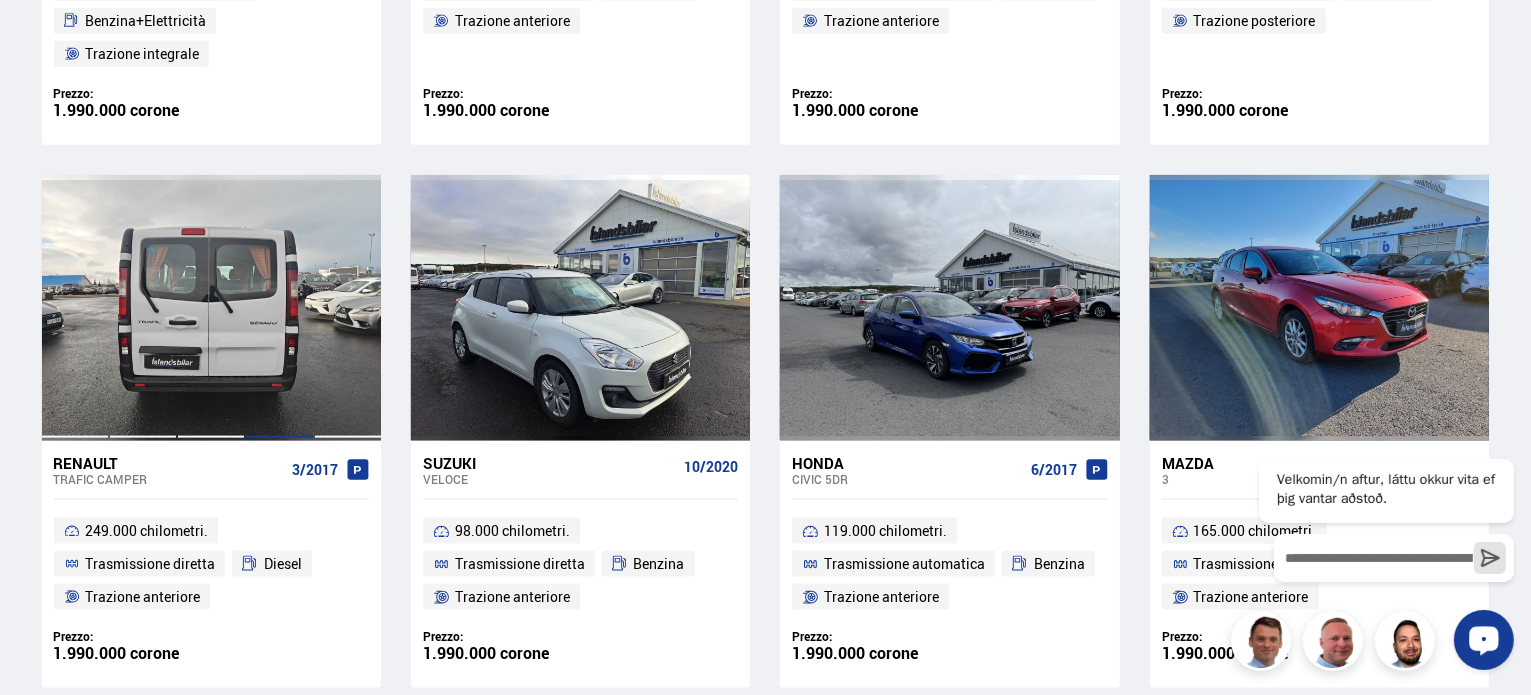 click at bounding box center [279, 308] 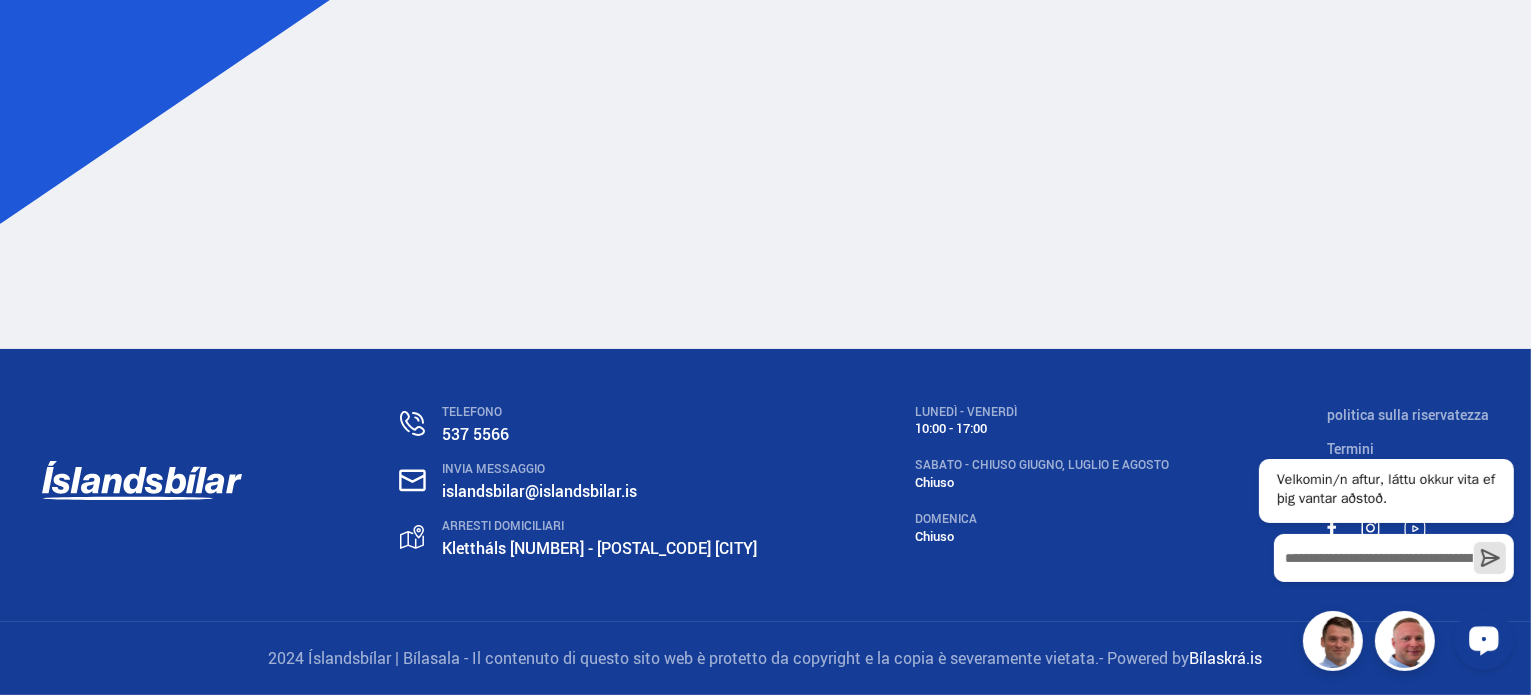 scroll, scrollTop: 0, scrollLeft: 0, axis: both 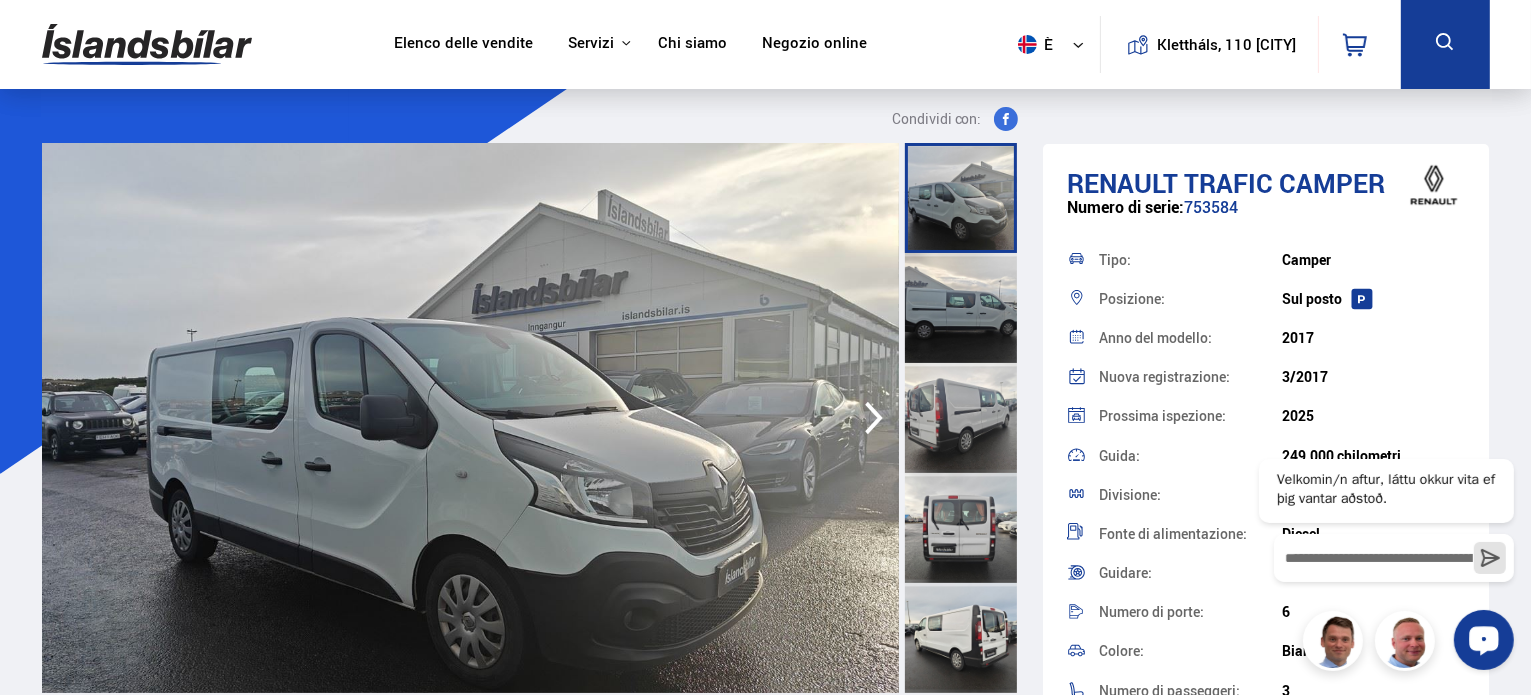 click 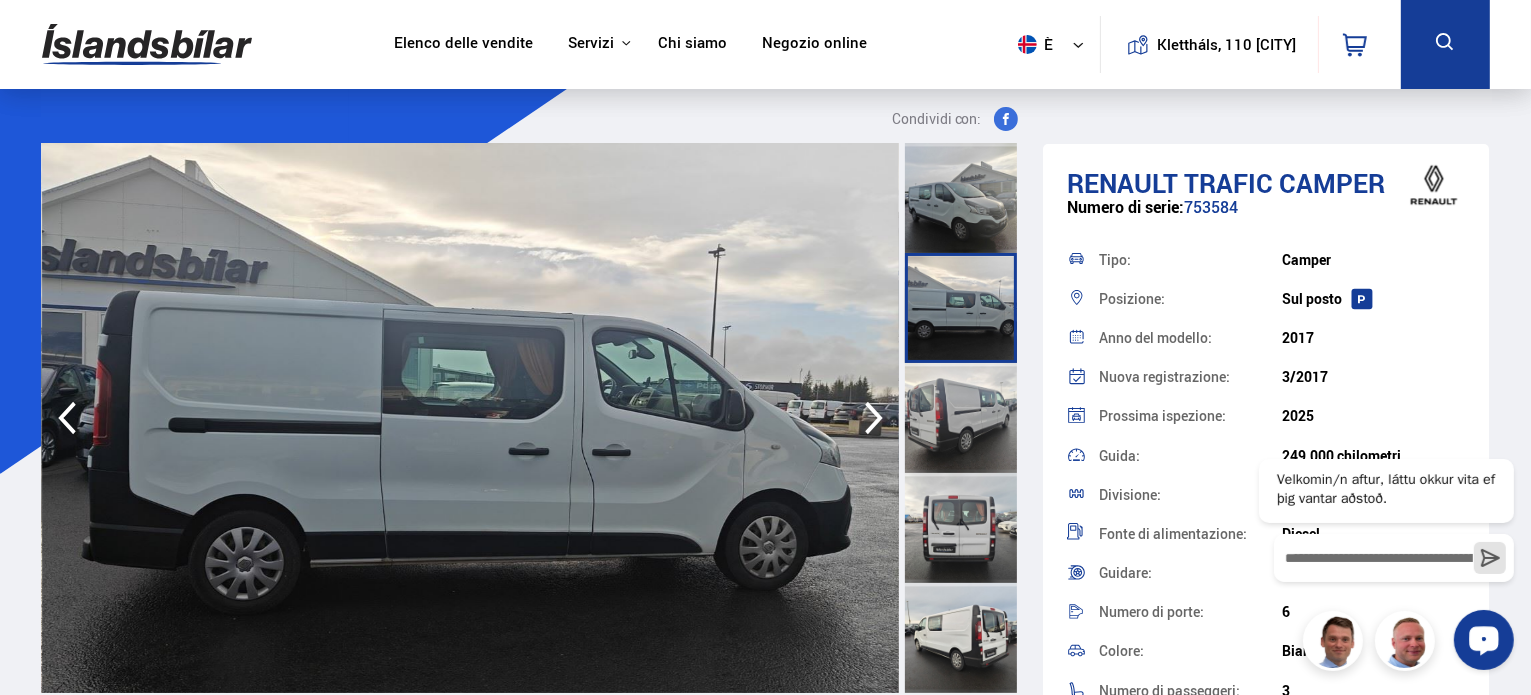 click 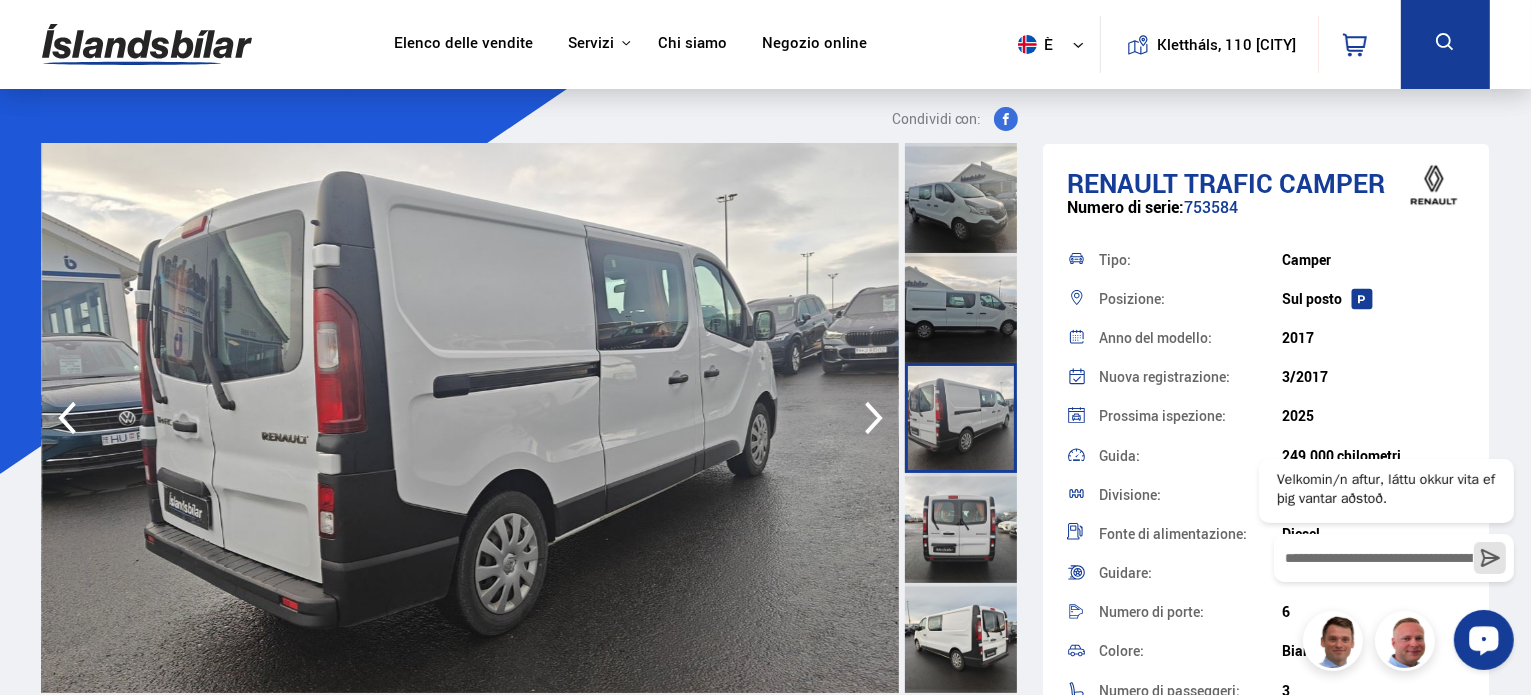 click 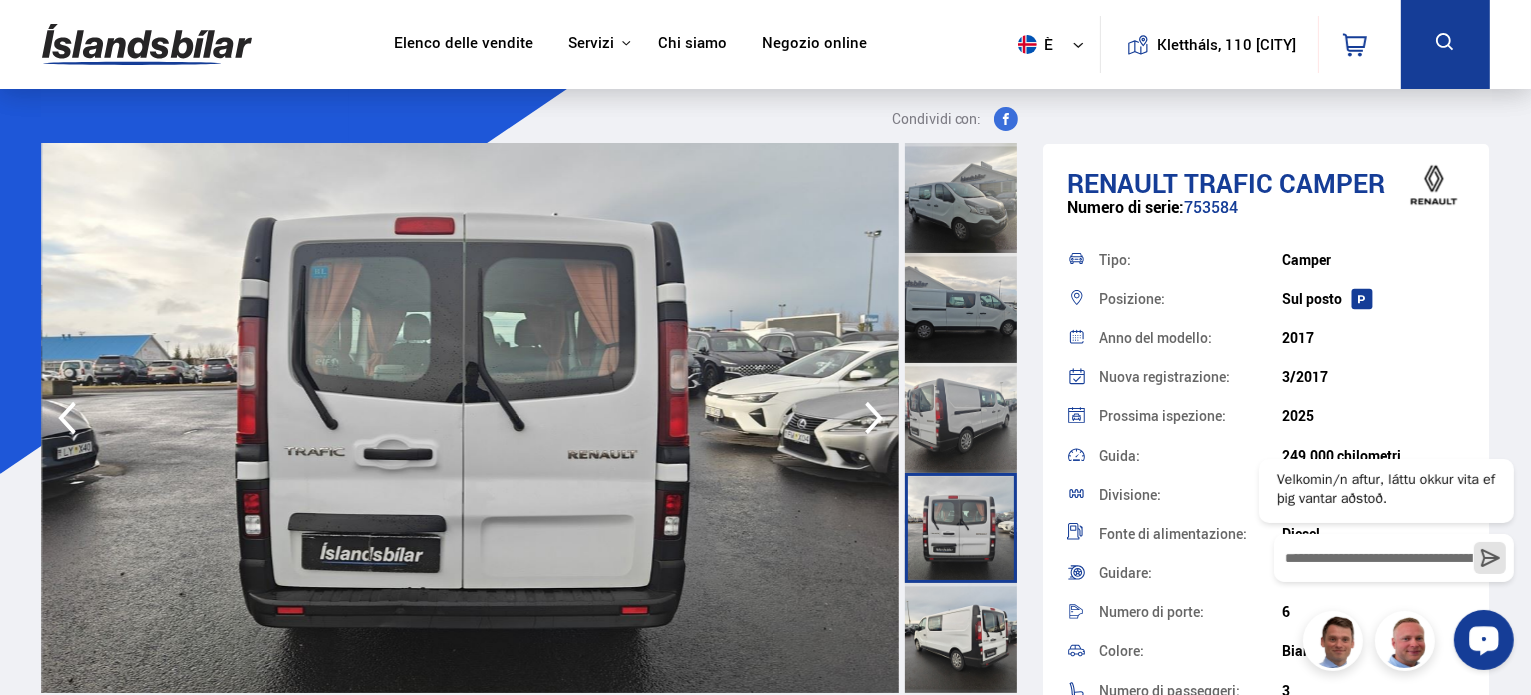click 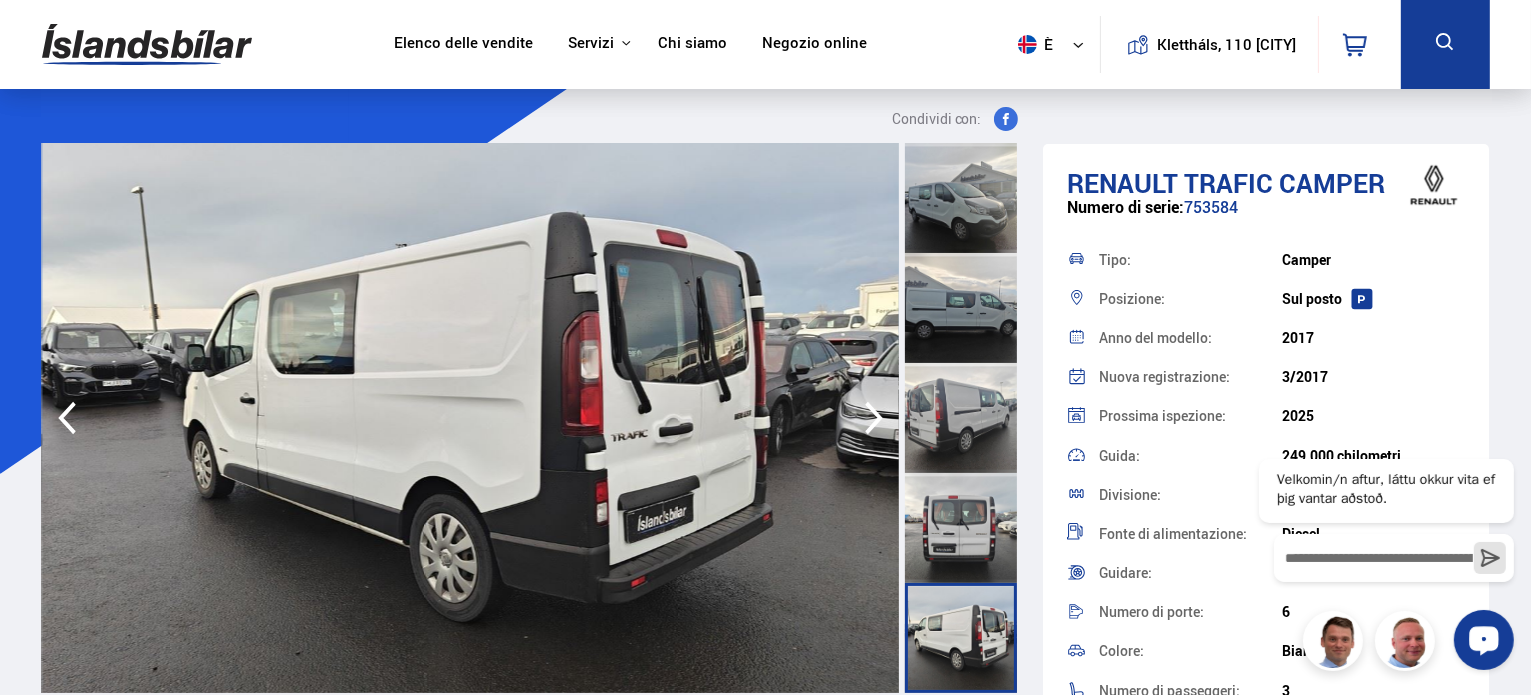 click 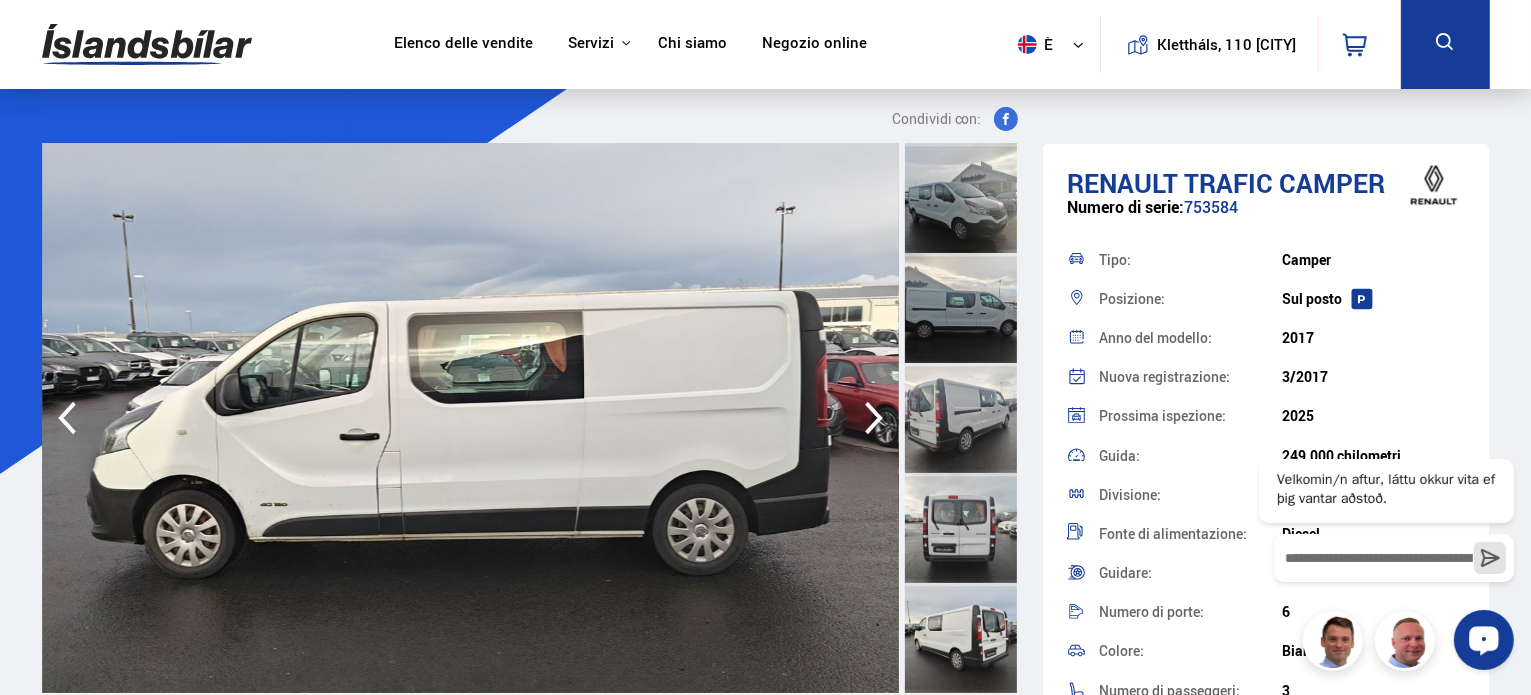 click 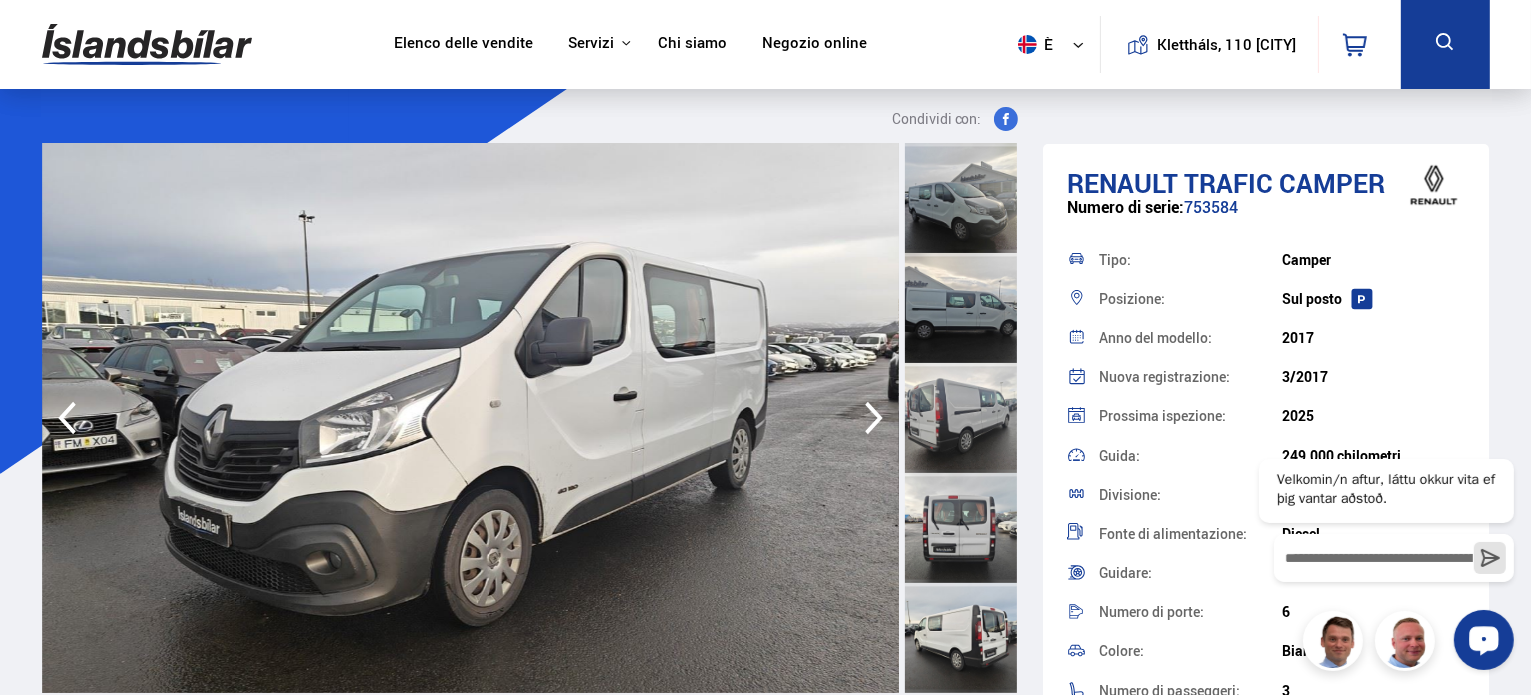 click 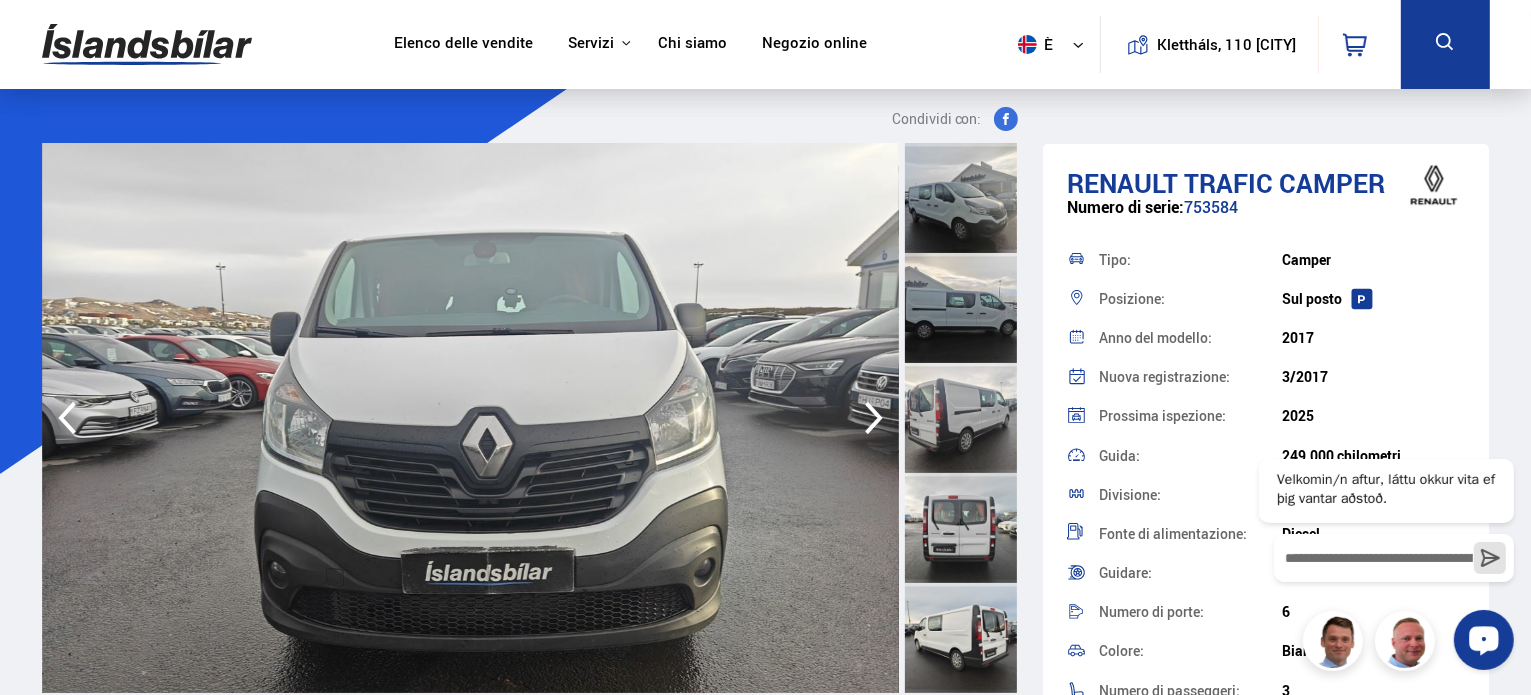 click 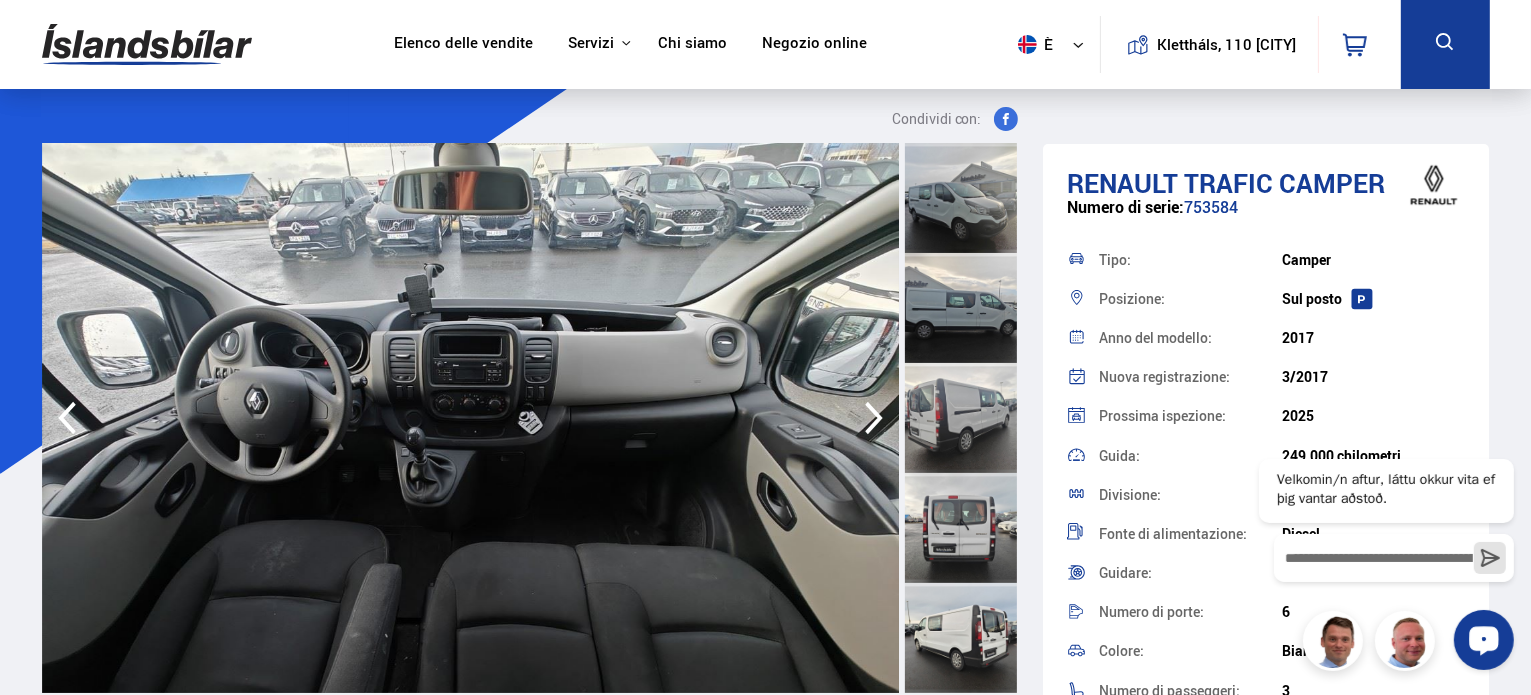 click 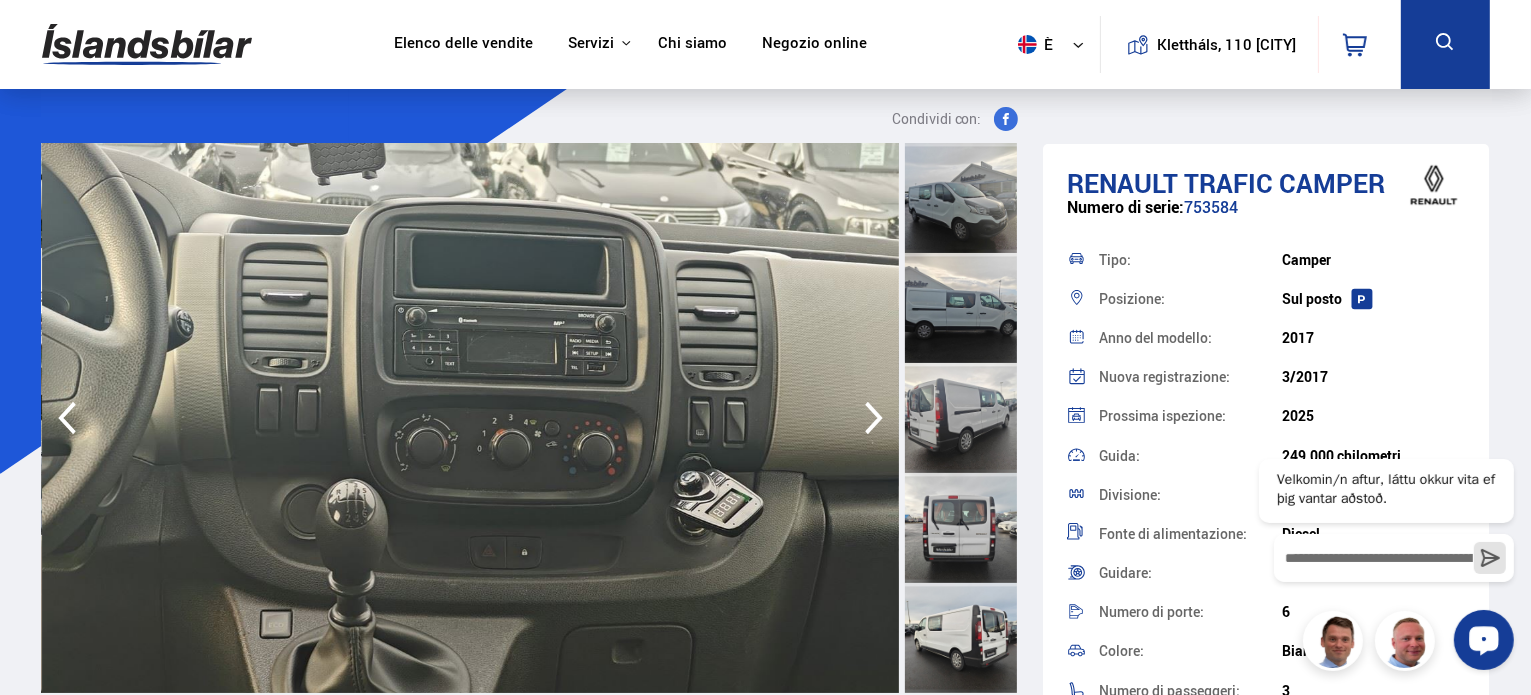 click 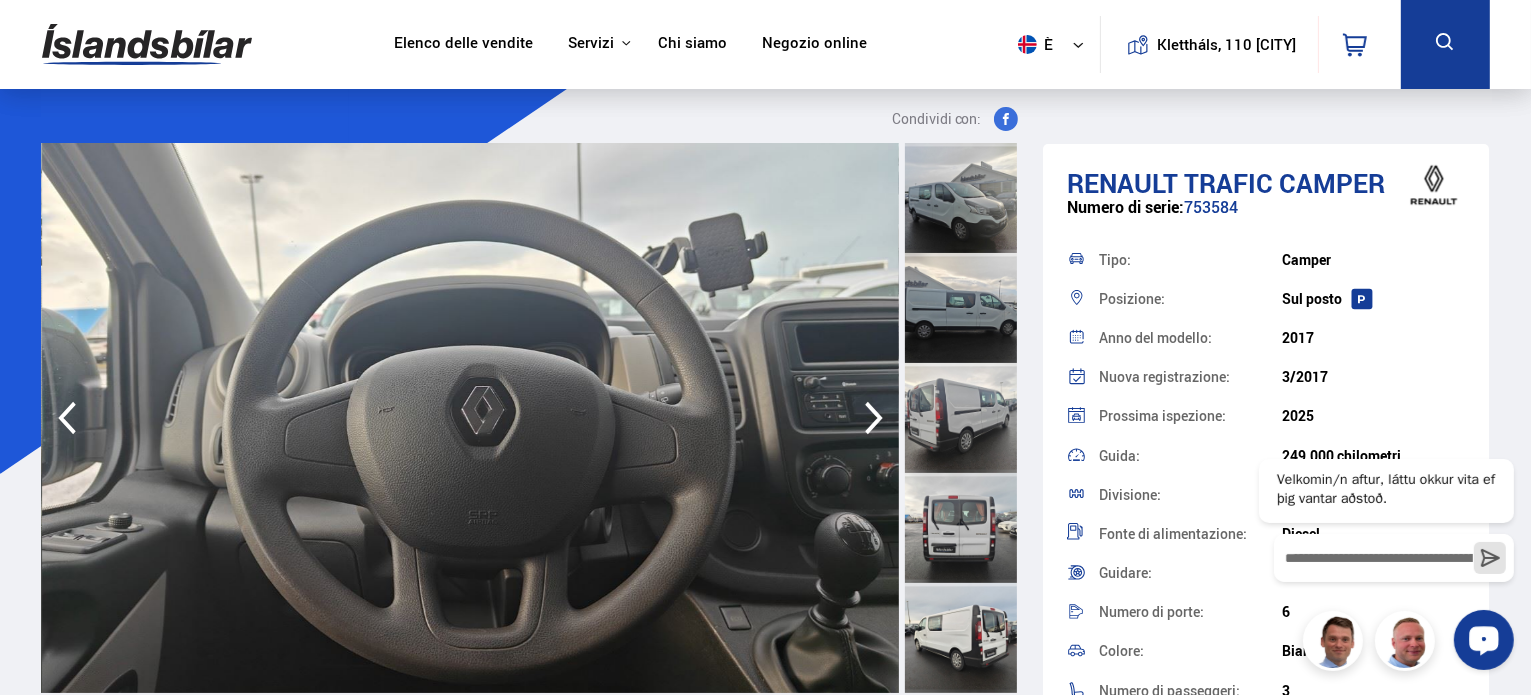 click 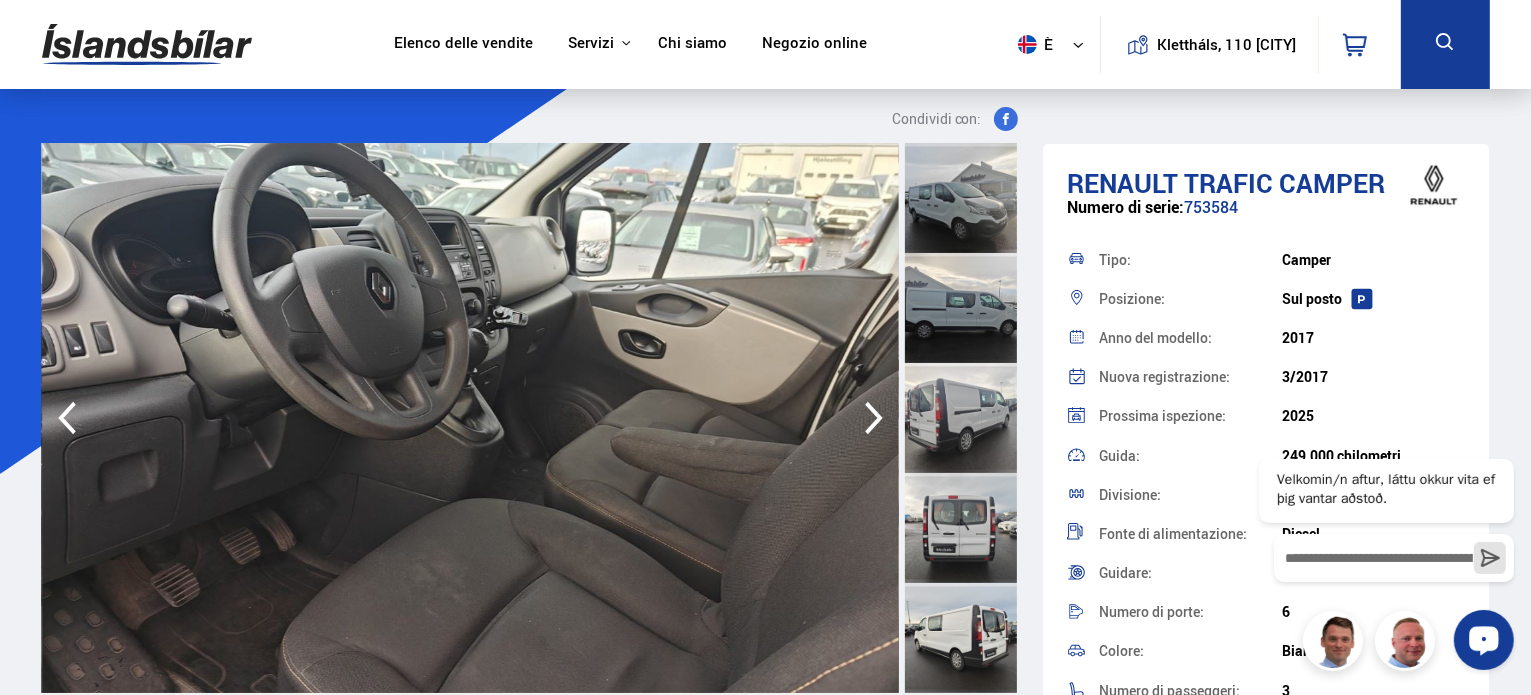 click 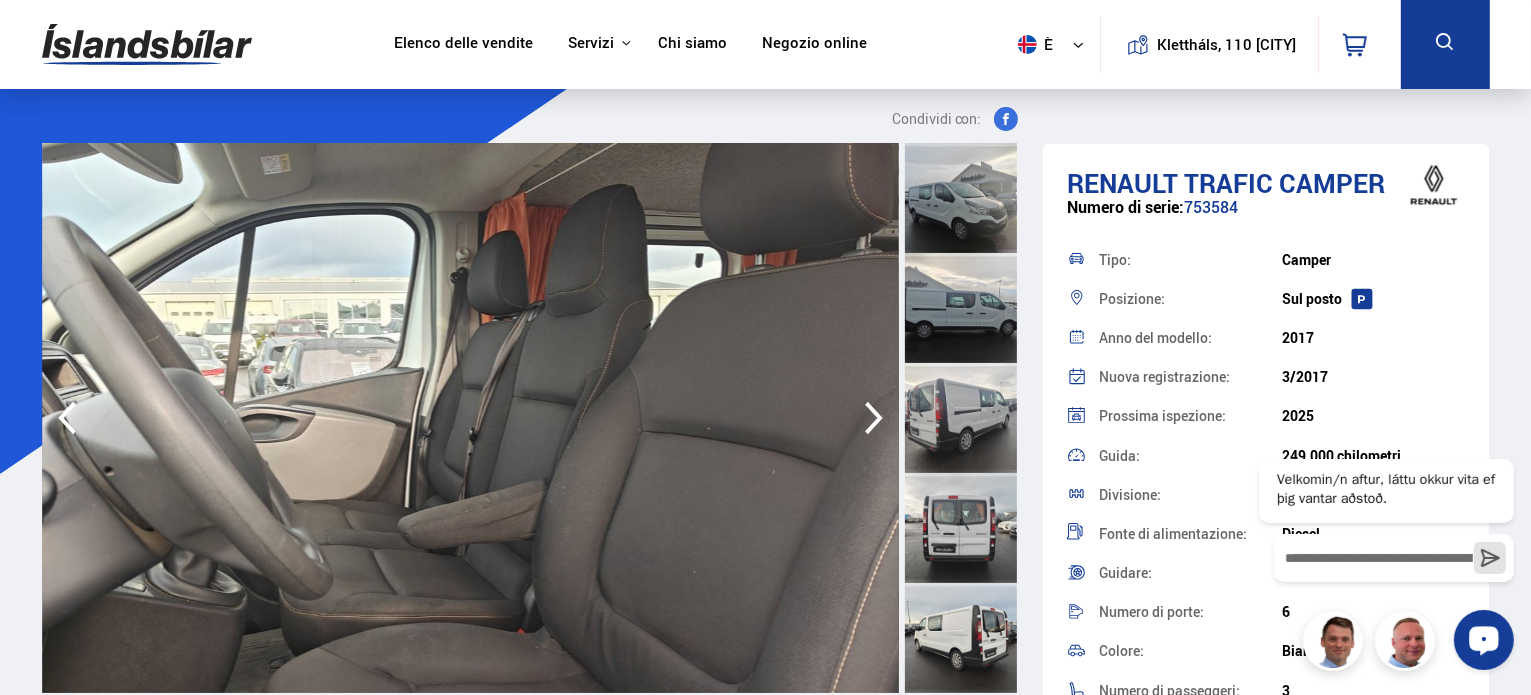 click 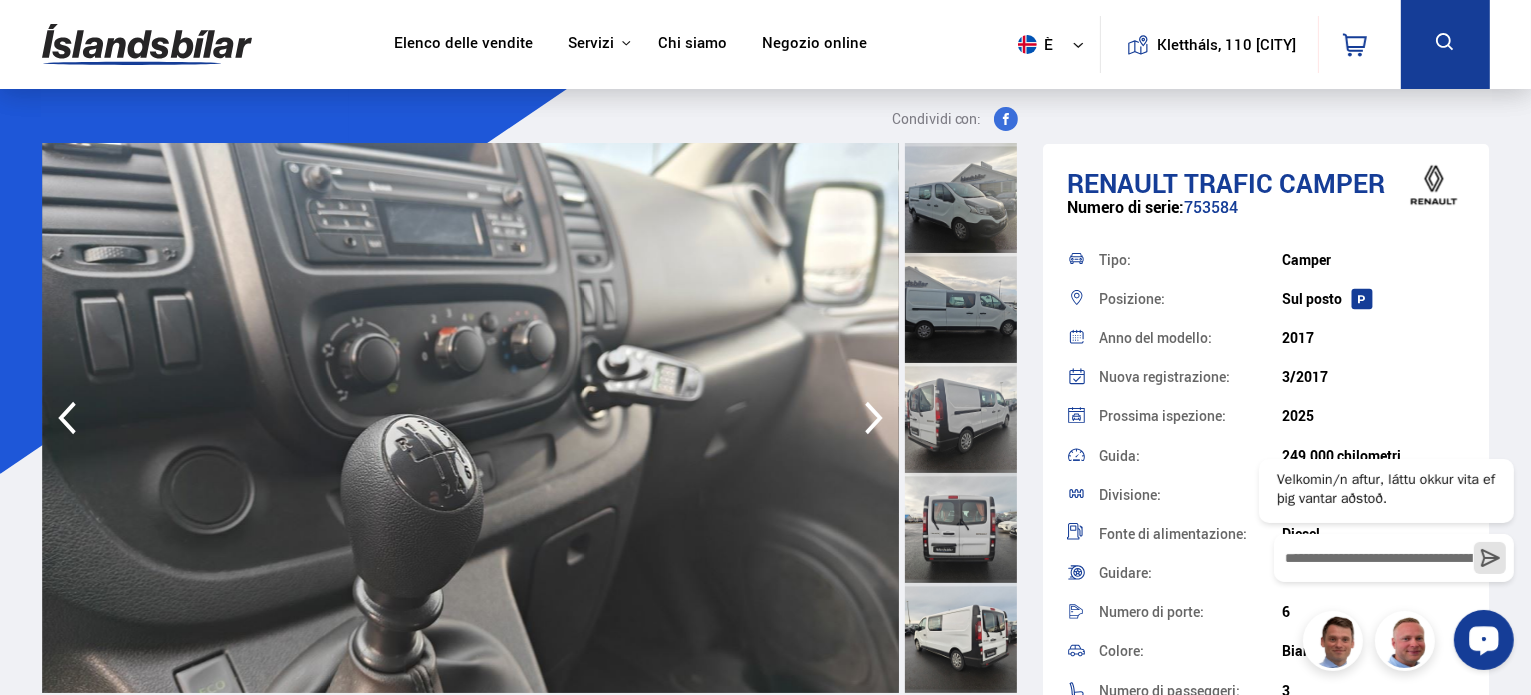 click 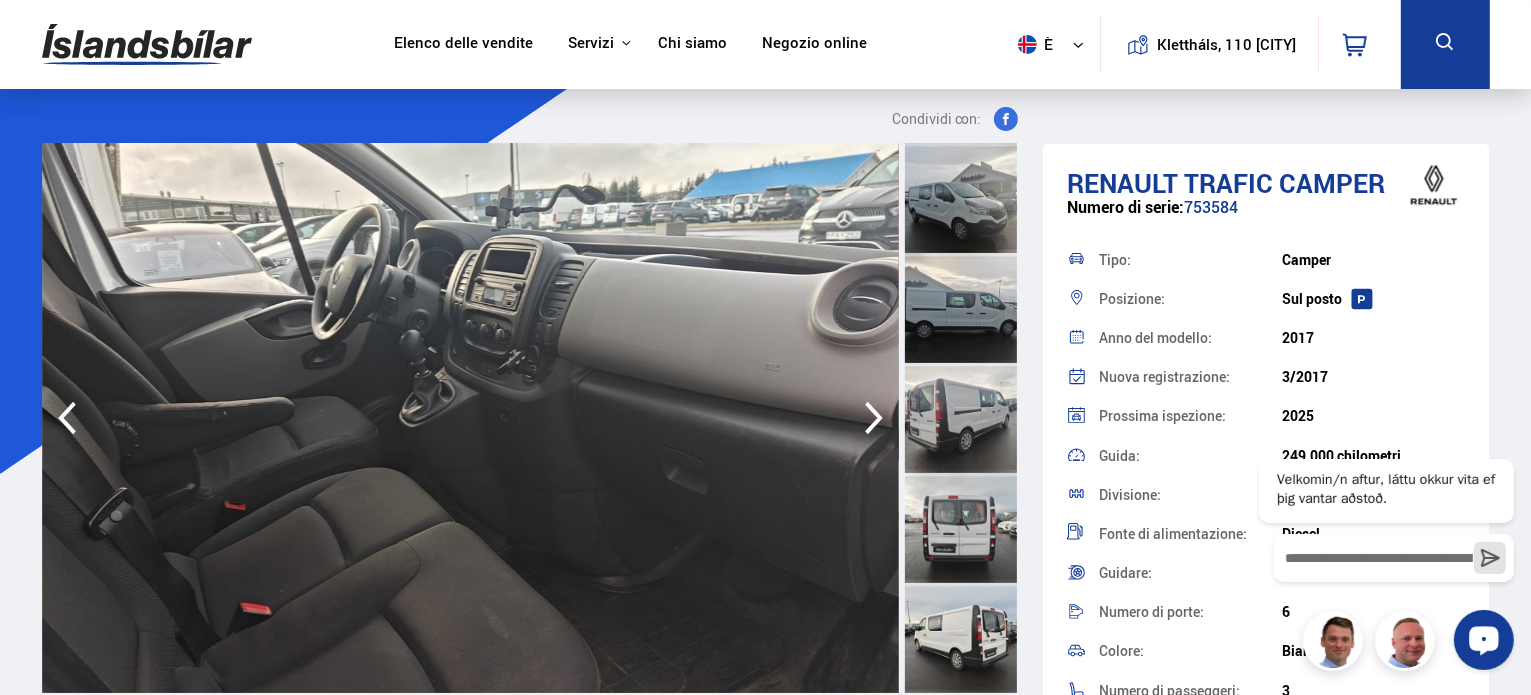 click 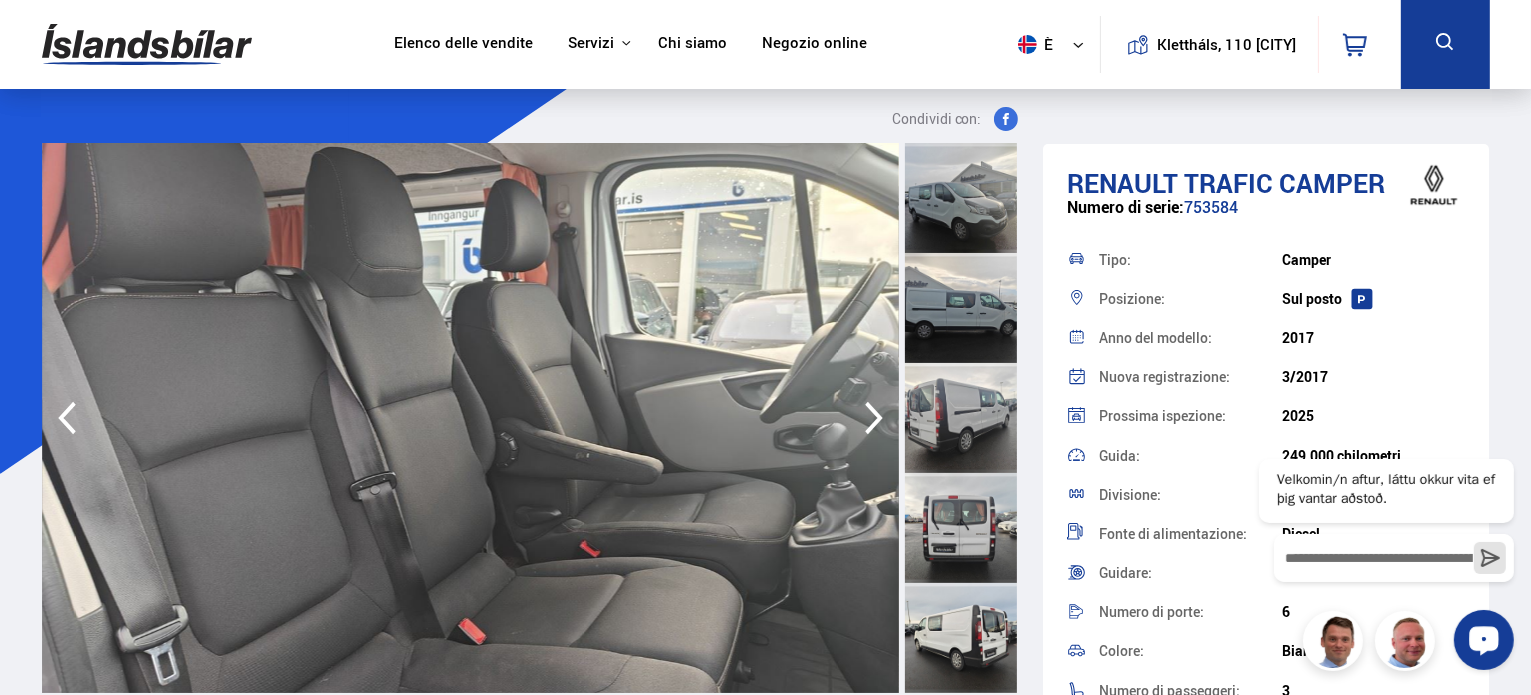 click 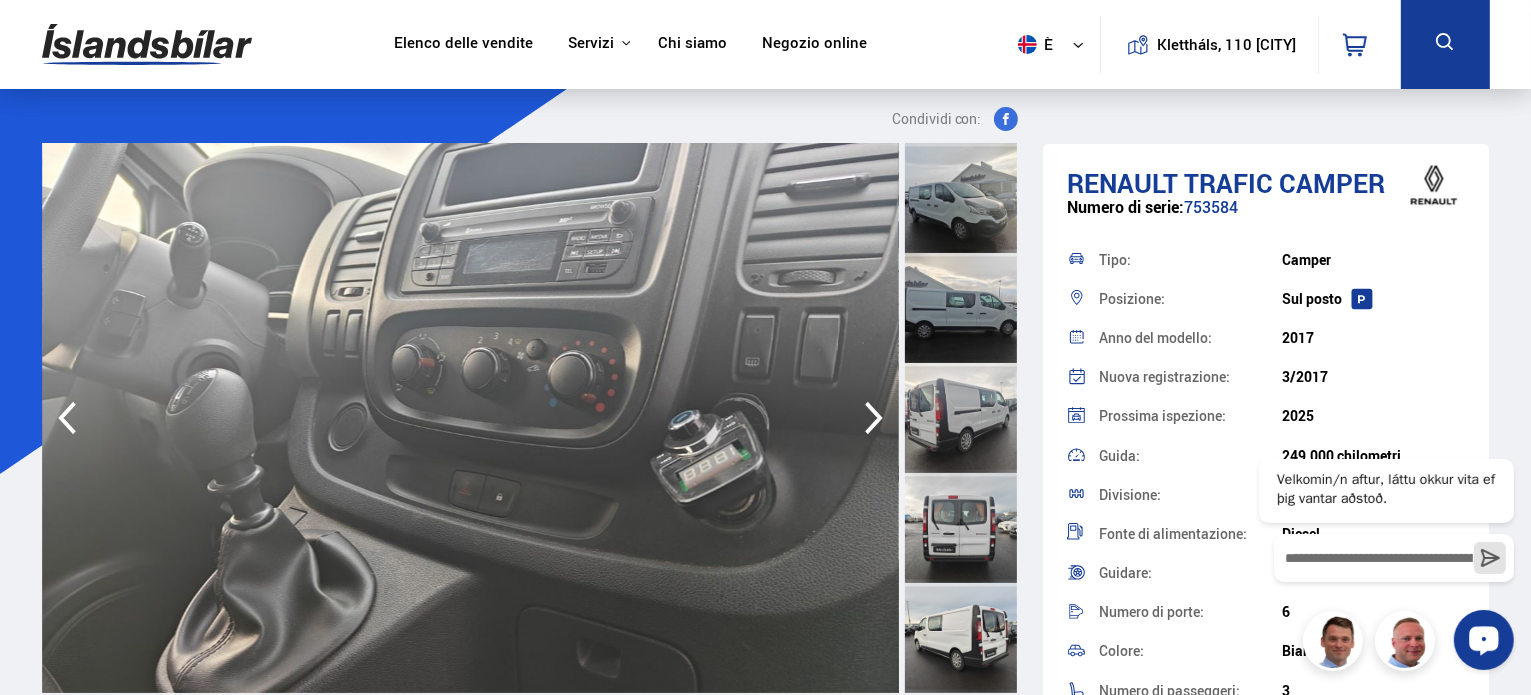 click 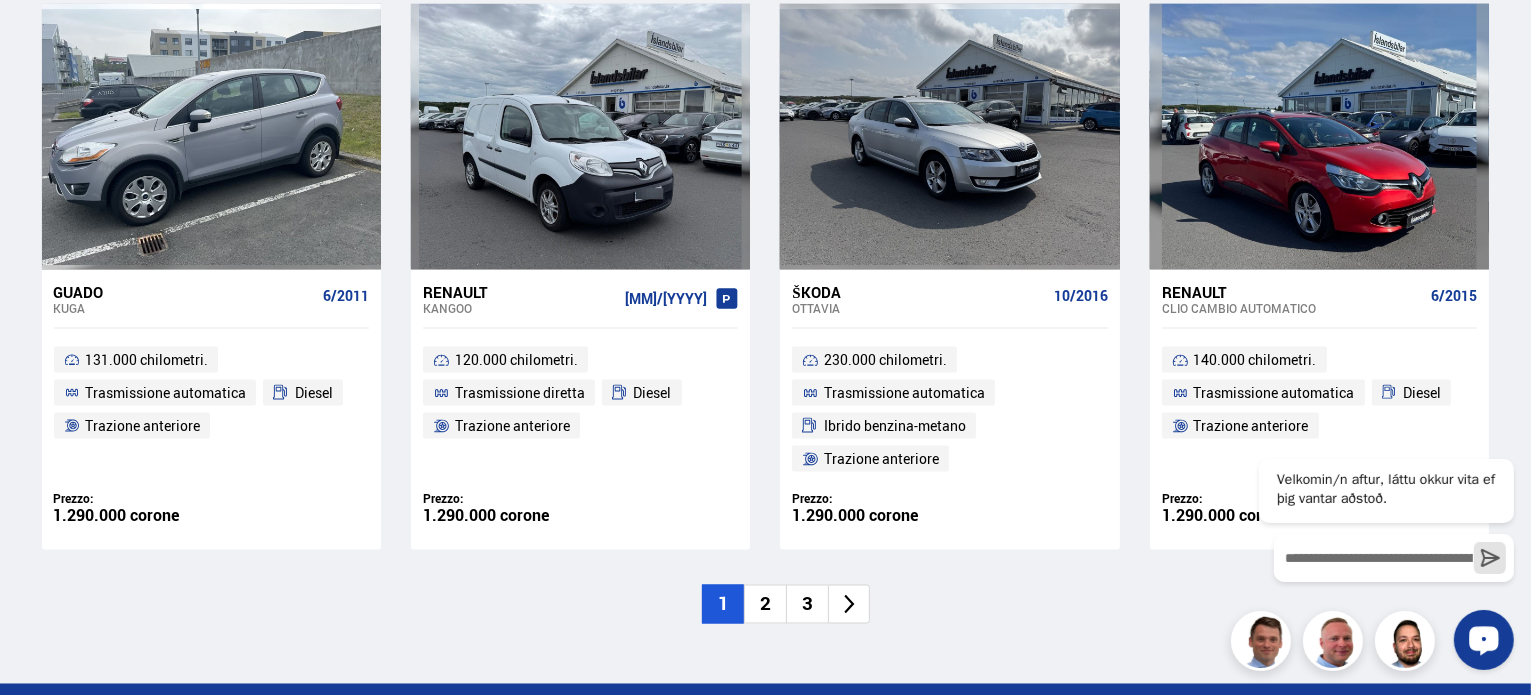scroll, scrollTop: 3330, scrollLeft: 0, axis: vertical 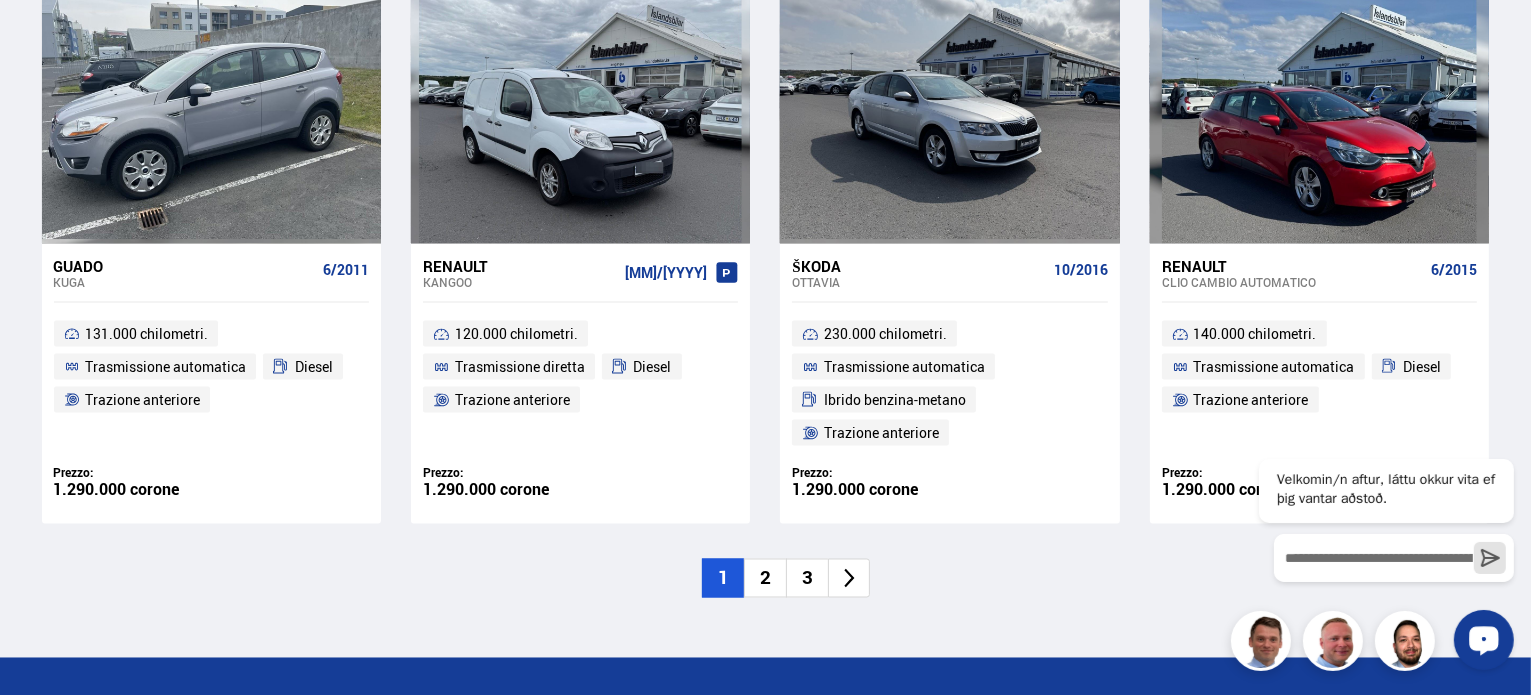 click on "3" at bounding box center (807, 578) 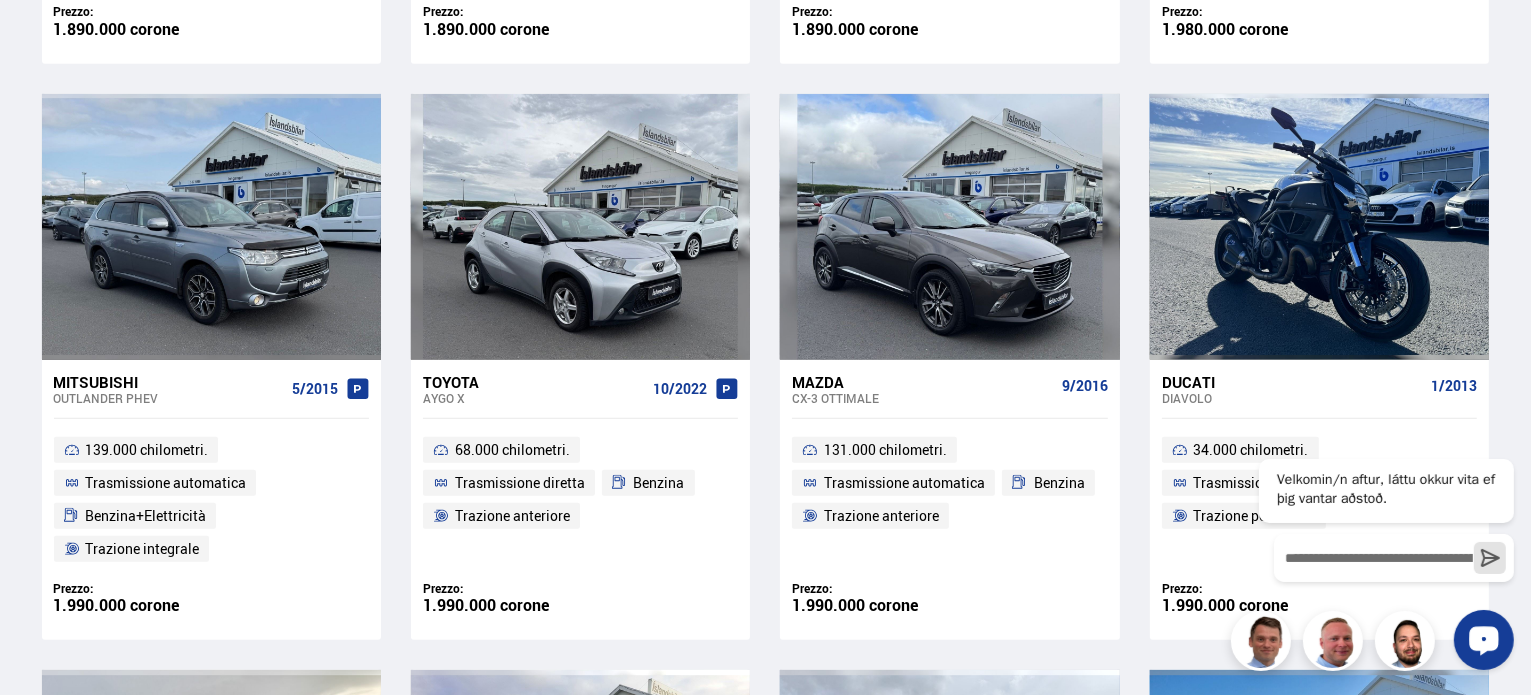 scroll, scrollTop: 2196, scrollLeft: 0, axis: vertical 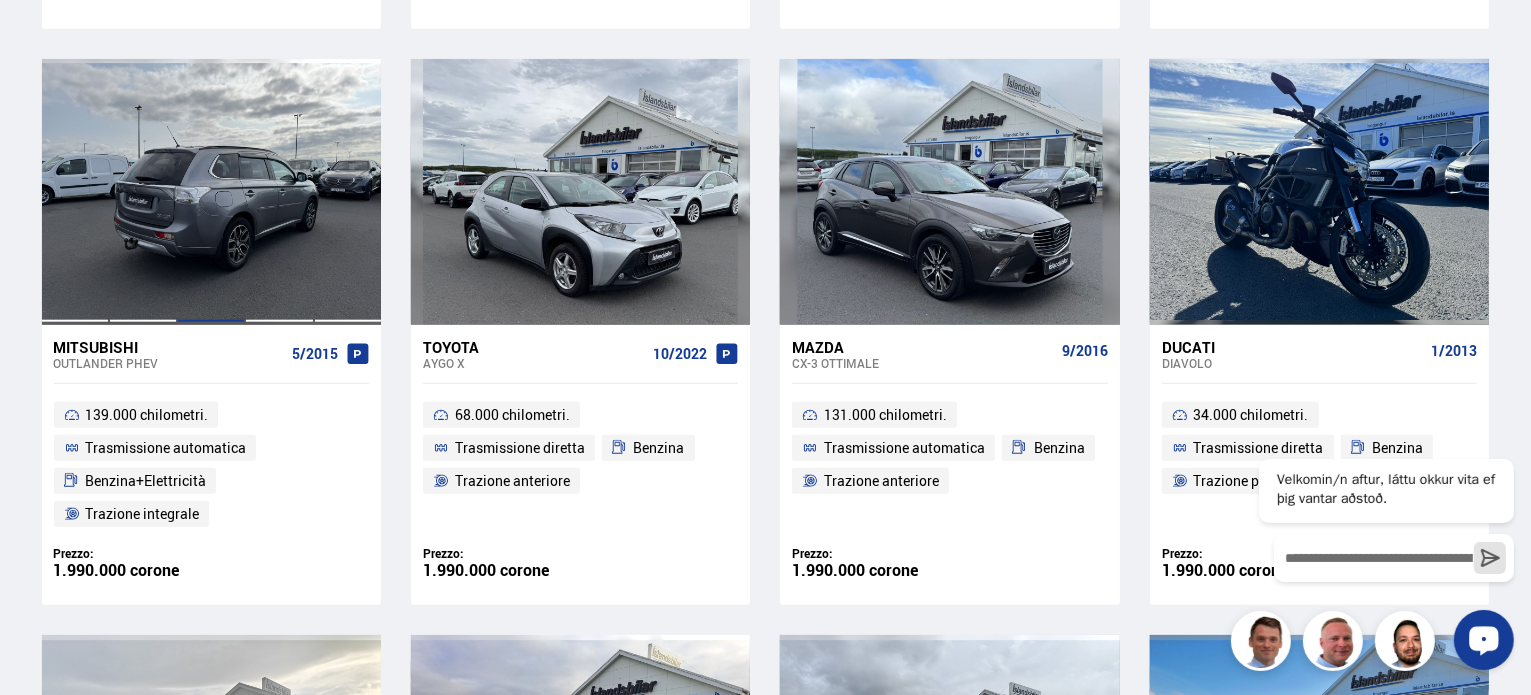 click at bounding box center [211, 192] 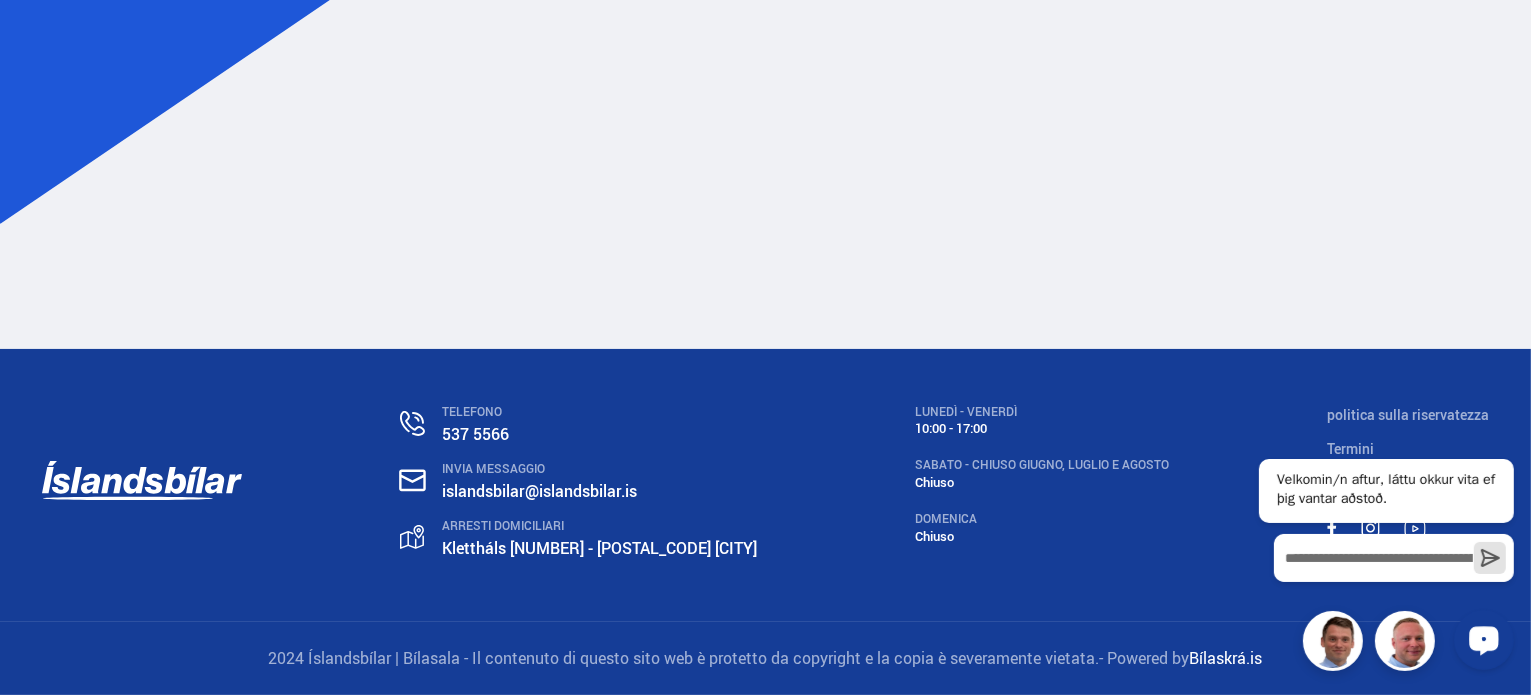 scroll, scrollTop: 0, scrollLeft: 0, axis: both 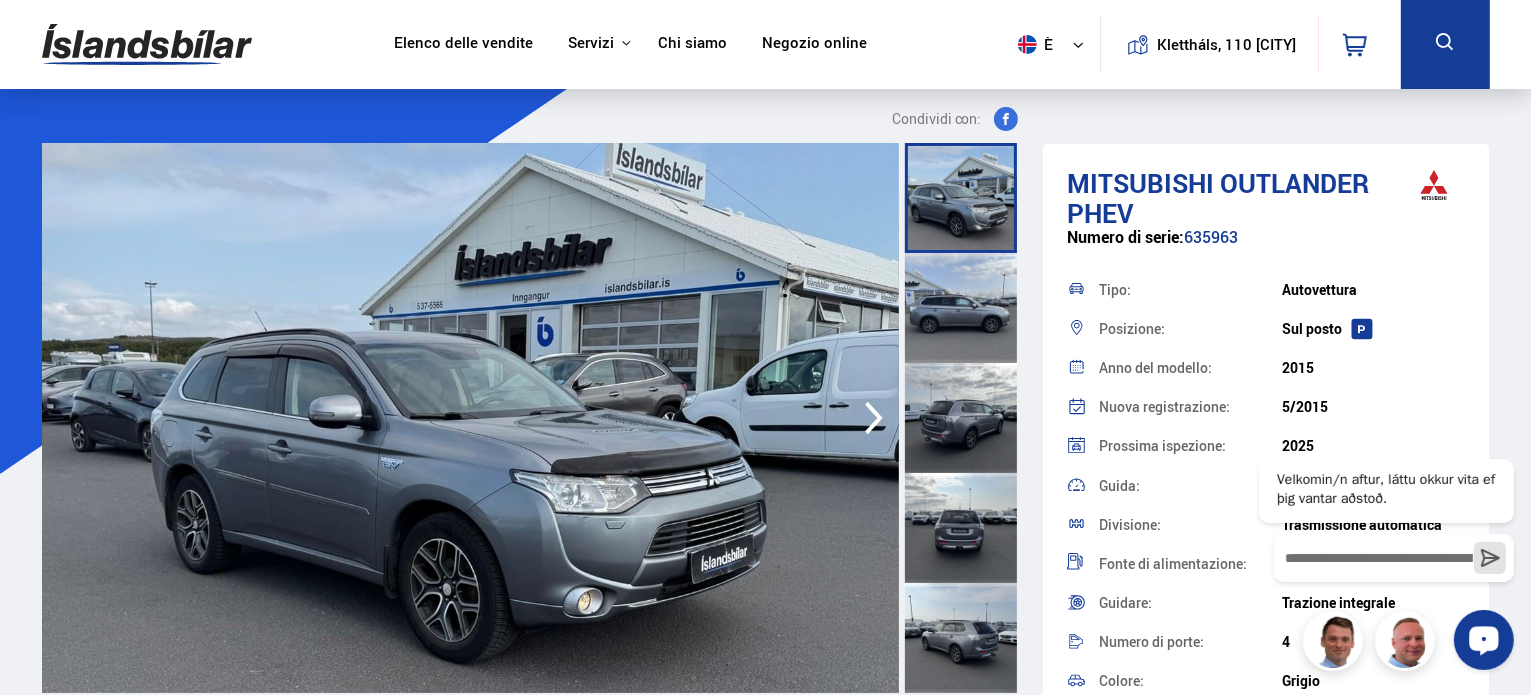 click 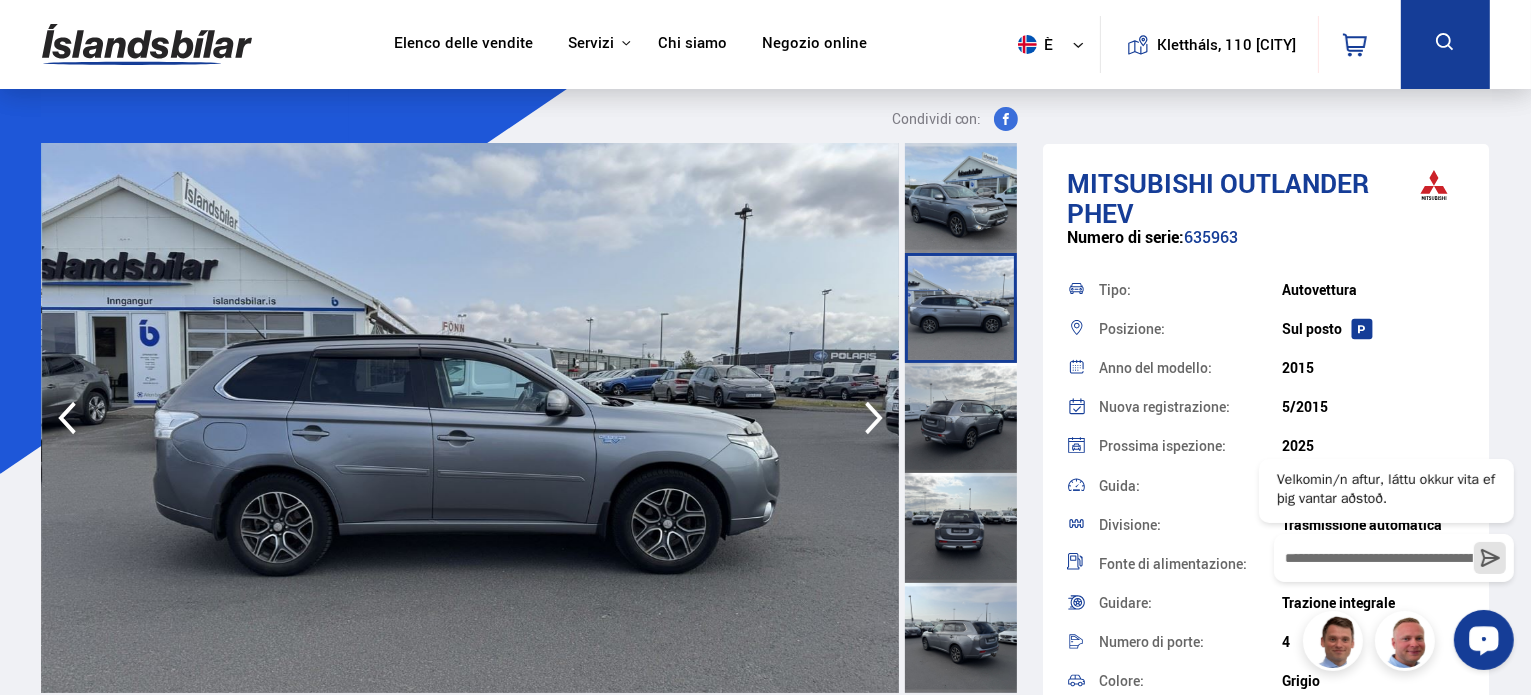 click 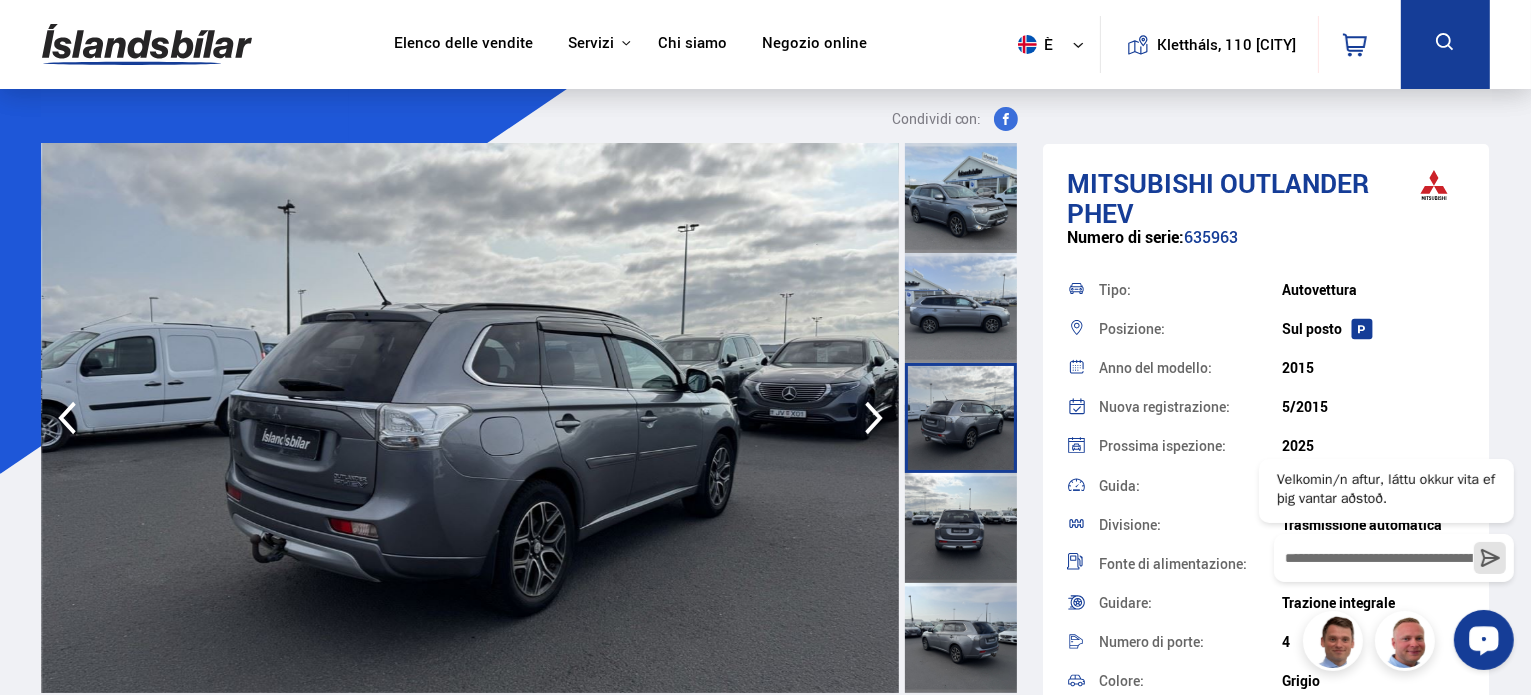 click 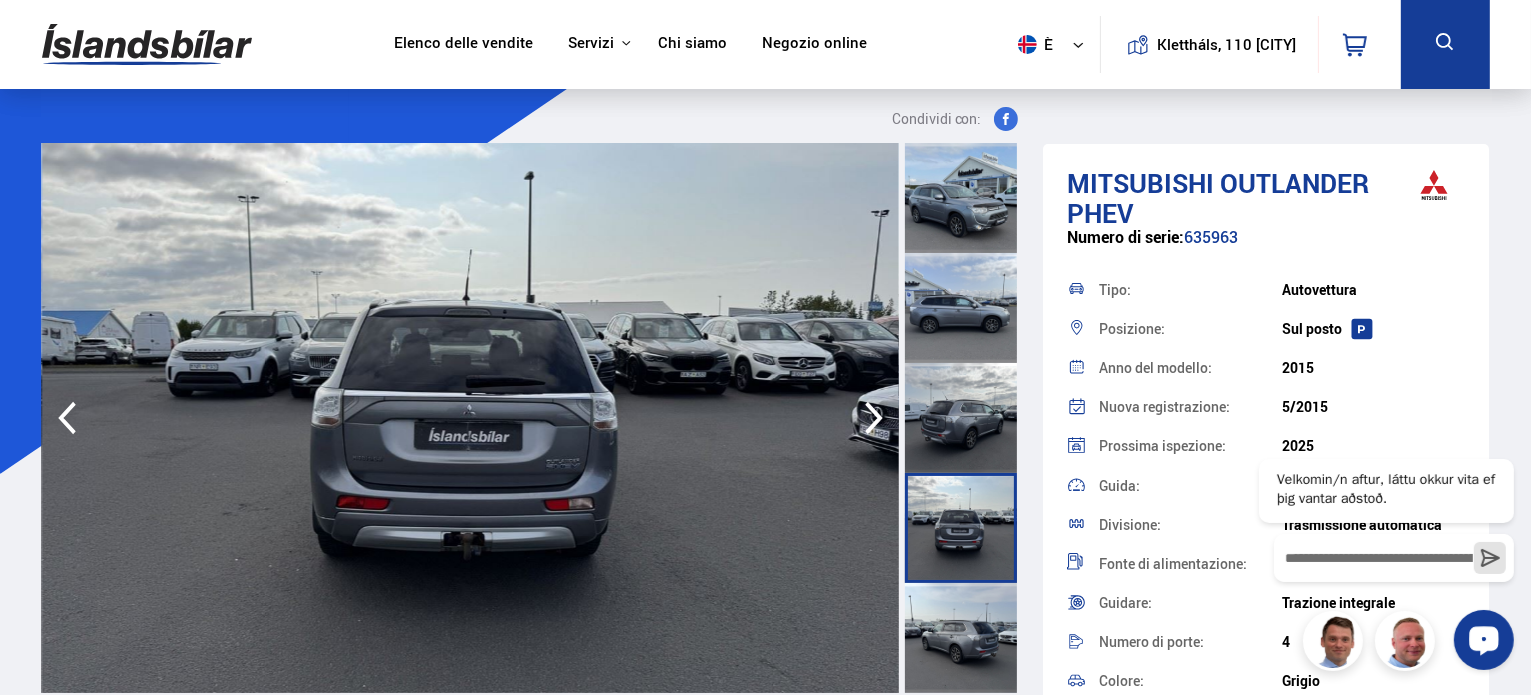 click 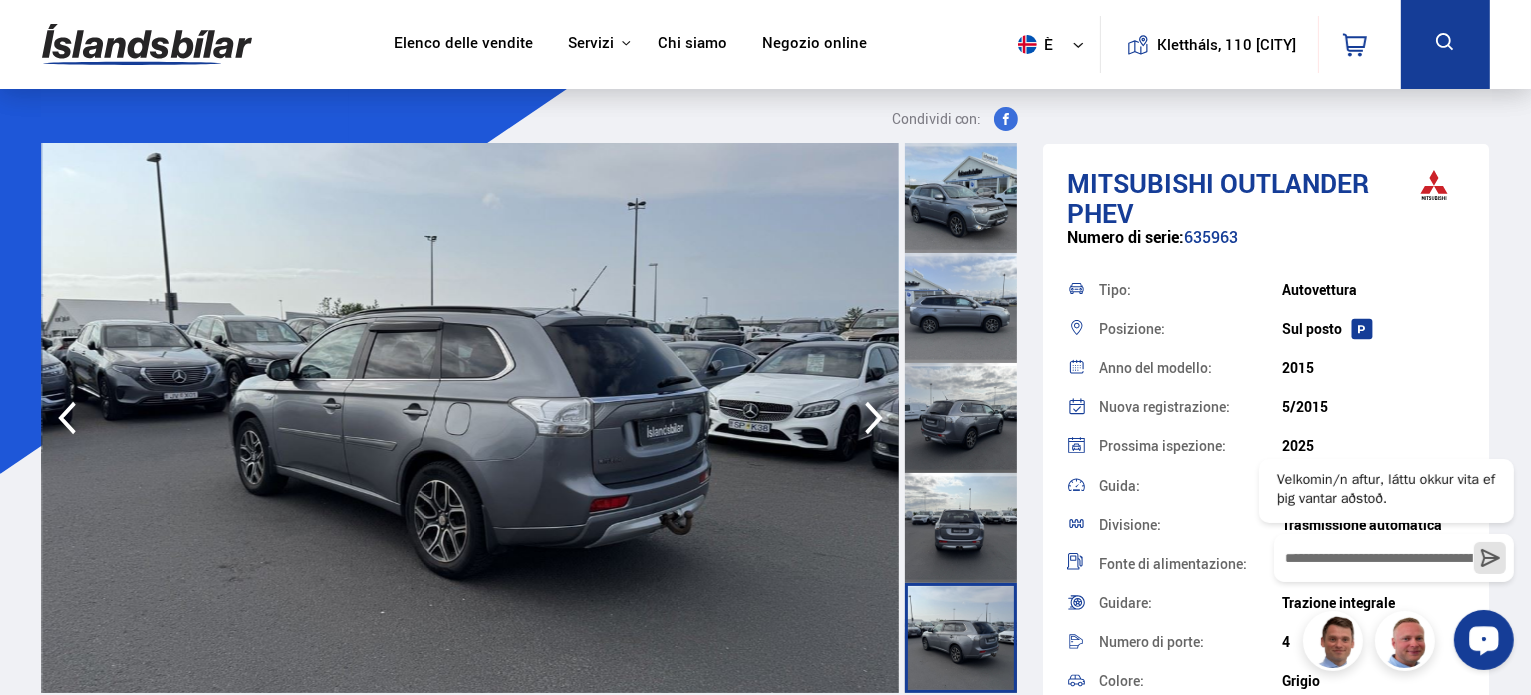 click 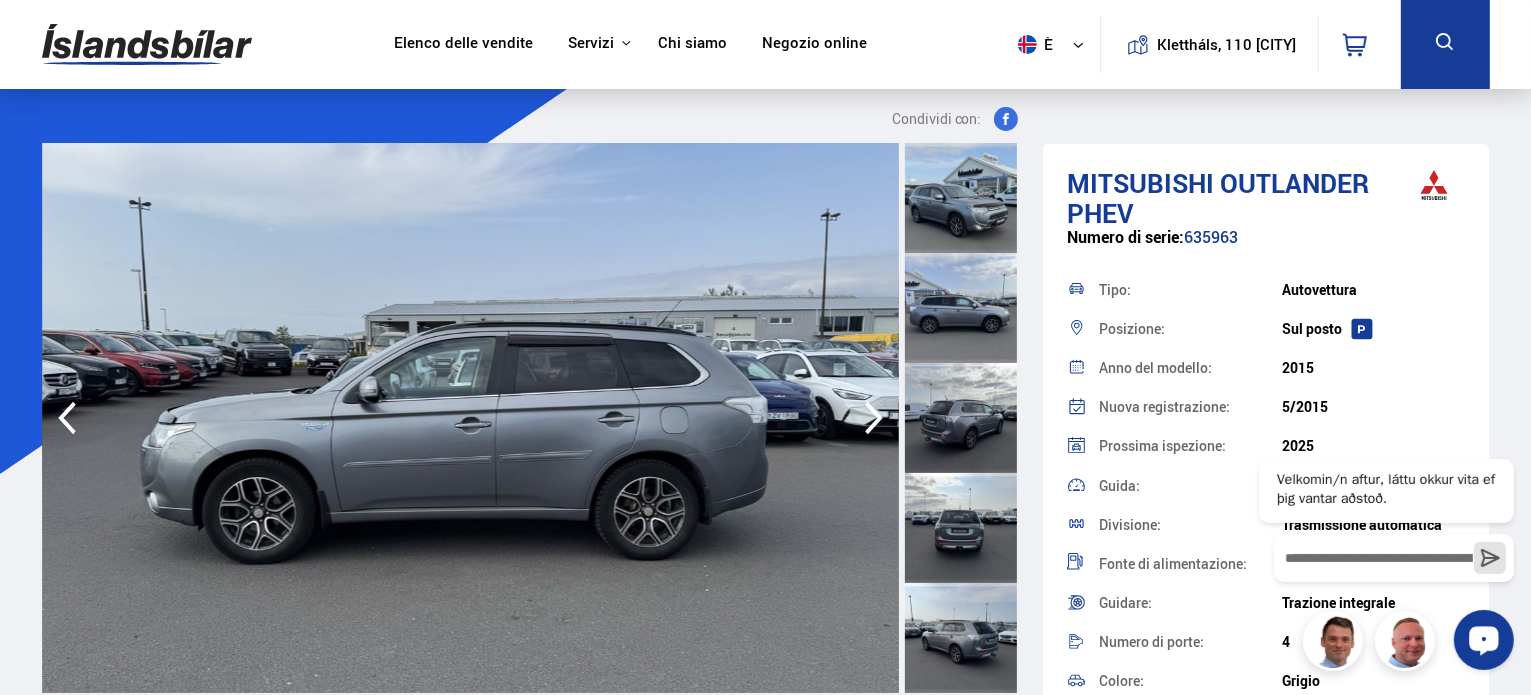 click 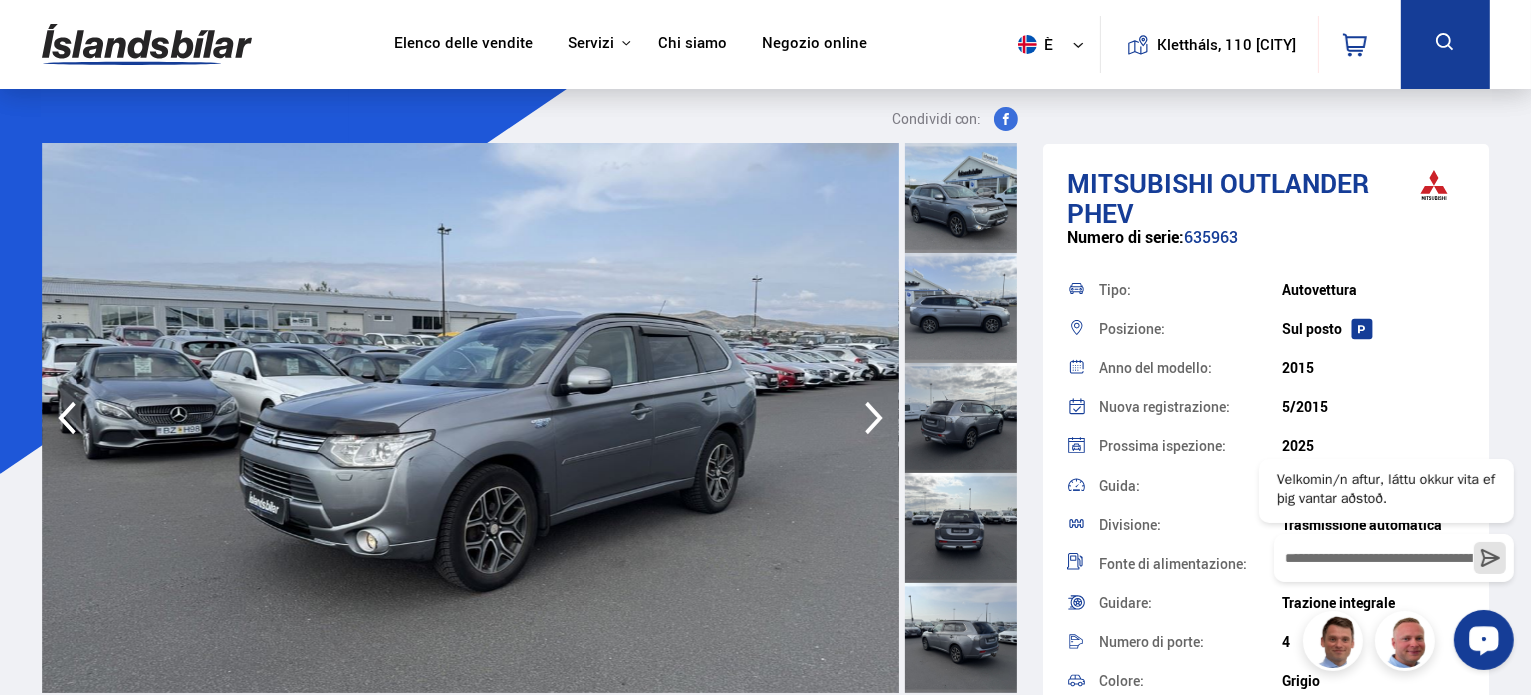 click 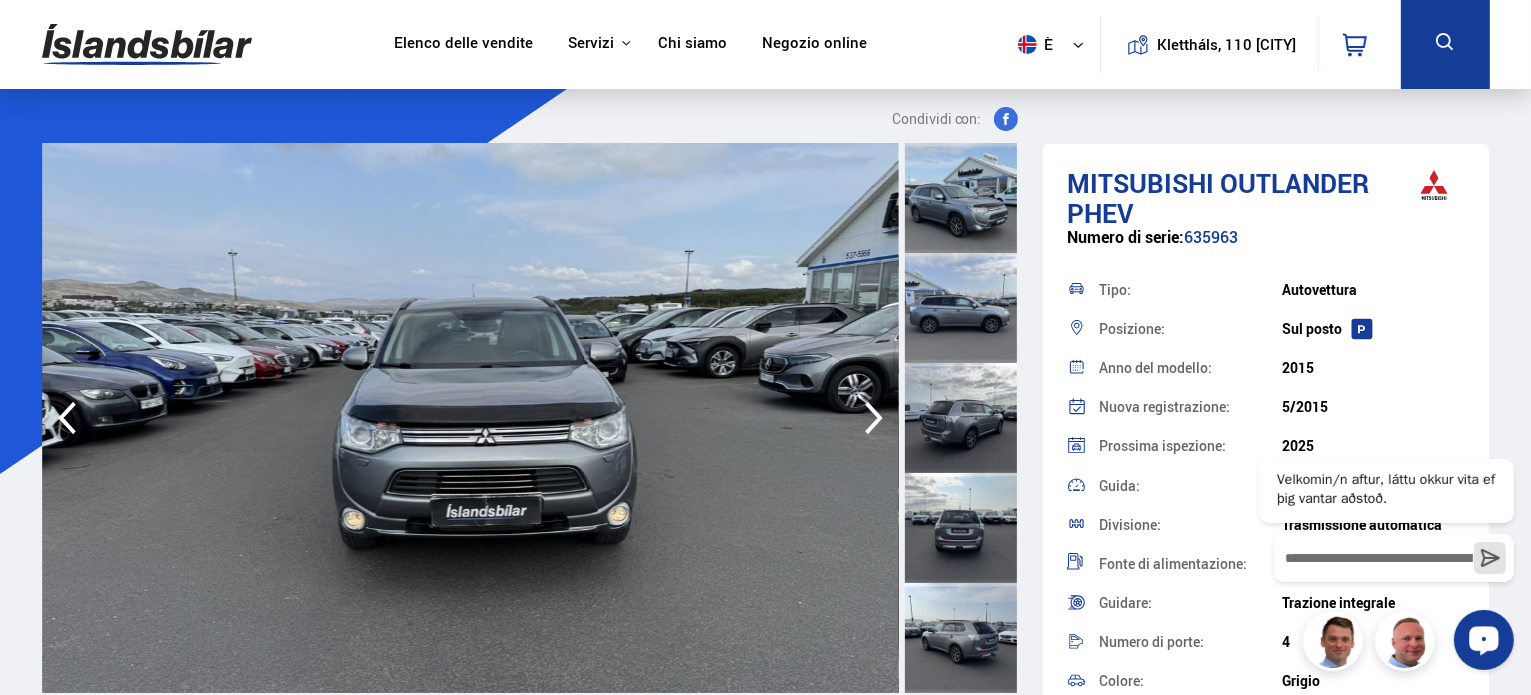 click 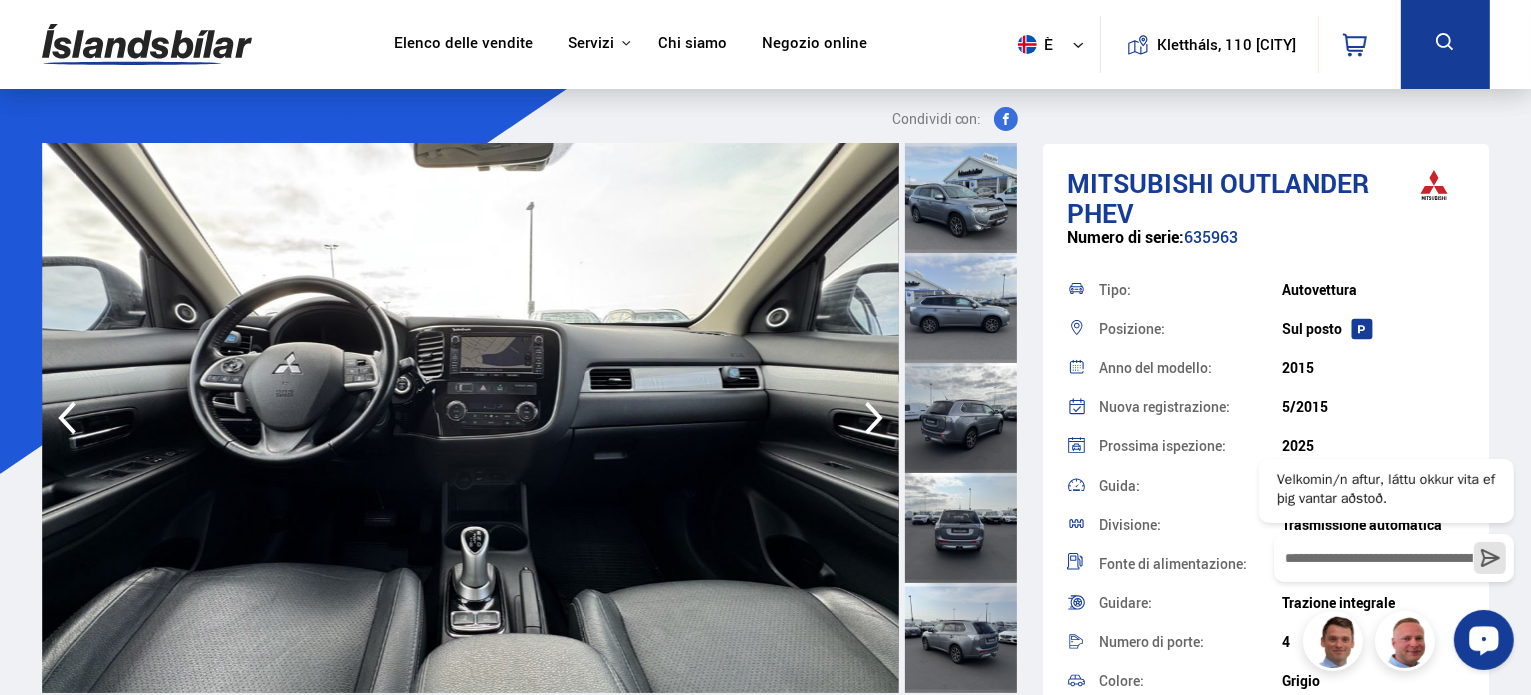 click 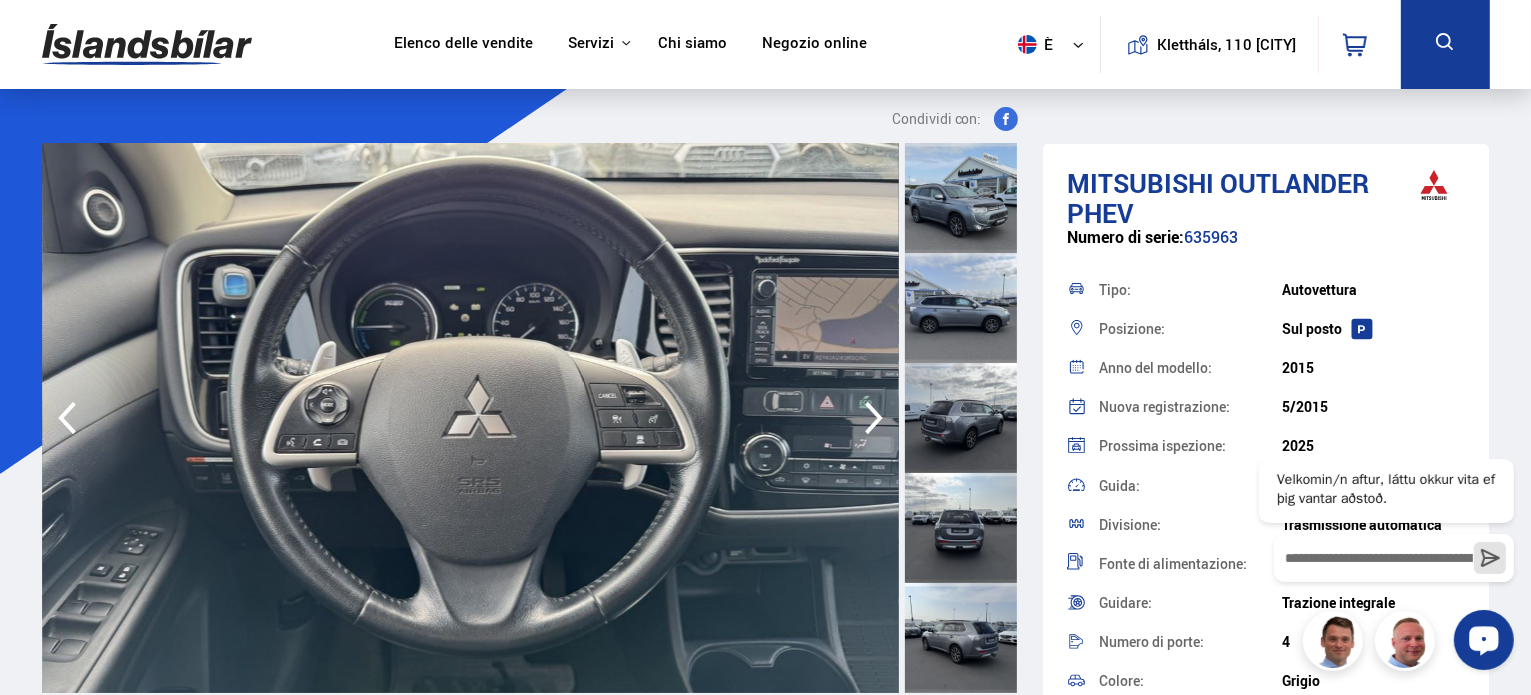 click 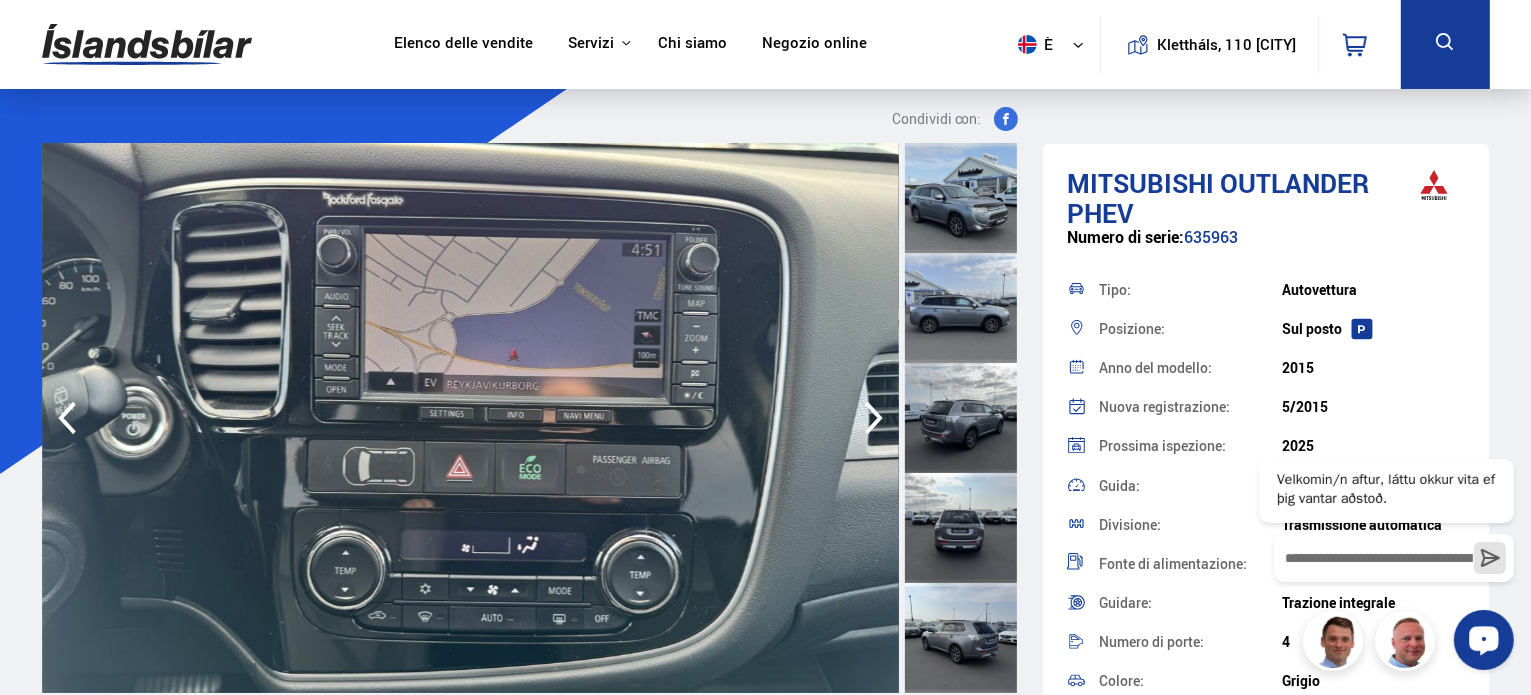 click 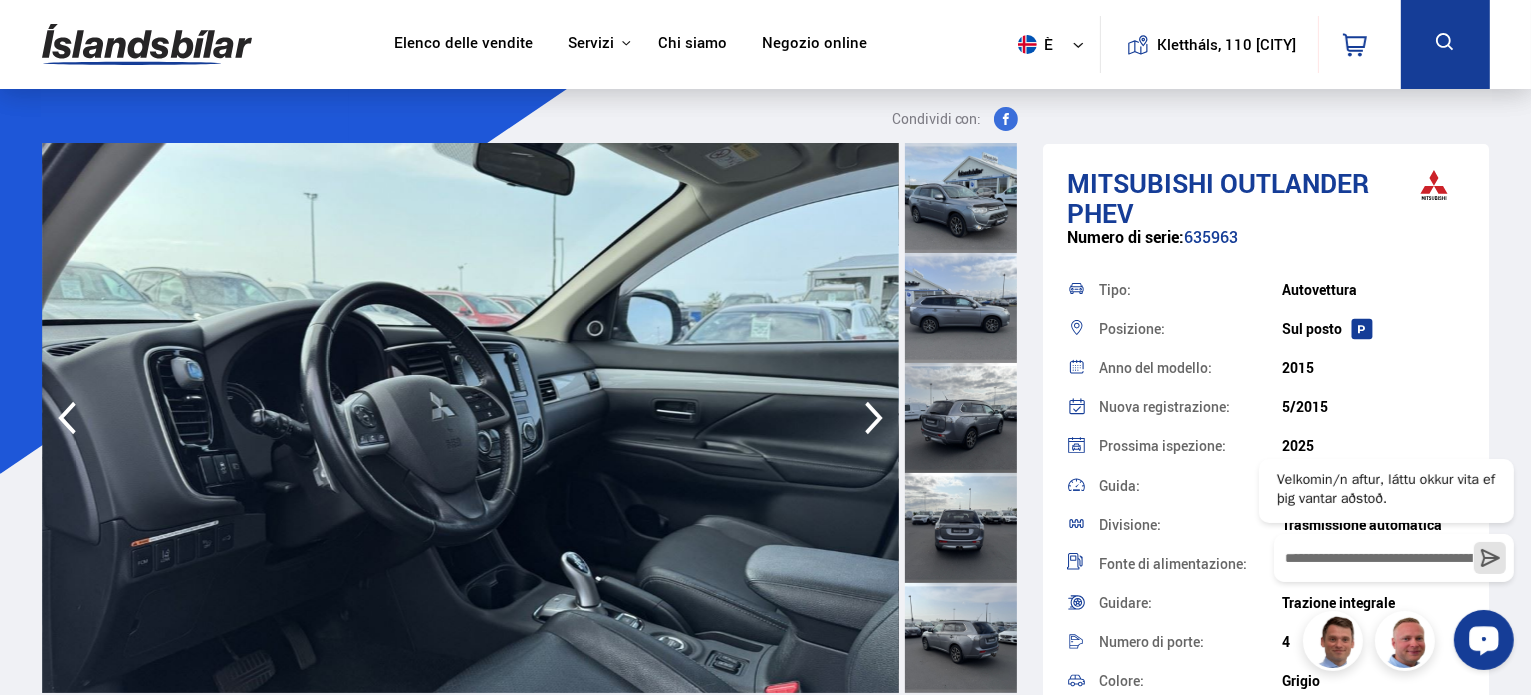 click 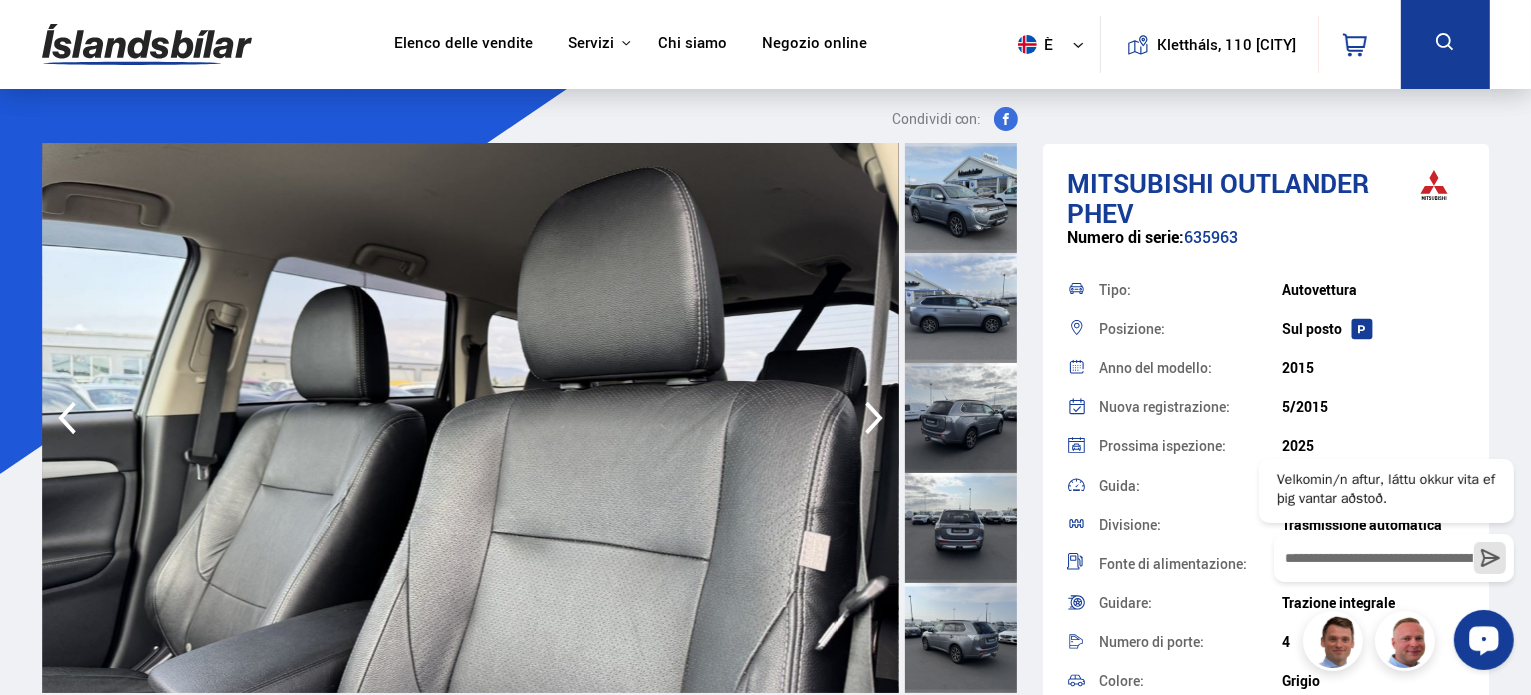 click 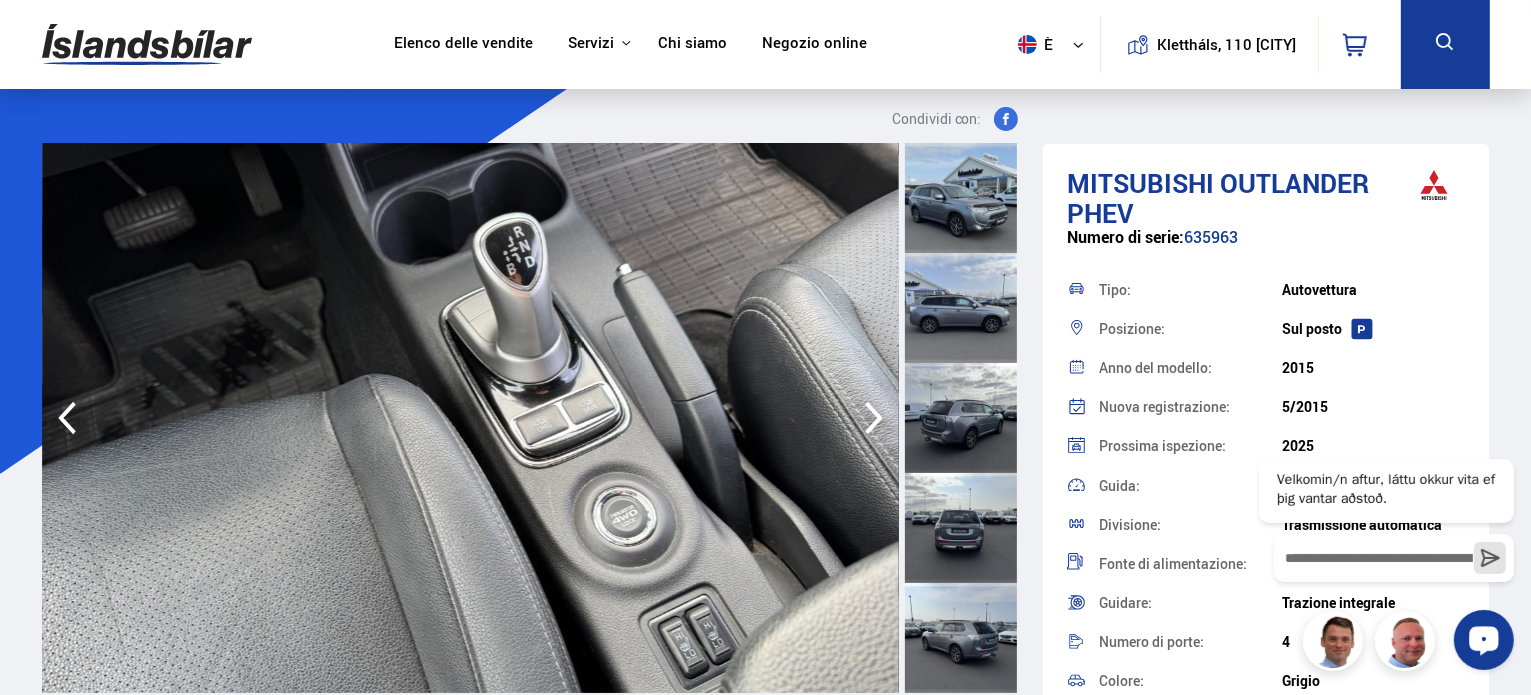 click 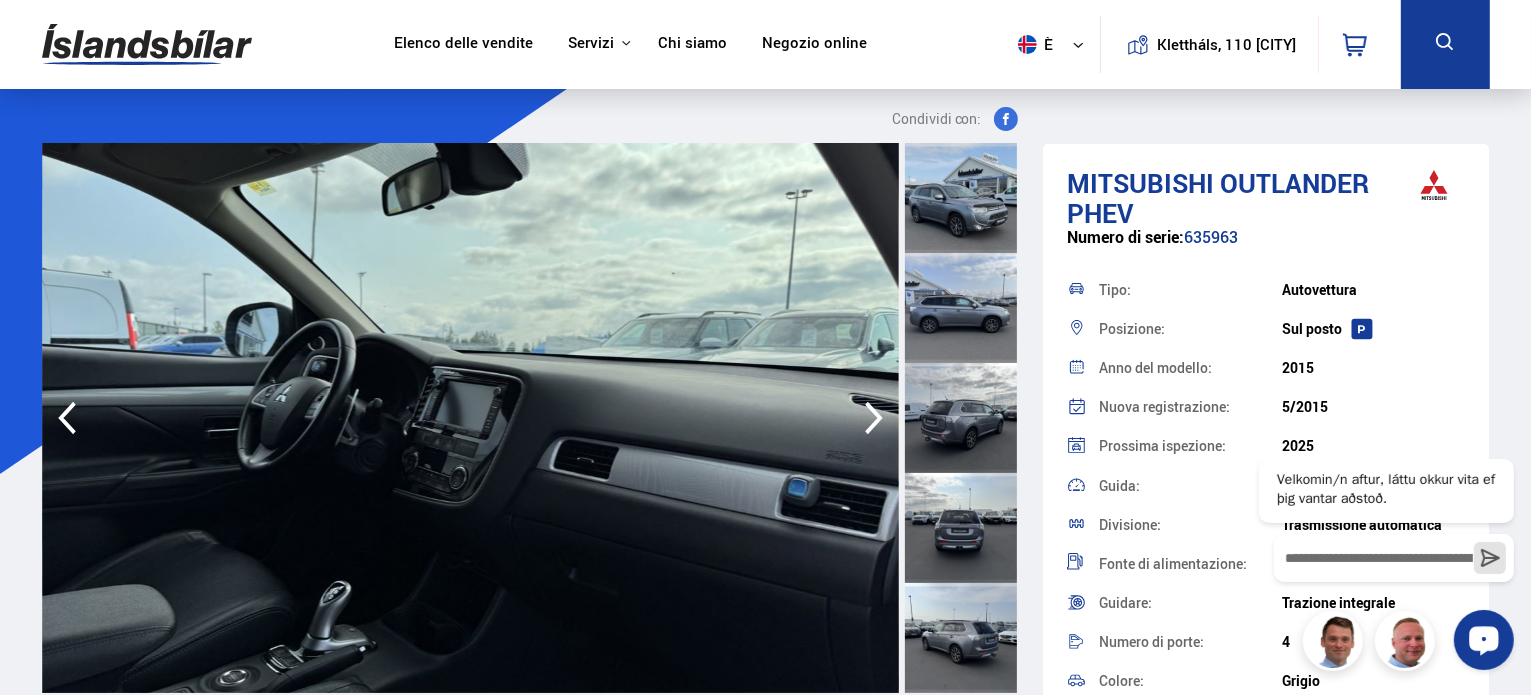 click 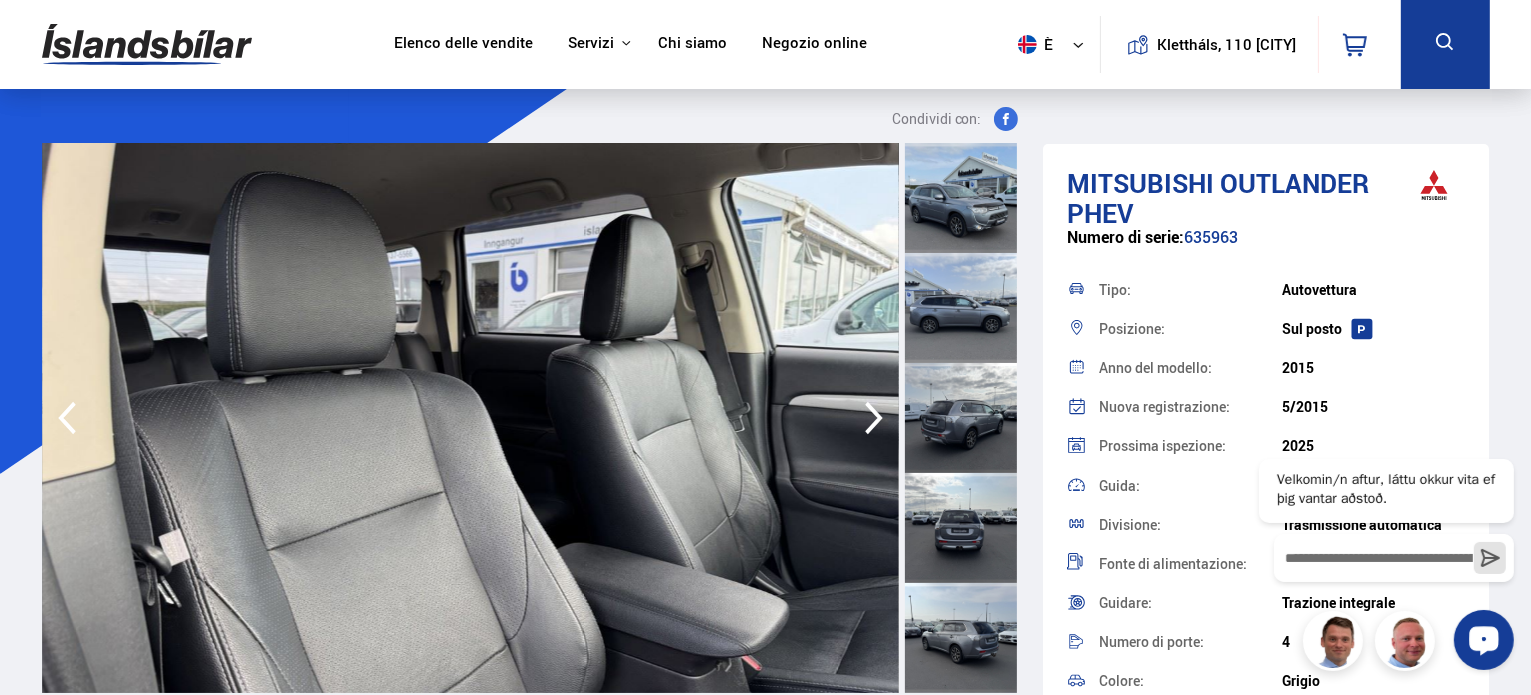 click 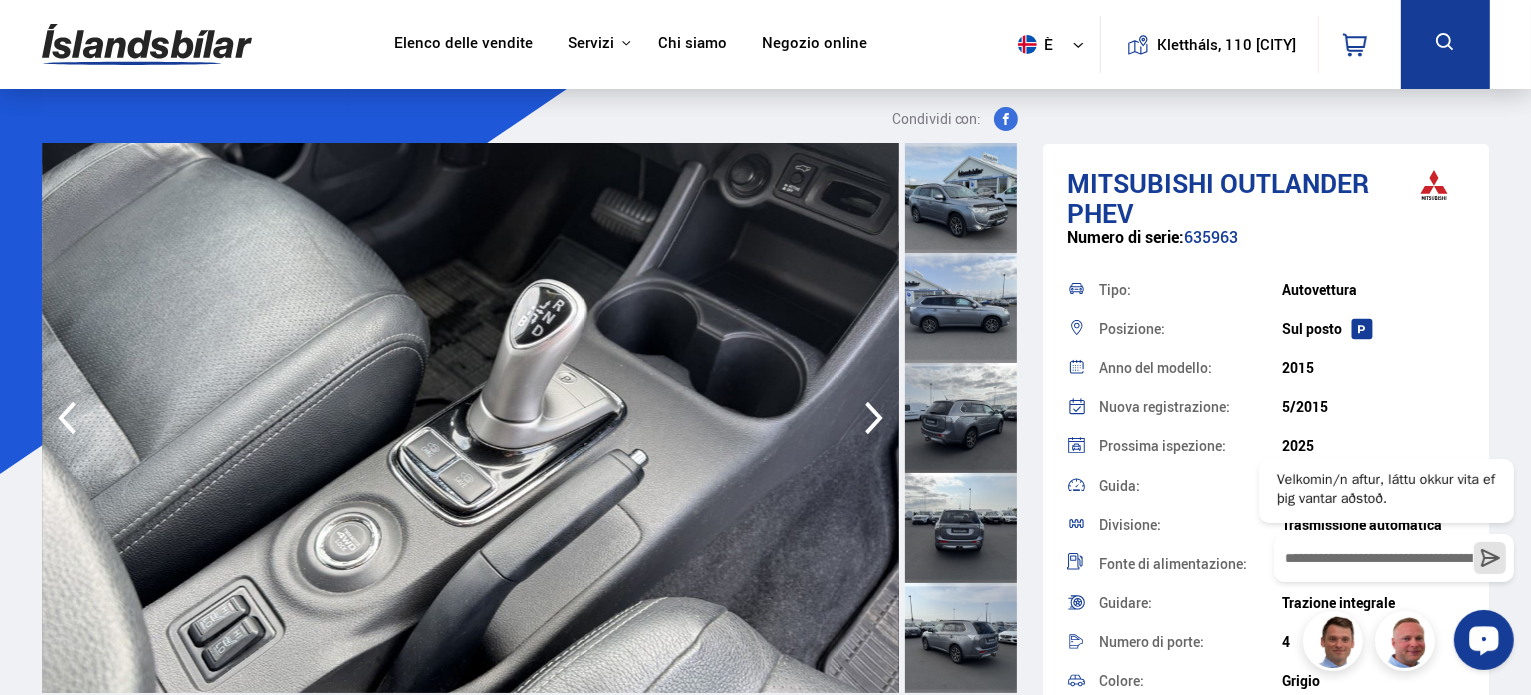 click 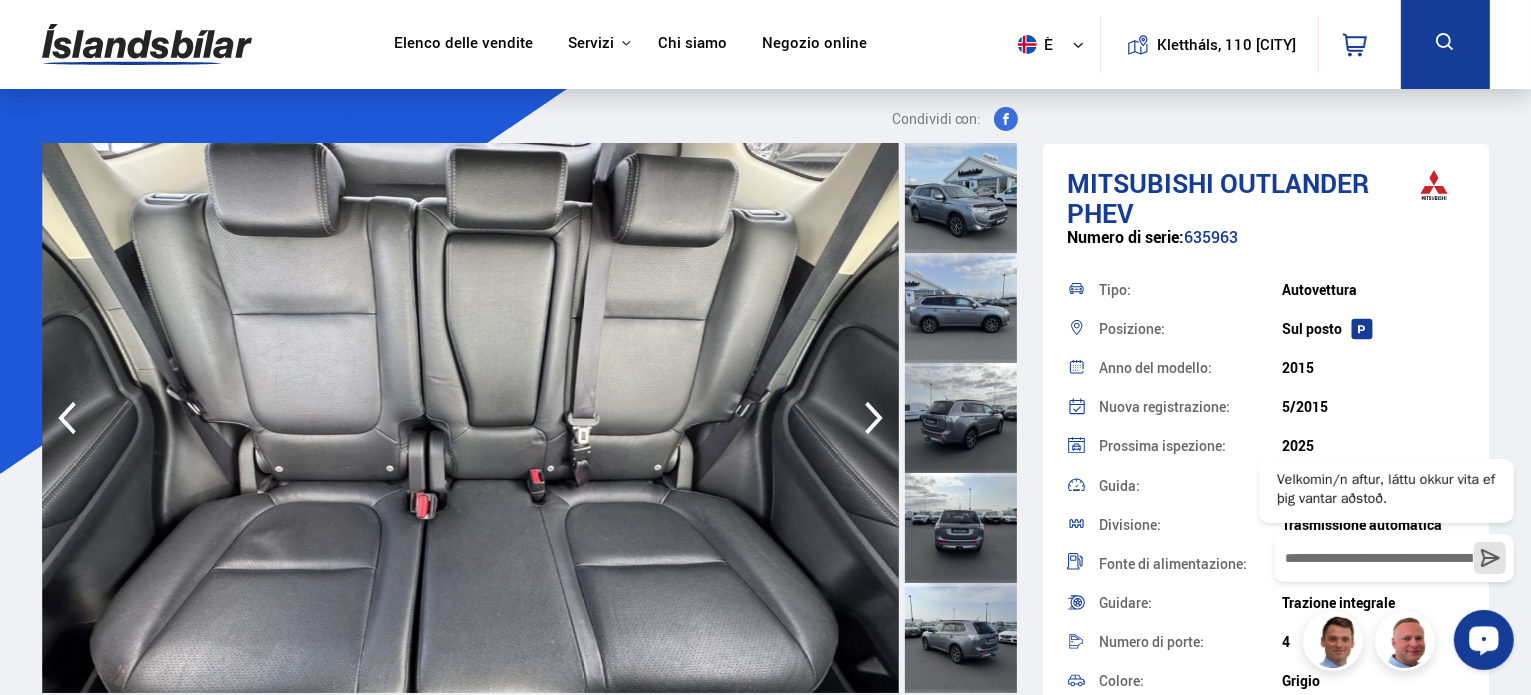 click 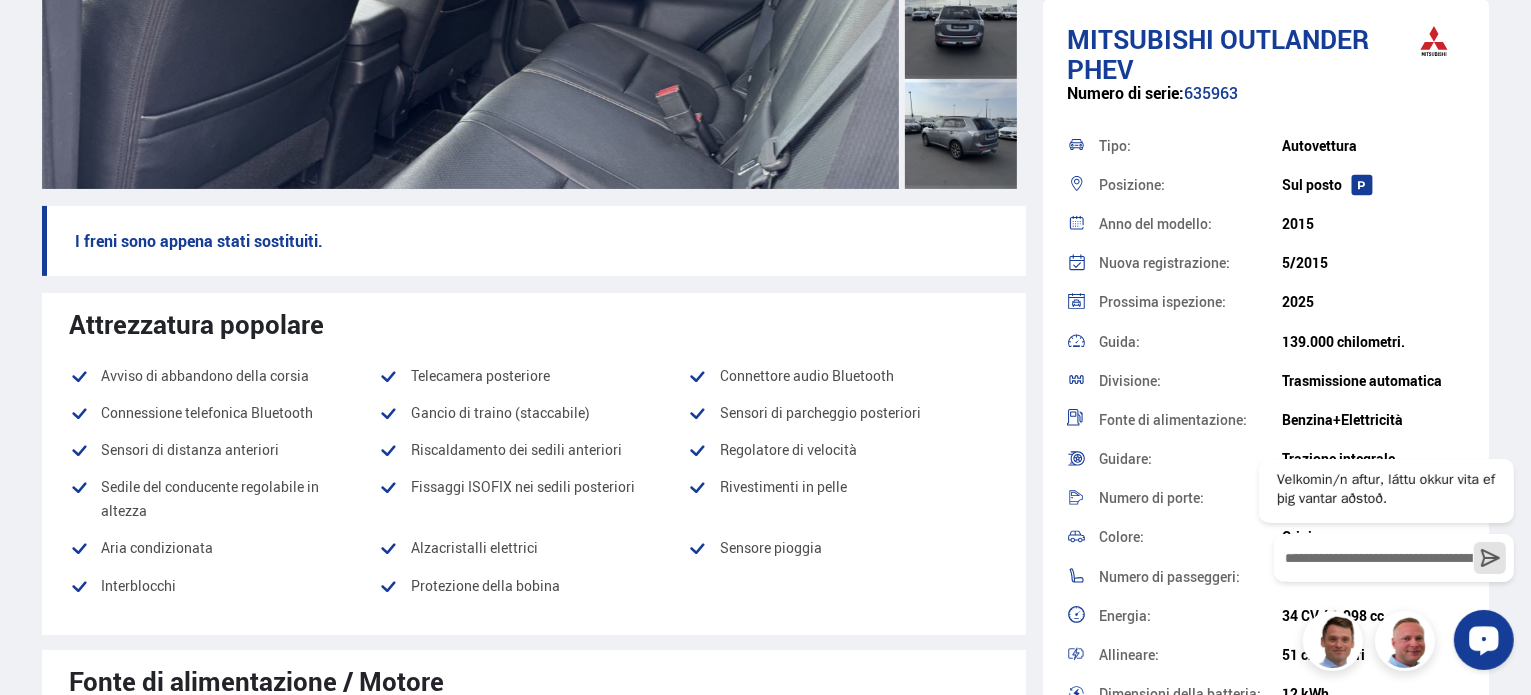 scroll, scrollTop: 0, scrollLeft: 0, axis: both 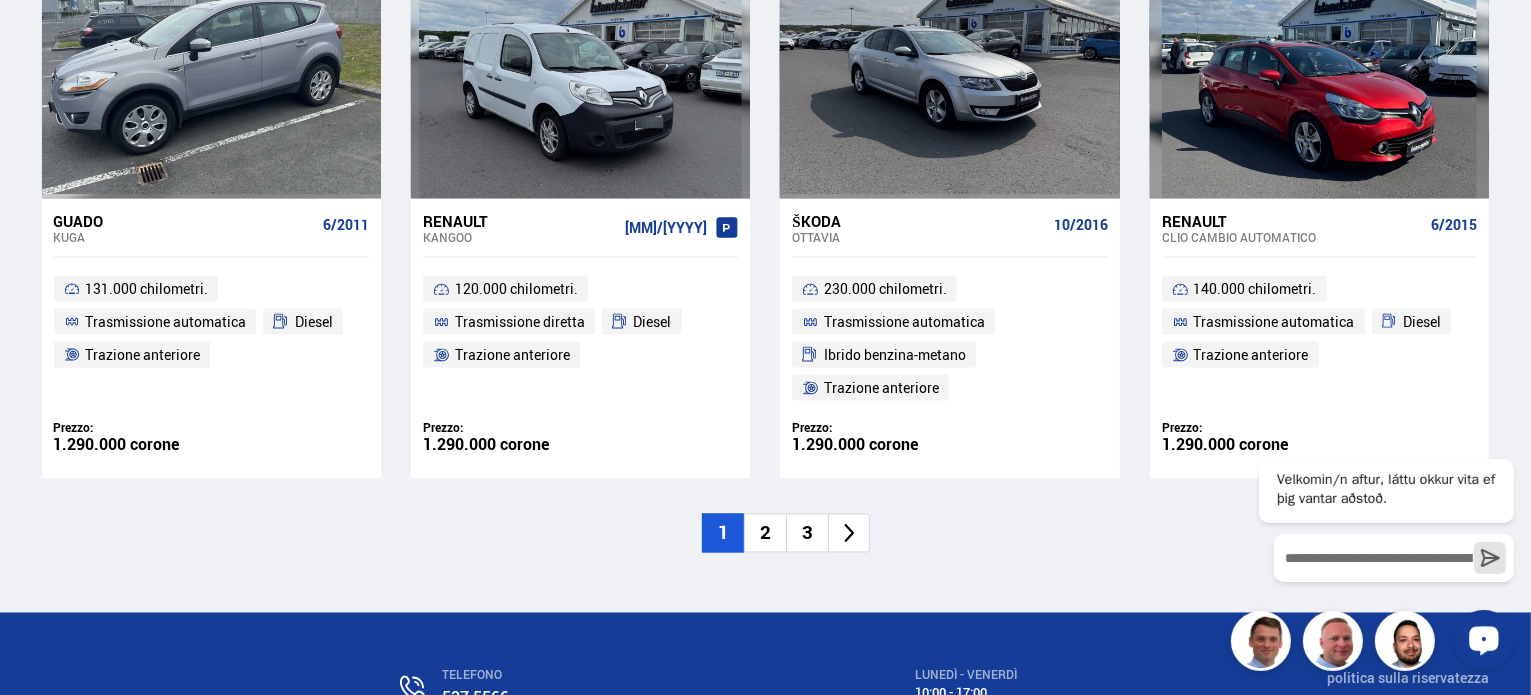 click on "3" at bounding box center [807, 533] 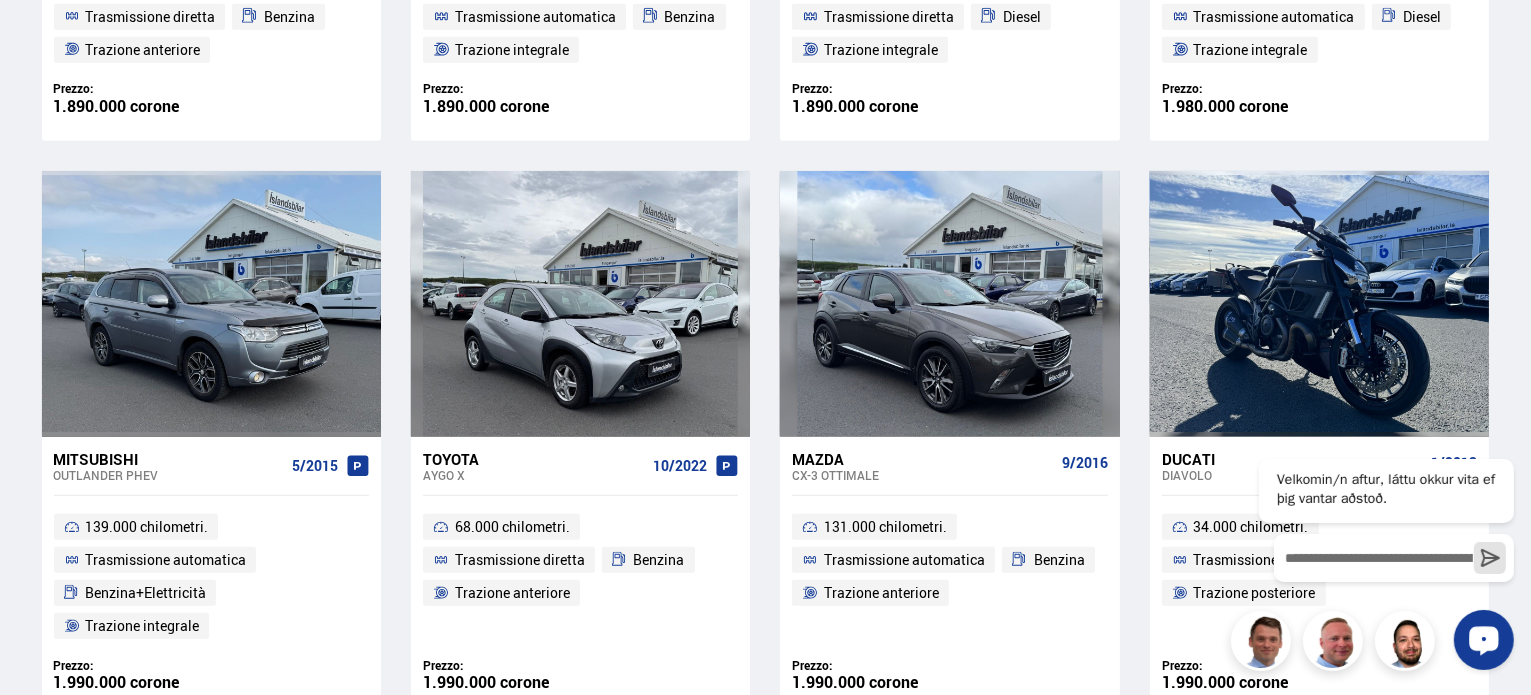 scroll, scrollTop: 2105, scrollLeft: 0, axis: vertical 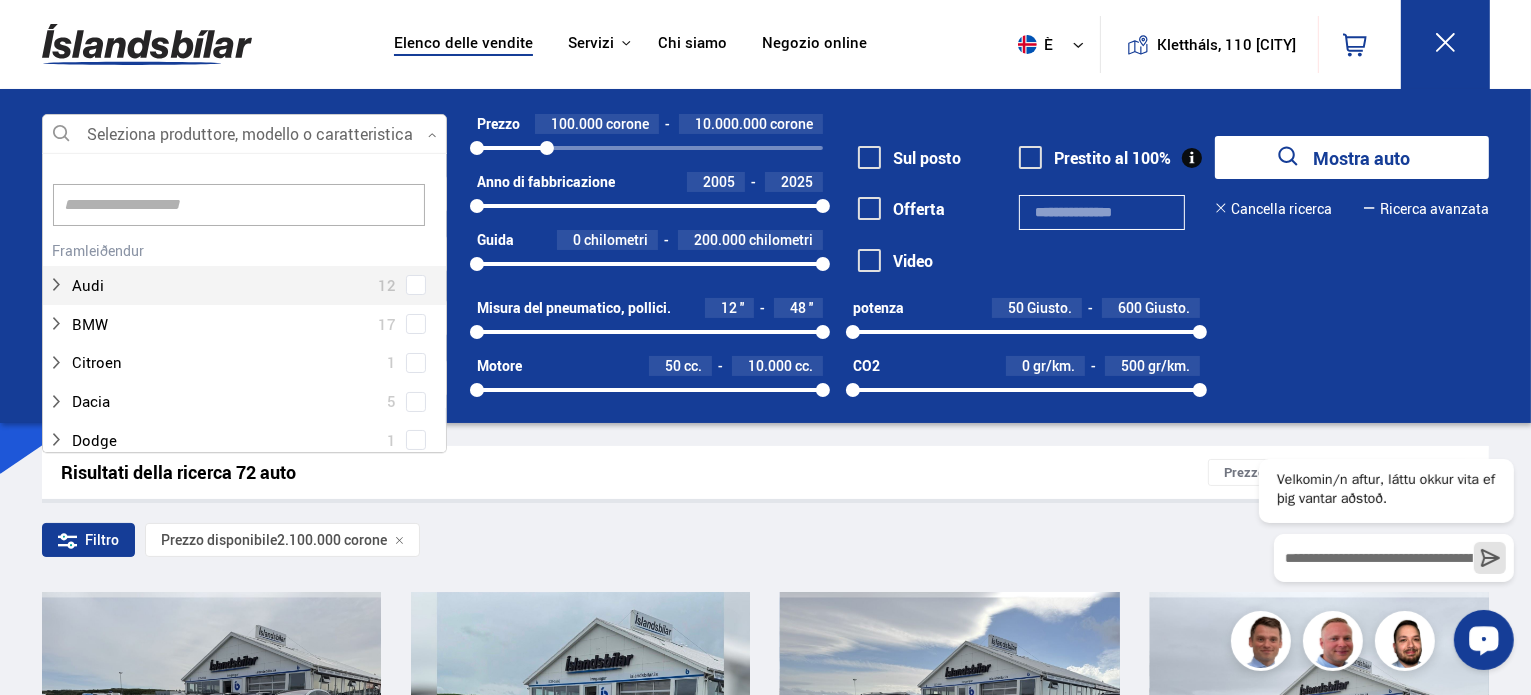 click at bounding box center [244, 135] 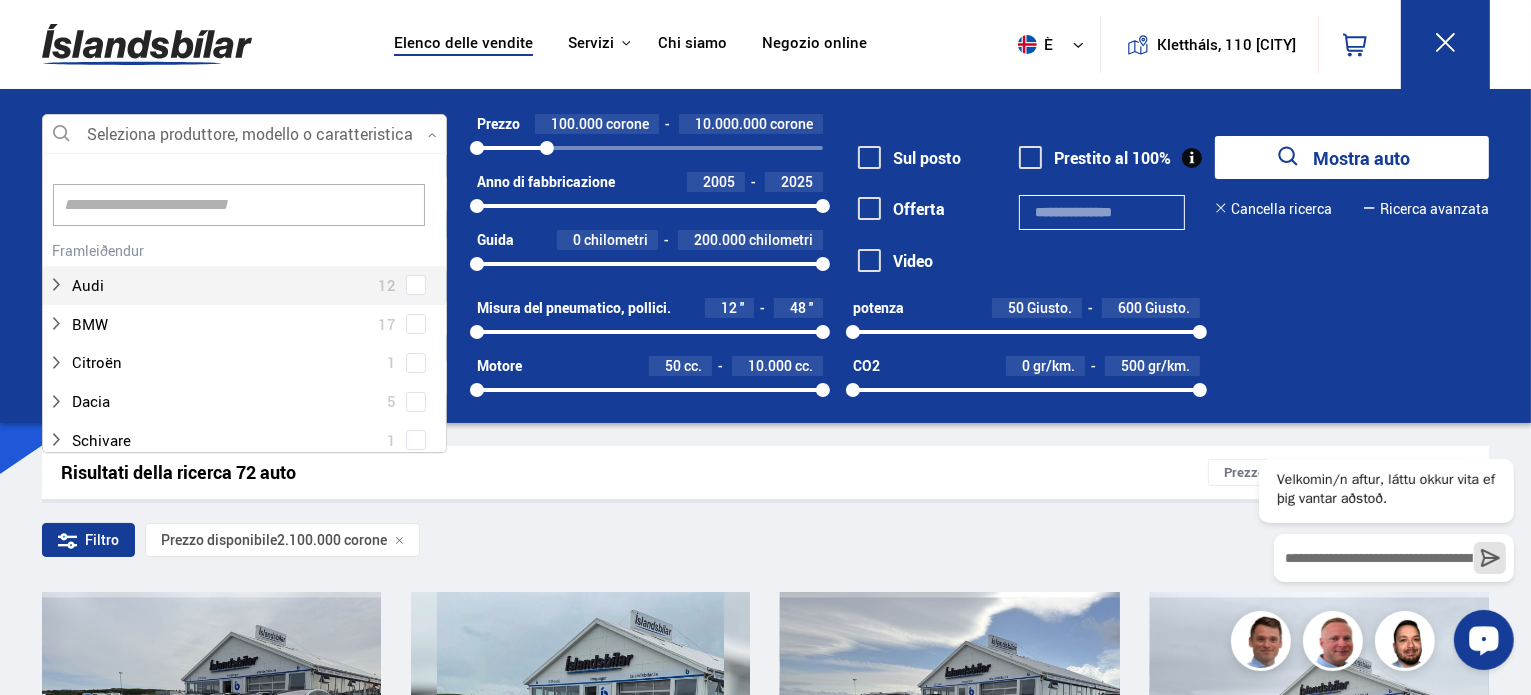 scroll, scrollTop: 301, scrollLeft: 411, axis: both 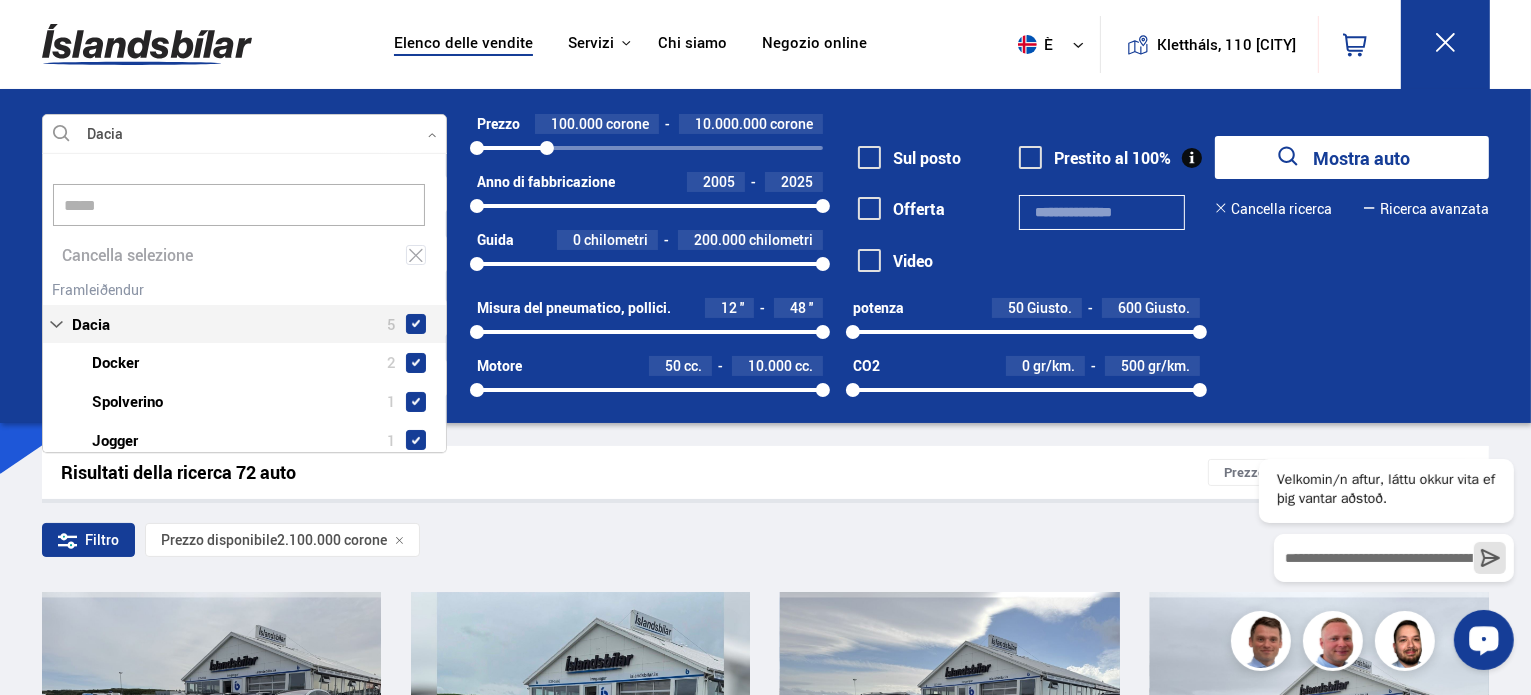 click on "Dacia 5 Dacia Docker 2 Dacia Spolverino 1 Dacia Jogger 1 Dacia Sandero 1" at bounding box center (244, 387) 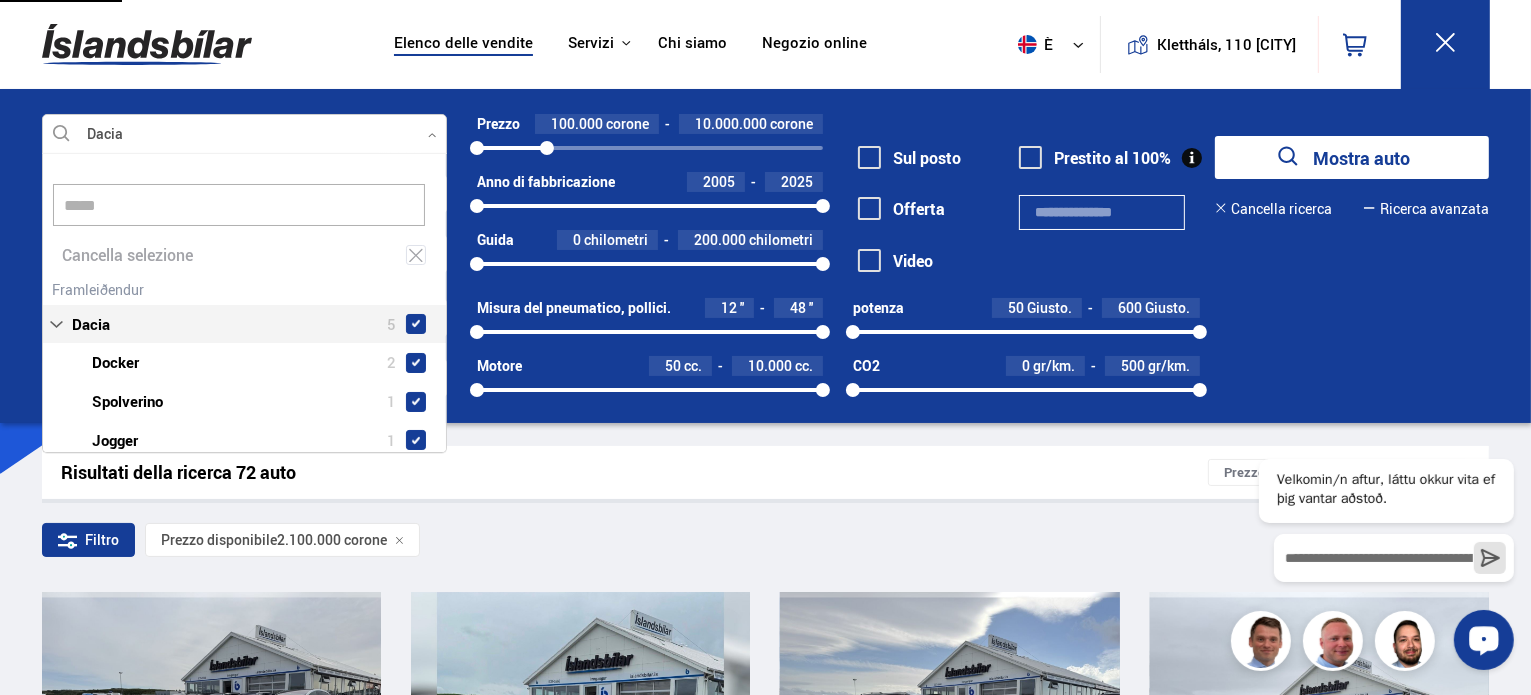 type on "*****" 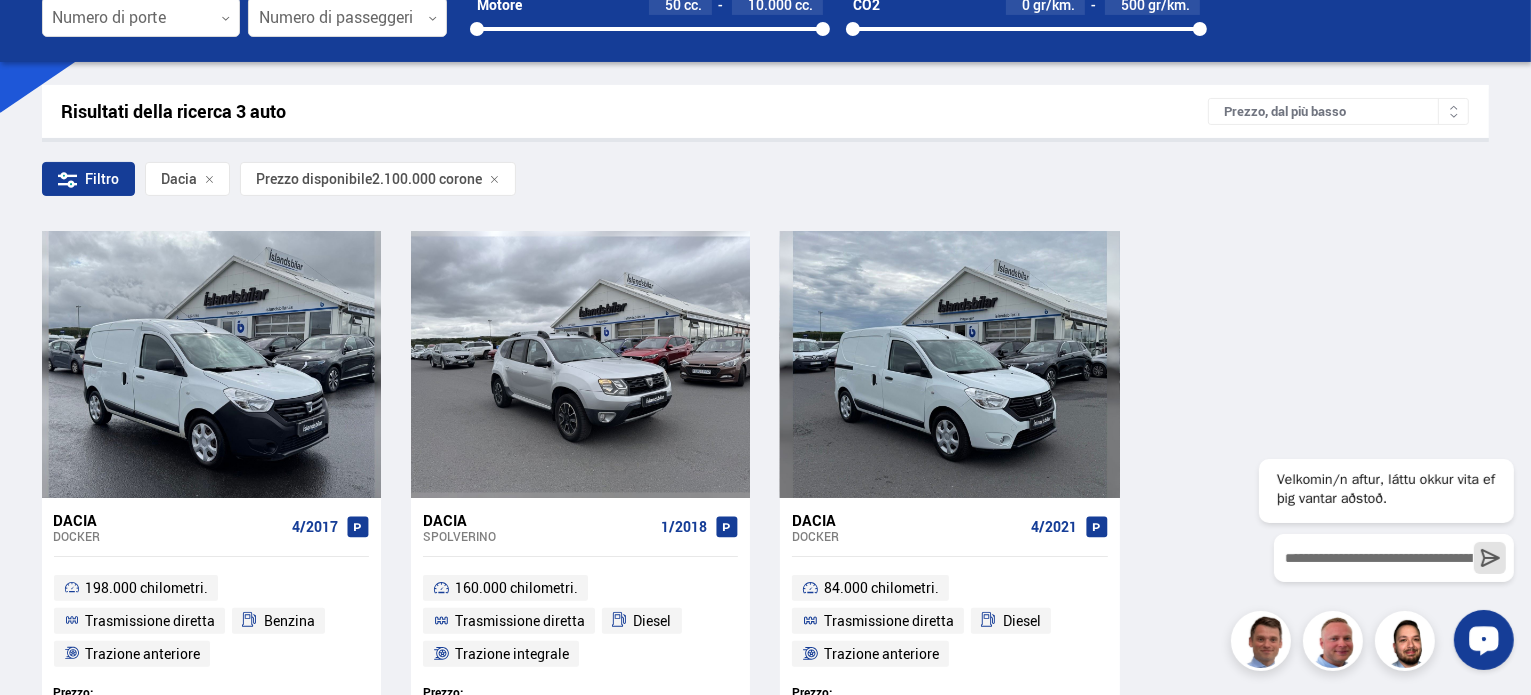 scroll, scrollTop: 366, scrollLeft: 0, axis: vertical 